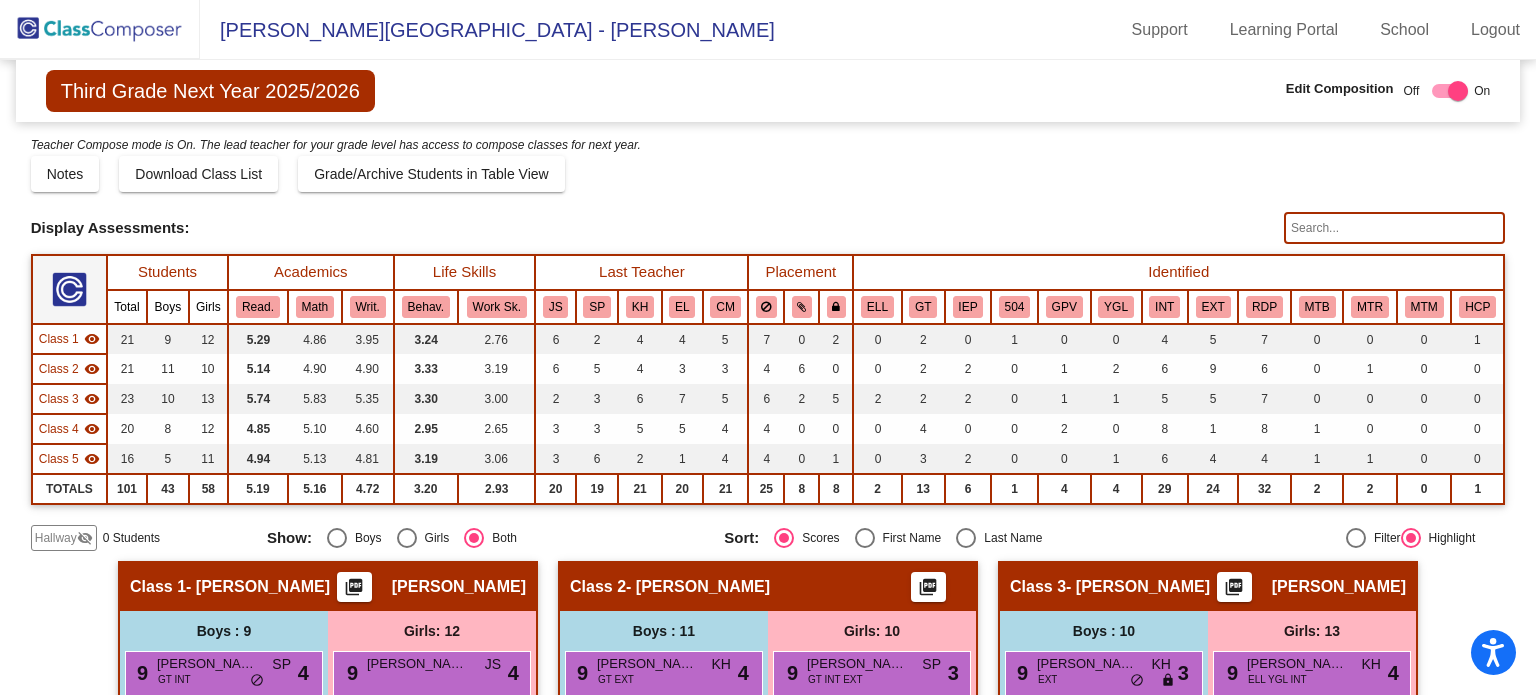 scroll, scrollTop: 0, scrollLeft: 0, axis: both 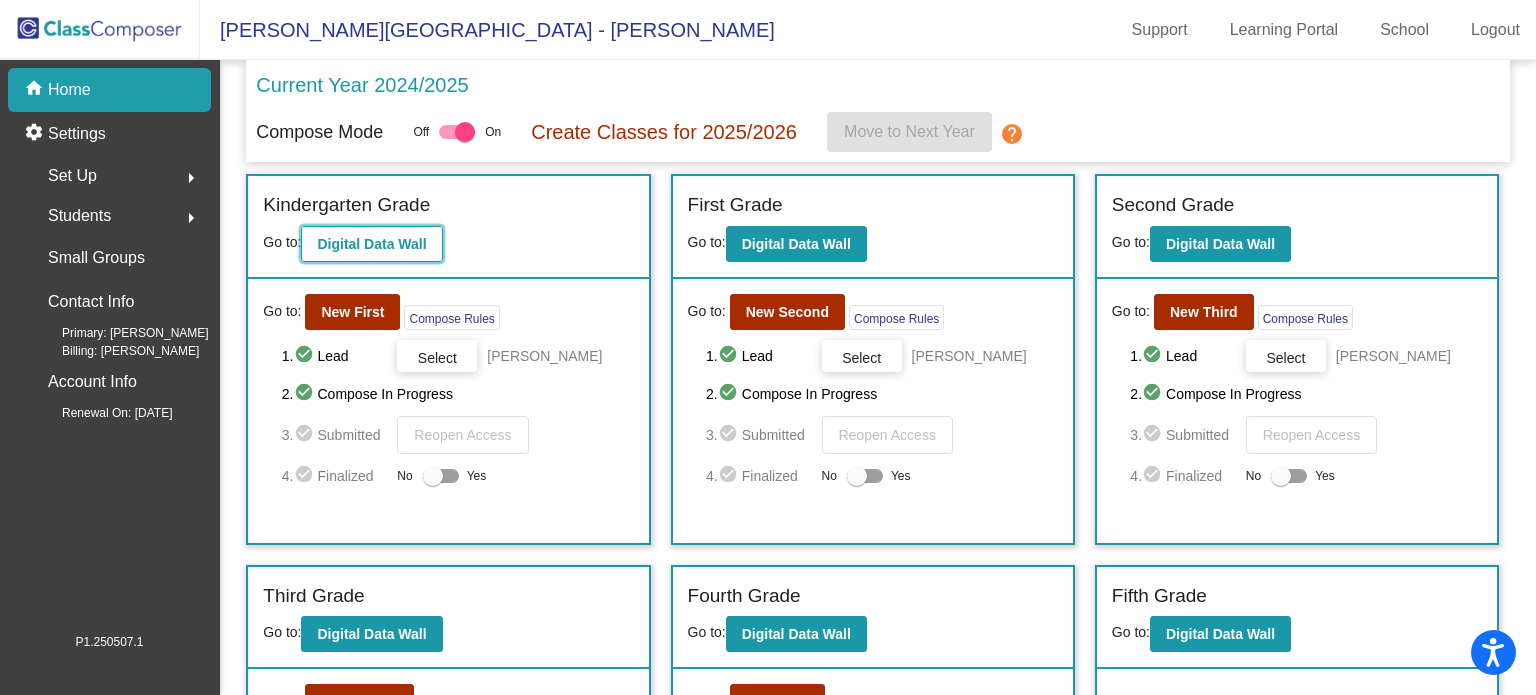 click on "Digital Data Wall" 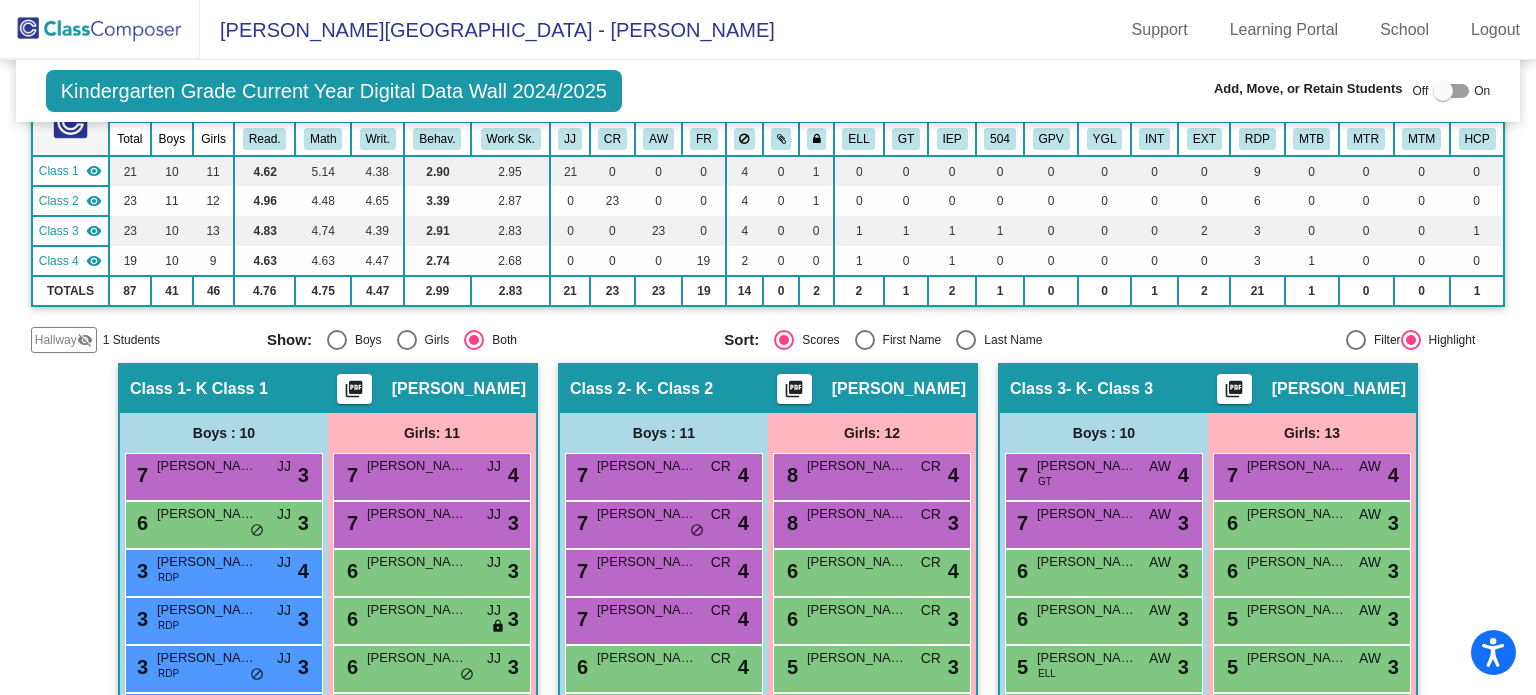 scroll, scrollTop: 0, scrollLeft: 0, axis: both 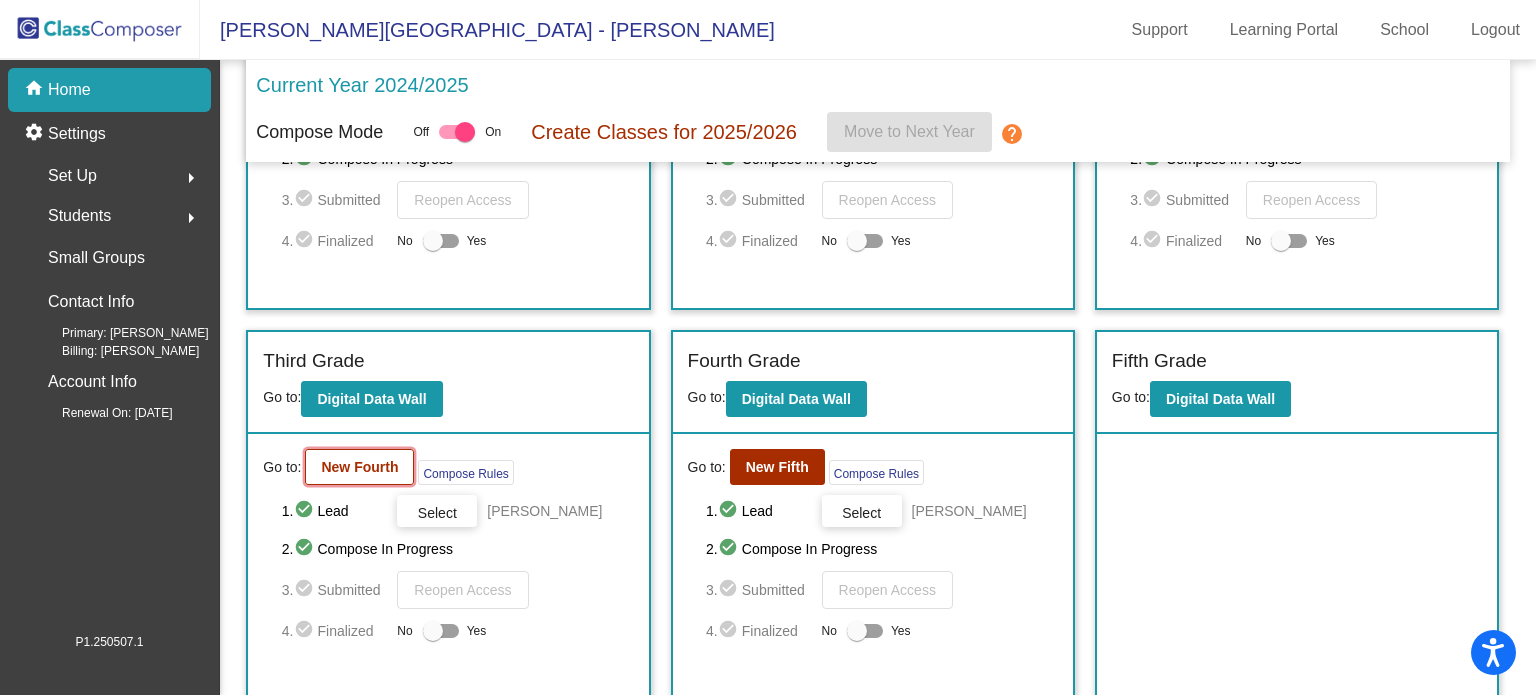 click on "New Fourth" 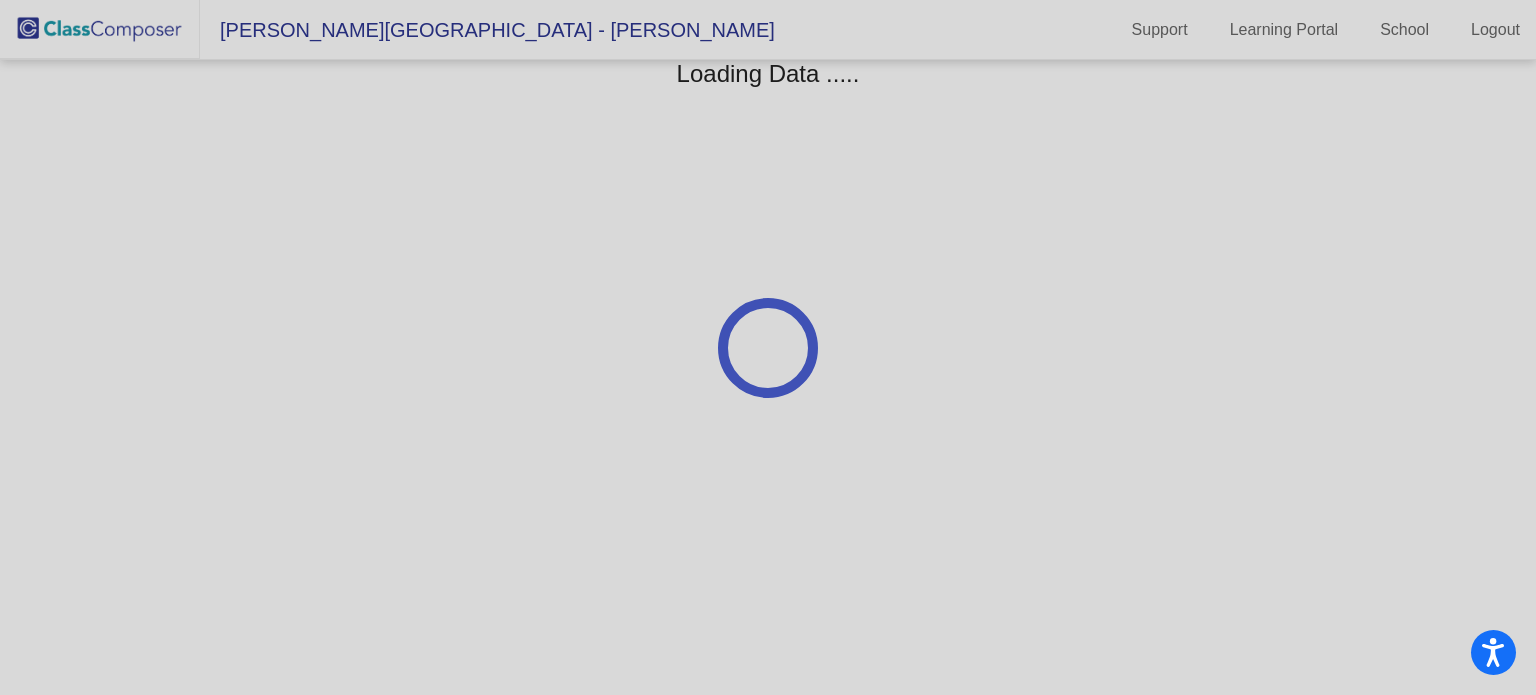 scroll, scrollTop: 0, scrollLeft: 0, axis: both 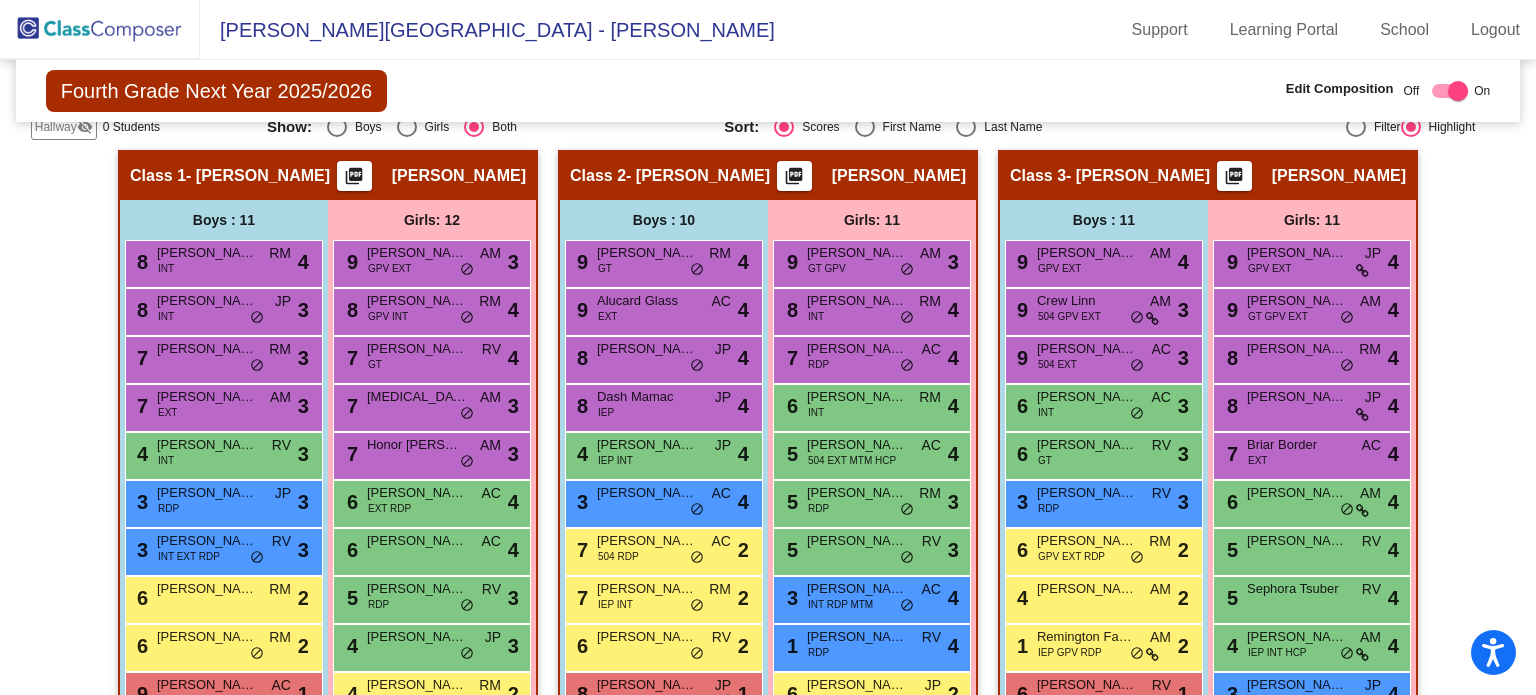 click on "Fourth Grade Next Year 2025/2026  Edit Composition Off   On  Incoming   Digital Data Wall    Display Scores for Years:   [DATE] - [DATE]   [DATE] - [DATE]  Grade/Archive Students in Table View   Download   New Small Group   Saved Small Group  Teacher Compose mode is On. The lead teacher for your grade level has access to compose classes
for next year.  Notes   Download Class List   Import Students   Grade/Archive Students in Table View   New Small Group   Saved Small Group  Display Scores for Years:   [DATE] - [DATE]   [DATE] - [DATE] Display Assessments: Students Academics Life Skills  Last Teacher  Placement  Identified  Total Boys Girls  Read.   Math   Writ.   Behav.   Work Sk.   JP   AM   RM   AC   RV   ELL   GT   IEP   504   GPV   YGL   INT   EXT   RDP   MTB   MTR   MTM   HCP  Hallway  visibility_off  0 0 0                 0   0   0   0   0   0   0   0   0   0   0   0   0   0   0   0   0   0   0   0   0  Class 1  visibility  23 11 12  5.87   5.52   5.26   2.83   2.96   4   4   6   4   5   14   0   2   0" 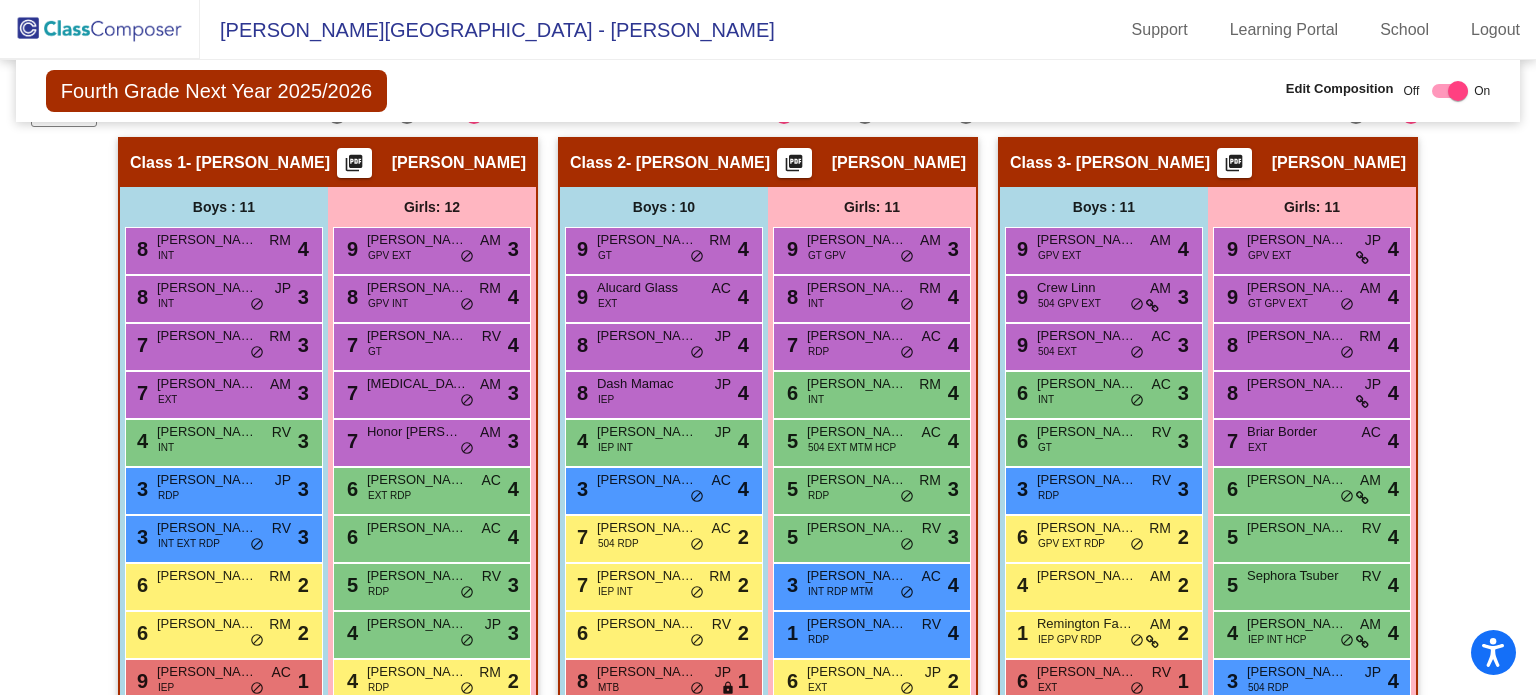 scroll, scrollTop: 411, scrollLeft: 0, axis: vertical 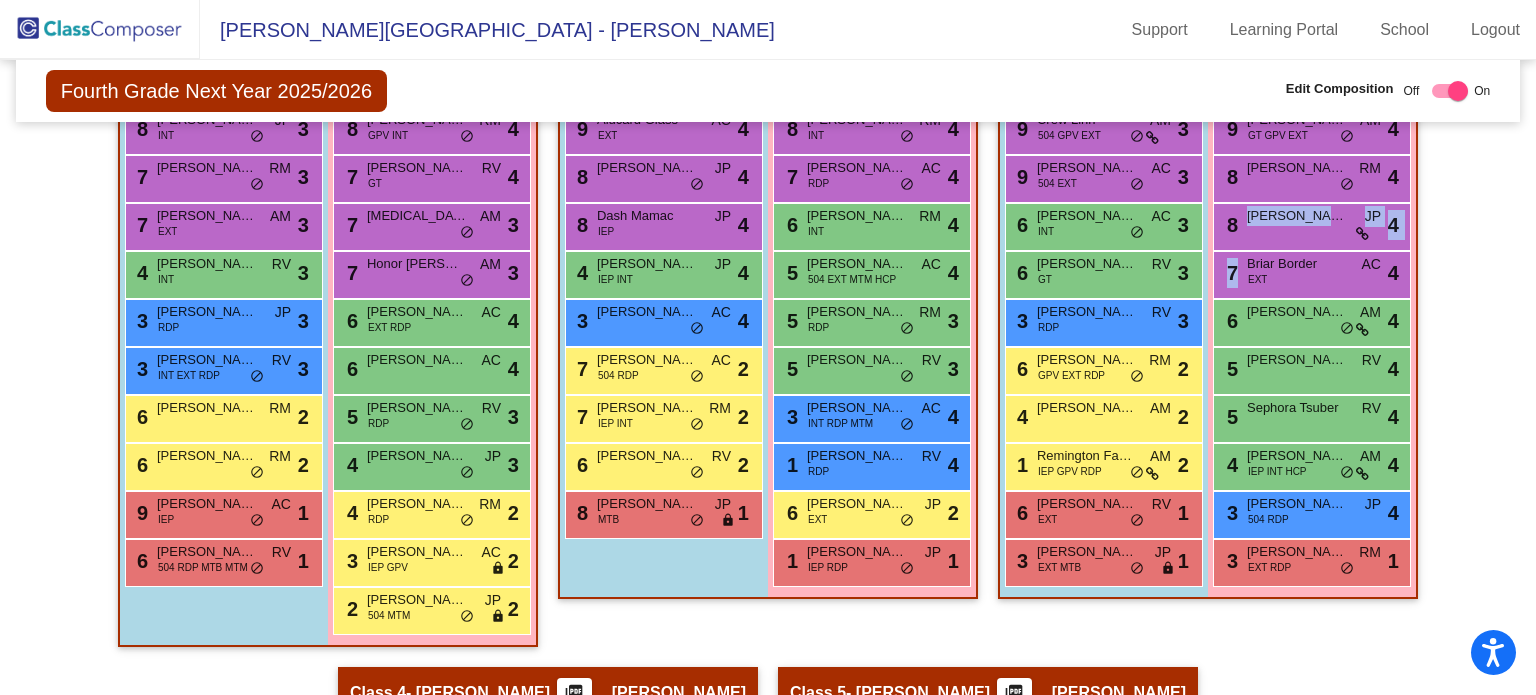 drag, startPoint x: 1520, startPoint y: 269, endPoint x: 1526, endPoint y: 212, distance: 57.31492 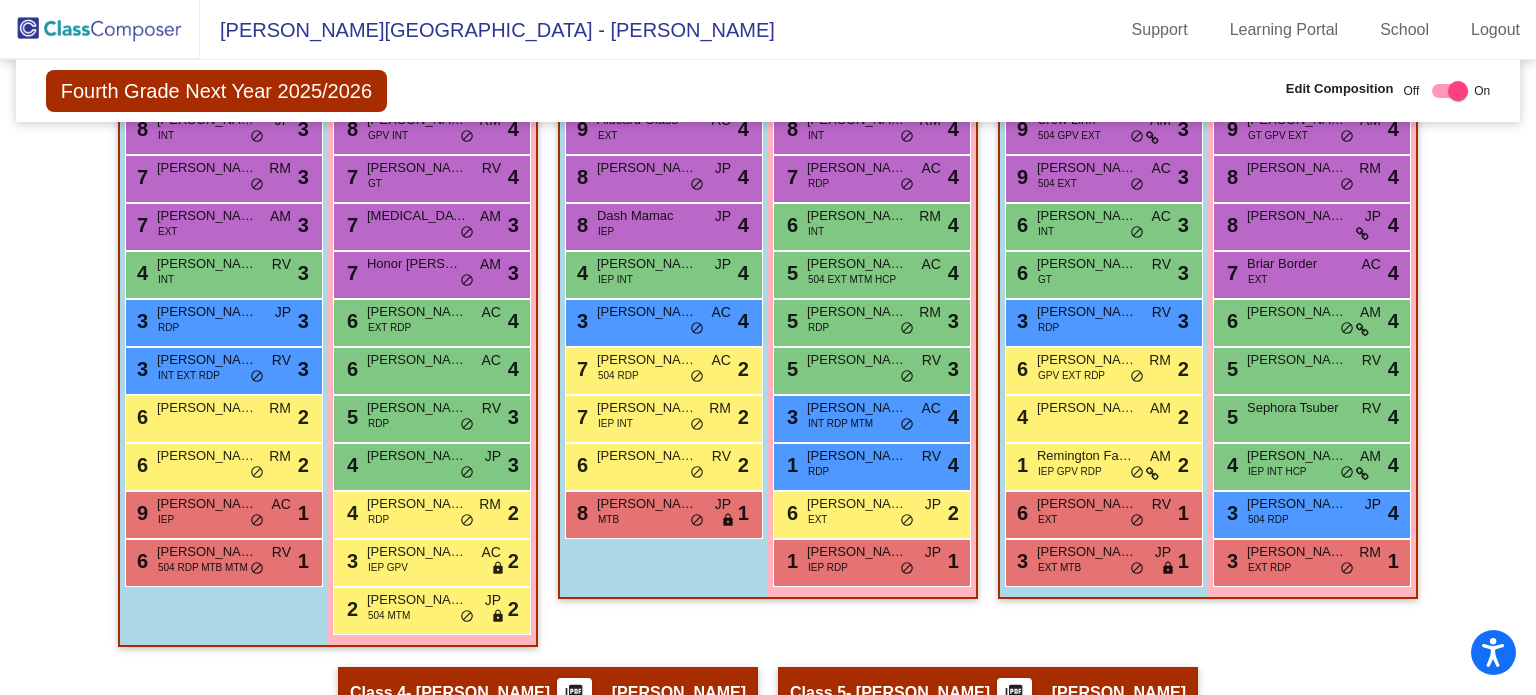 click on "Hallway   - Hallway Class  picture_as_pdf  Add Student  First Name Last Name Student Id  (Recommended)   Boy   Girl   [DEMOGRAPHIC_DATA] Add Close  Boys : 0    No Students   Girls: 0   No Students   Class 1   - [PERSON_NAME]  picture_as_pdf [PERSON_NAME]  Add Student  First Name Last Name Student Id  (Recommended)   Boy   Girl   [DEMOGRAPHIC_DATA] Add Close  Boys : 11  8 Apollo Sumilang INT RM lock do_not_disturb_alt 4 8 [PERSON_NAME] INT JP lock do_not_disturb_alt 3 7 [PERSON_NAME] [PERSON_NAME] lock do_not_disturb_alt 3 7 [PERSON_NAME] EXT AM lock do_not_disturb_alt 3 4 [PERSON_NAME] INT RV lock do_not_disturb_alt 3 3 [PERSON_NAME] RDP JP lock do_not_disturb_alt 3 3 [PERSON_NAME] INT EXT RDP RV lock do_not_disturb_alt 3 6 [PERSON_NAME] RM lock do_not_disturb_alt 2 6 [PERSON_NAME] RM lock do_not_disturb_alt 2 9 [PERSON_NAME] IEP AC lock do_not_disturb_alt 1 6 [PERSON_NAME] 504 RDP MTB MTM RV lock do_not_disturb_alt 1 Girls: 12 9 [PERSON_NAME] GPV EXT AM lock do_not_disturb_alt 3 8 [PERSON_NAME] GPV INT RM lock do_not_disturb_alt" 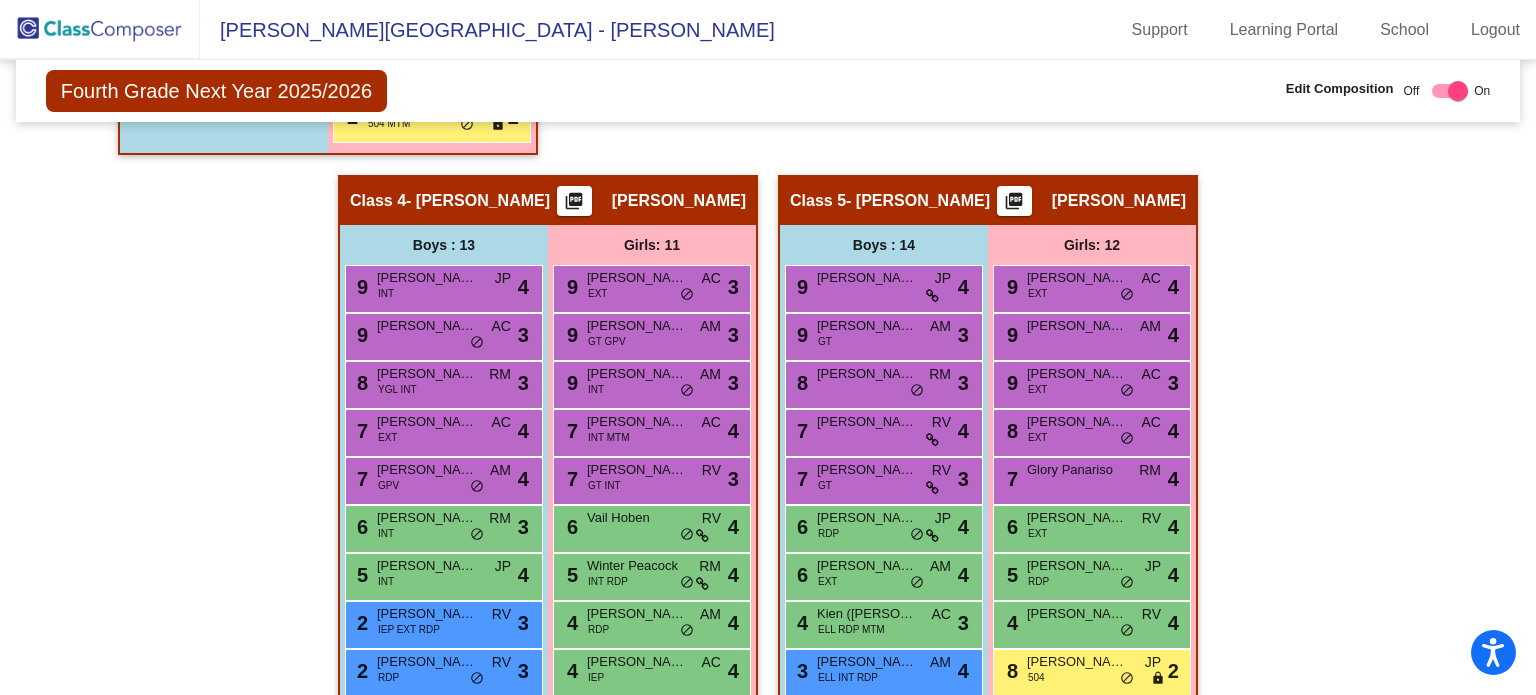 scroll, scrollTop: 1088, scrollLeft: 0, axis: vertical 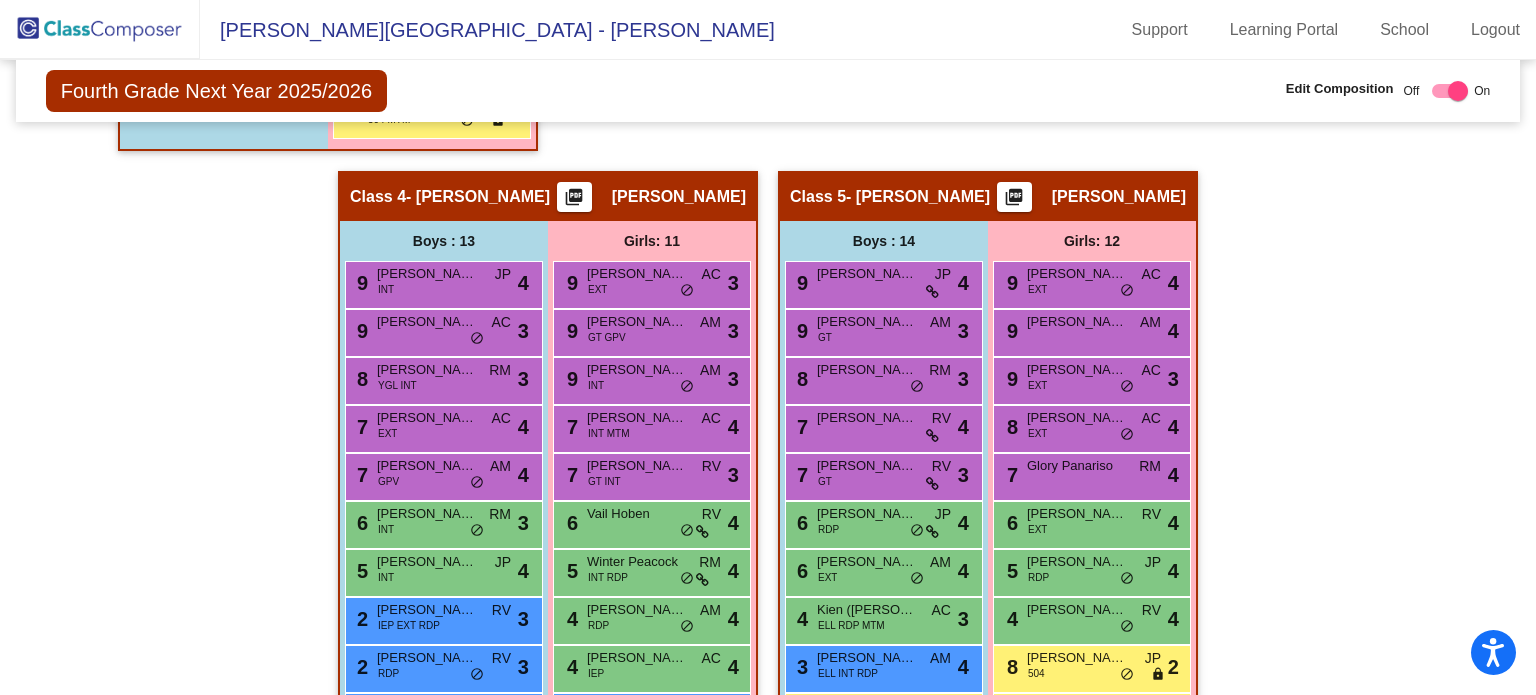 click on "Fourth Grade Next Year 2025/2026  Edit Composition Off   On  Incoming   Digital Data Wall    Display Scores for Years:   [DATE] - [DATE]   [DATE] - [DATE]  Grade/Archive Students in Table View   Download   New Small Group   Saved Small Group  Teacher Compose mode is On. The lead teacher for your grade level has access to compose classes
for next year.  Notes   Download Class List   Import Students   Grade/Archive Students in Table View   New Small Group   Saved Small Group  Display Scores for Years:   [DATE] - [DATE]   [DATE] - [DATE] Display Assessments: Students Academics Life Skills  Last Teacher  Placement  Identified  Total Boys Girls  Read.   Math   Writ.   Behav.   Work Sk.   JP   AM   RM   AC   RV   ELL   GT   IEP   504   GPV   YGL   INT   EXT   RDP   MTB   MTR   MTM   HCP  Hallway  visibility_off  0 0 0                 0   0   0   0   0   0   0   0   0   0   0   0   0   0   0   0   0   0   0   0   0  Class 1  visibility  23 11 12  5.87   5.52   5.26   2.83   2.96   4   4   6   4   5   14   0   2   0" 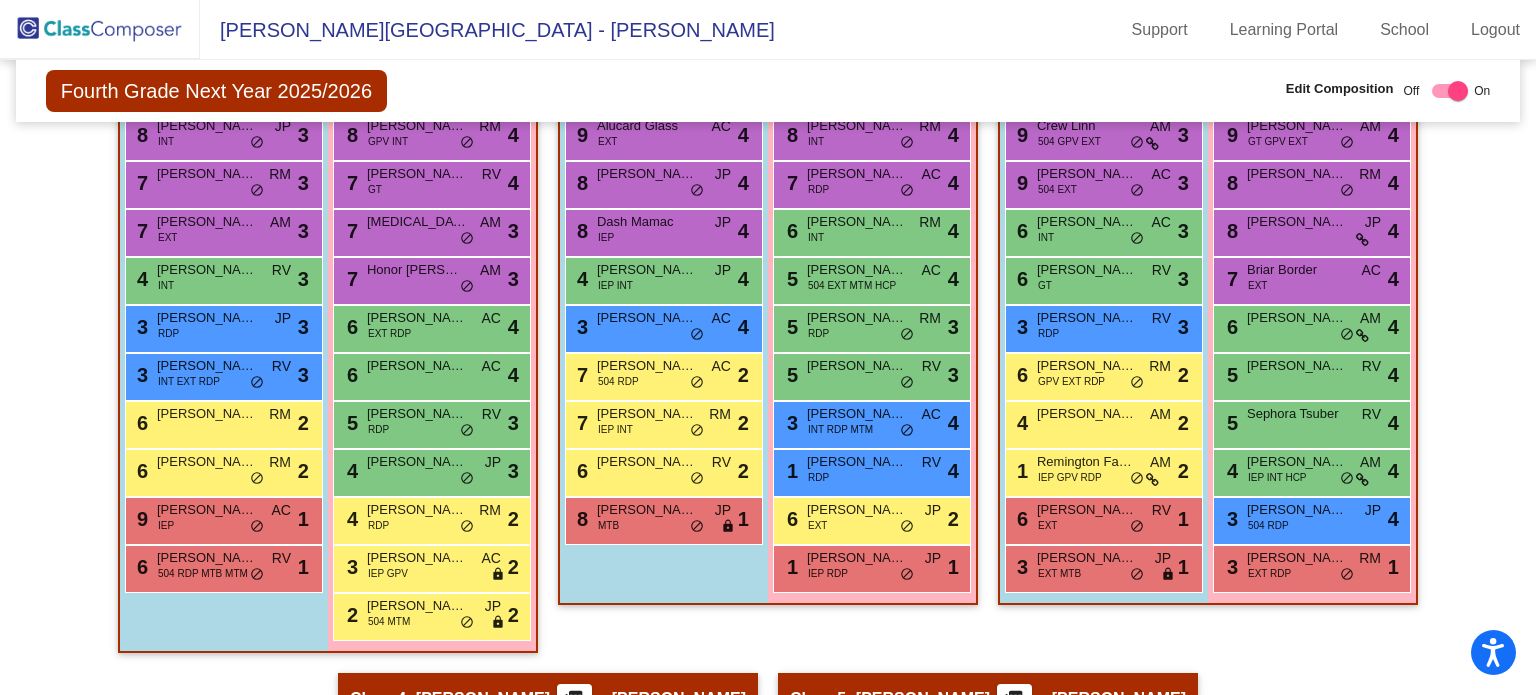 scroll, scrollTop: 465, scrollLeft: 0, axis: vertical 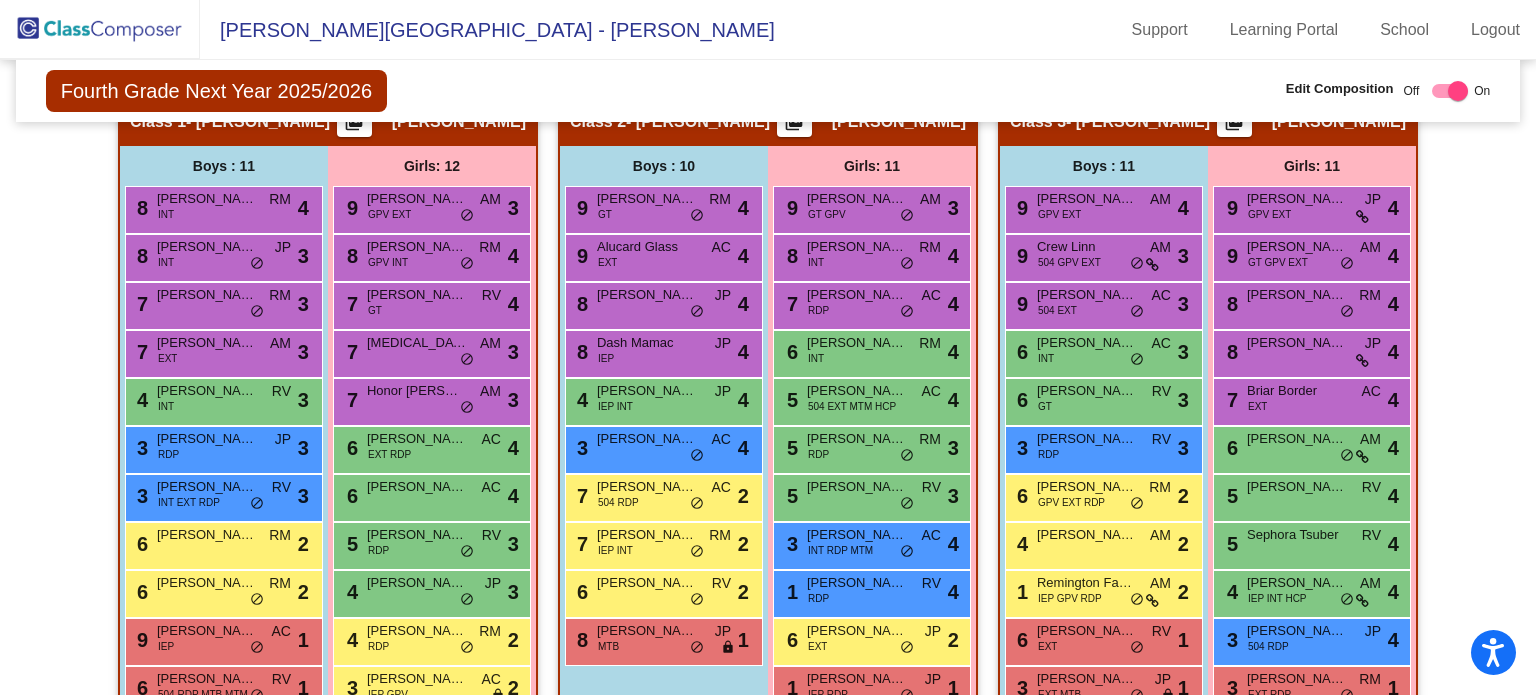 drag, startPoint x: 1520, startPoint y: 226, endPoint x: 1535, endPoint y: 217, distance: 17.492855 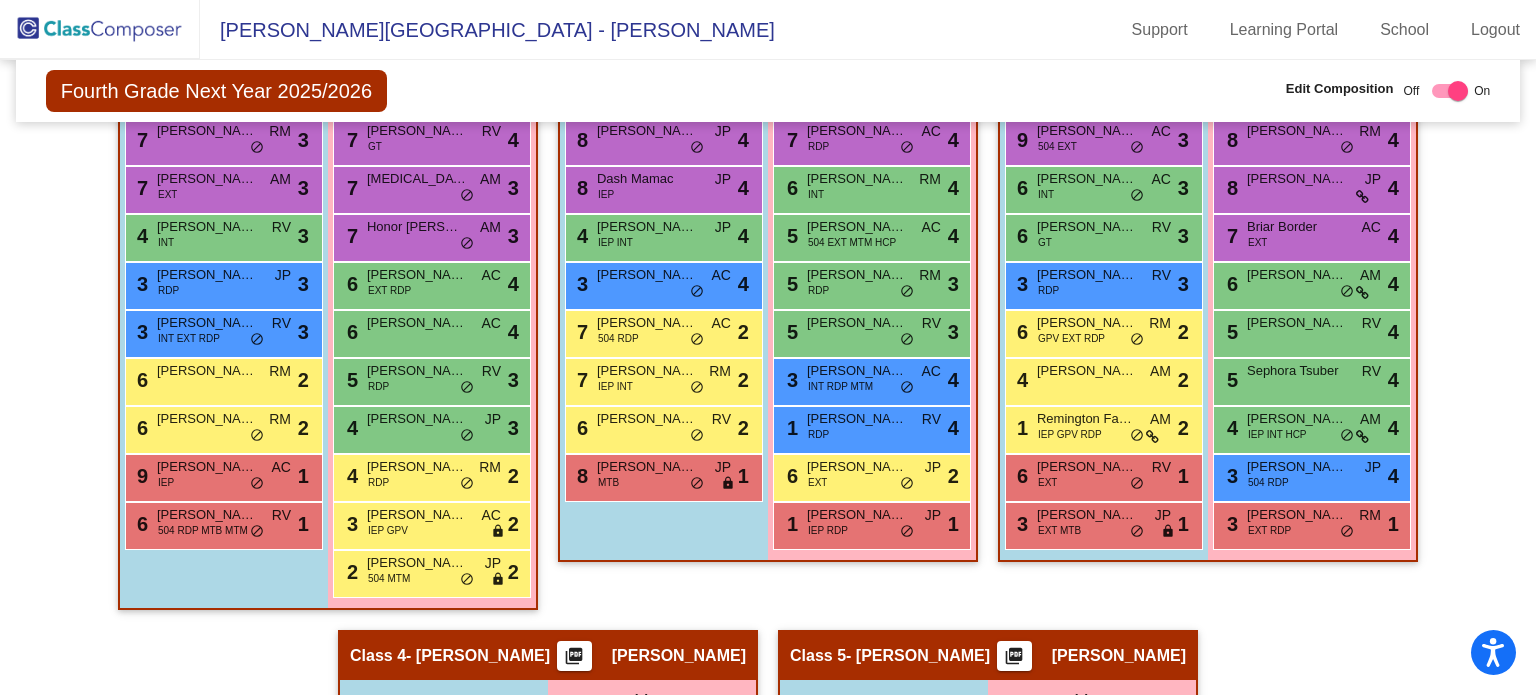 scroll, scrollTop: 503, scrollLeft: 0, axis: vertical 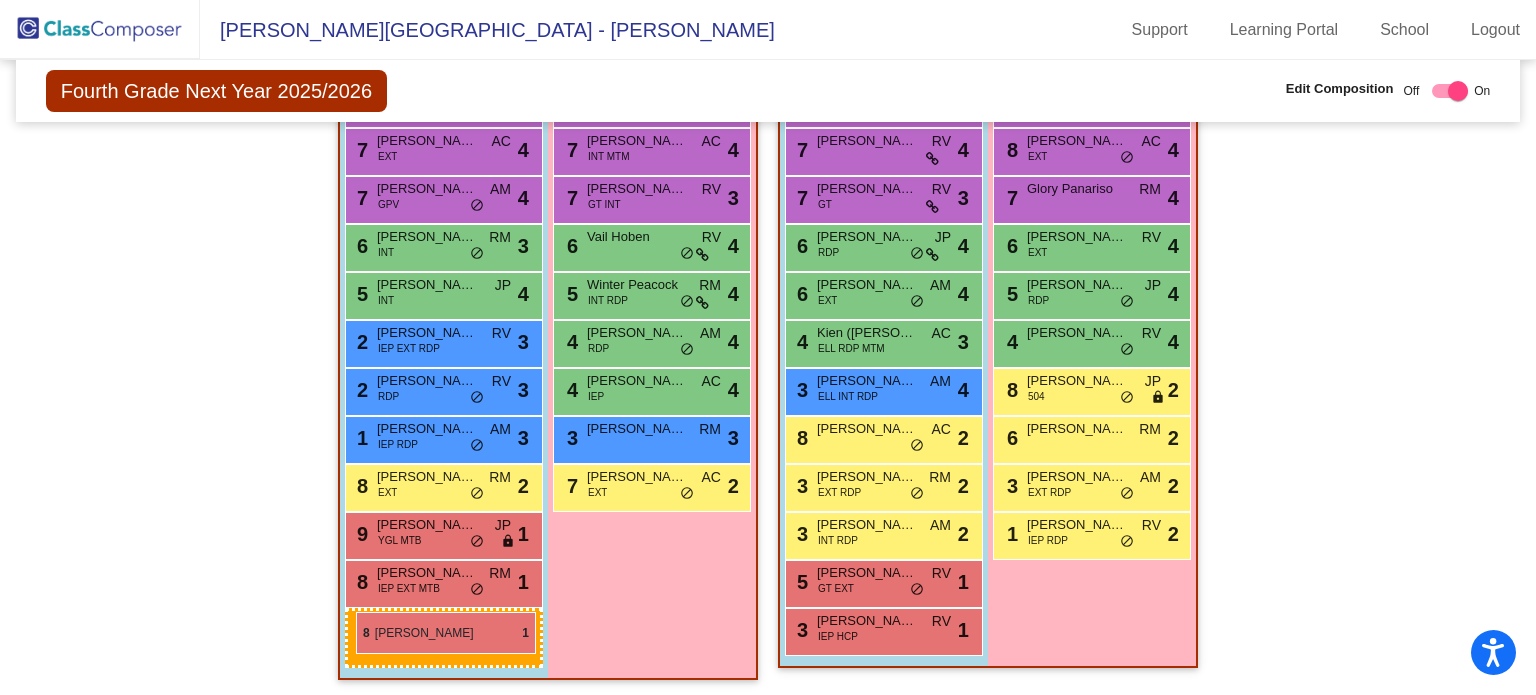 drag, startPoint x: 655, startPoint y: 230, endPoint x: 356, endPoint y: 612, distance: 485.1031 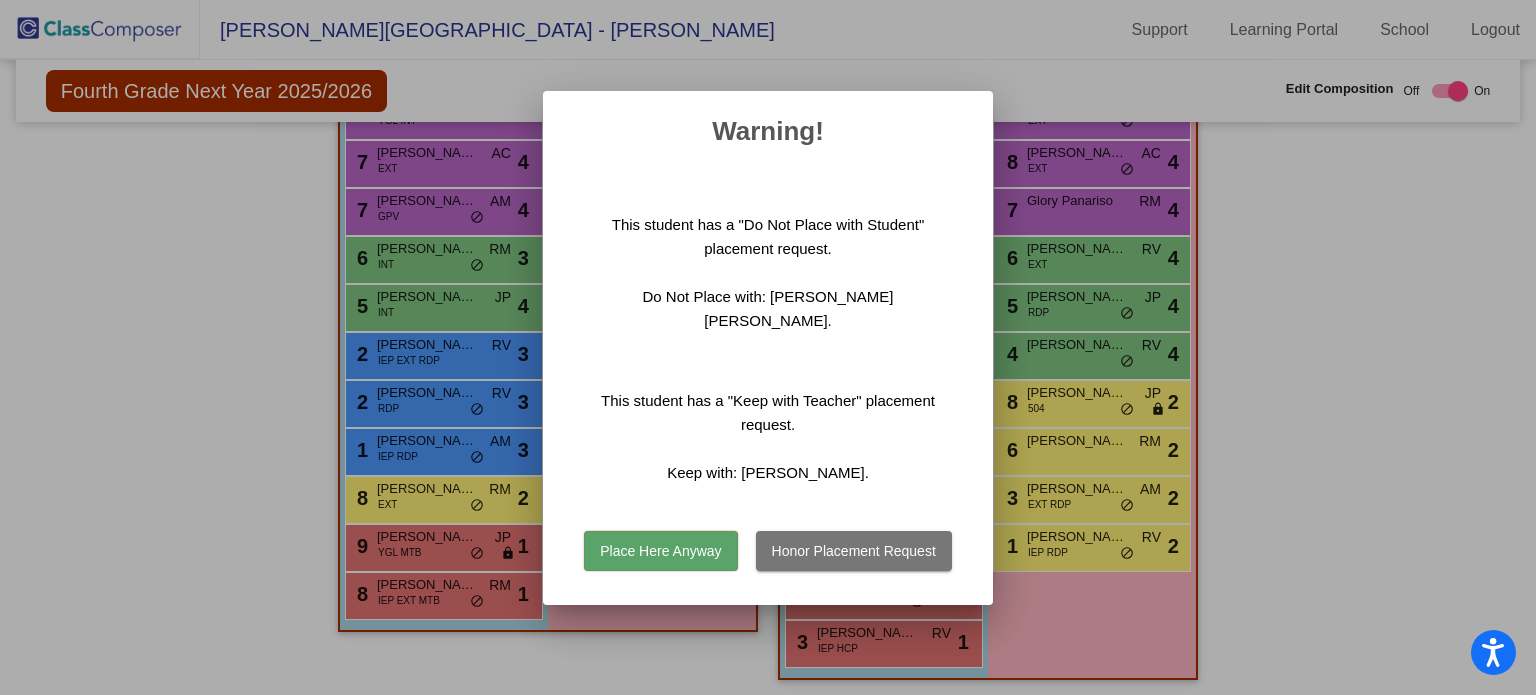 click on "Place Here Anyway" at bounding box center (660, 551) 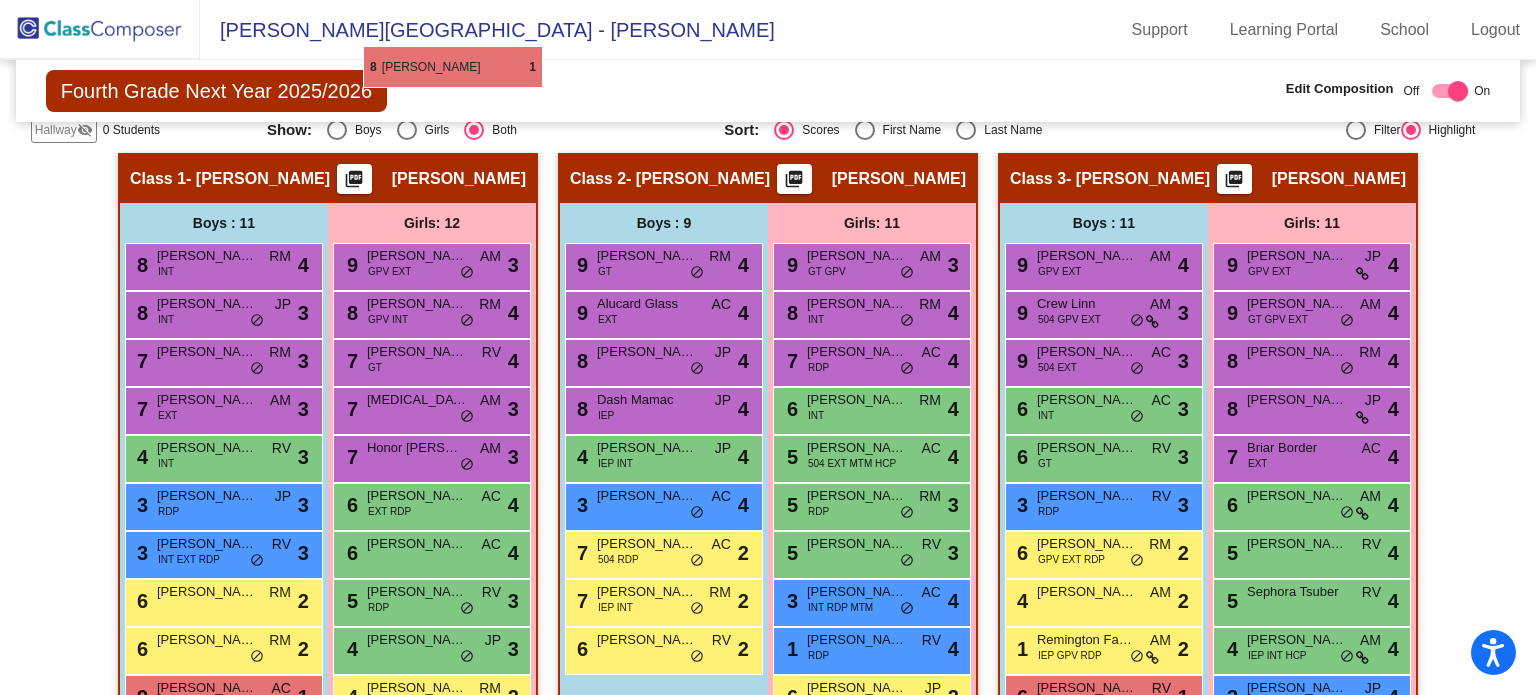 scroll, scrollTop: 396, scrollLeft: 0, axis: vertical 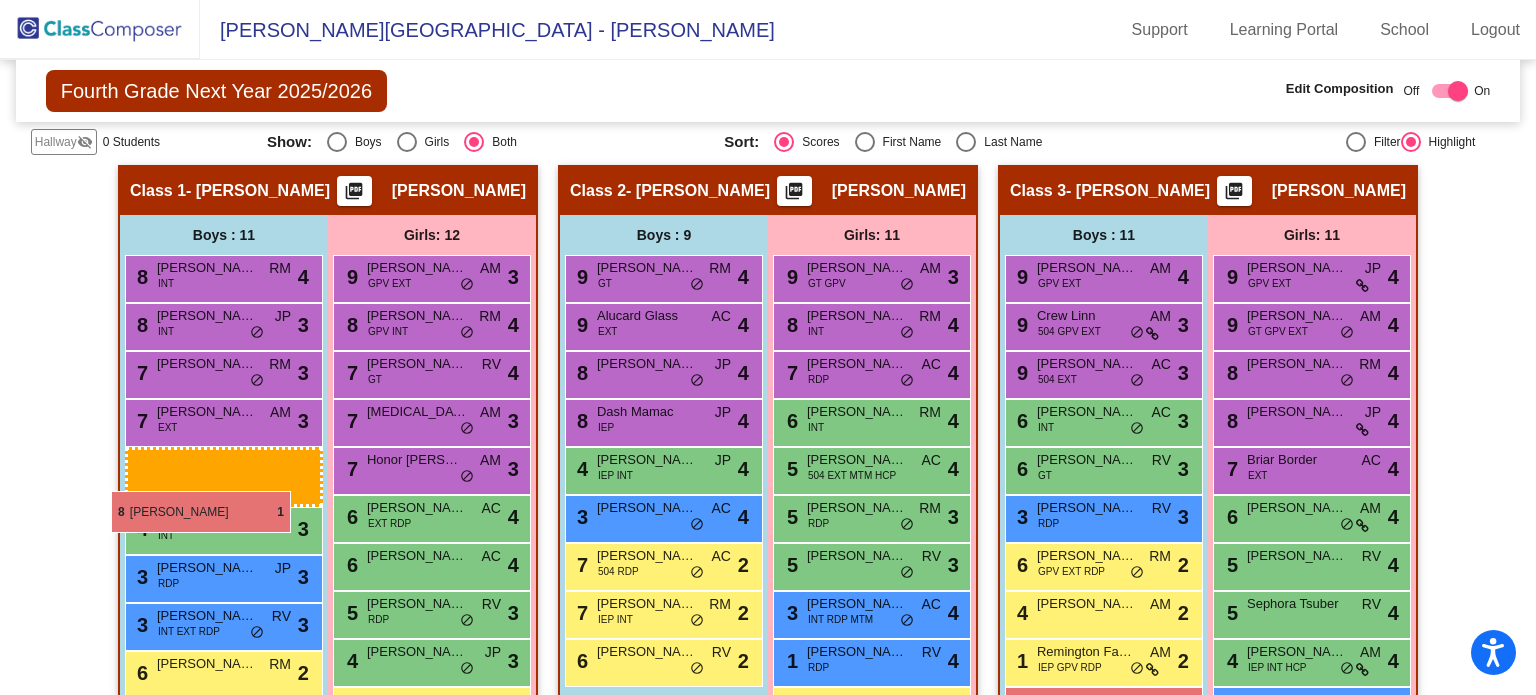 drag, startPoint x: 422, startPoint y: 585, endPoint x: 111, endPoint y: 491, distance: 324.89536 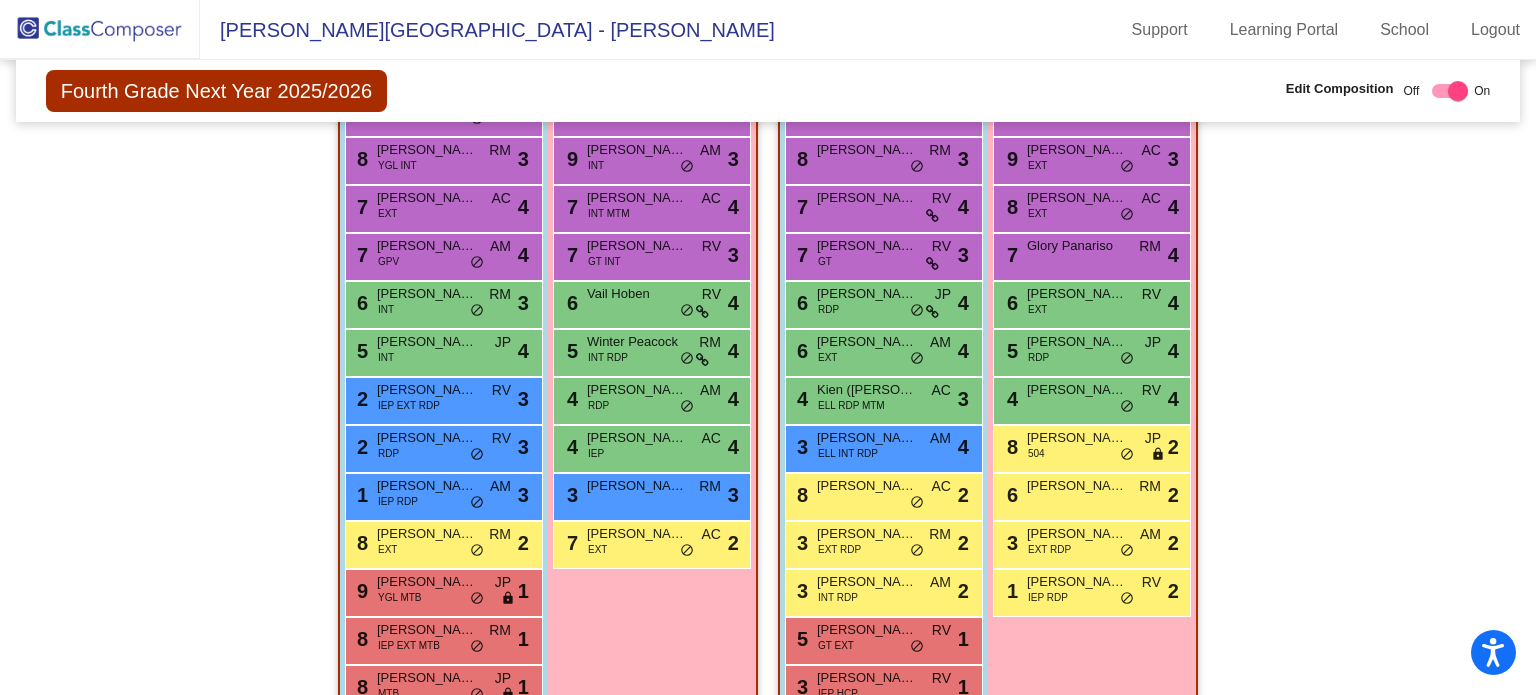 scroll, scrollTop: 1353, scrollLeft: 0, axis: vertical 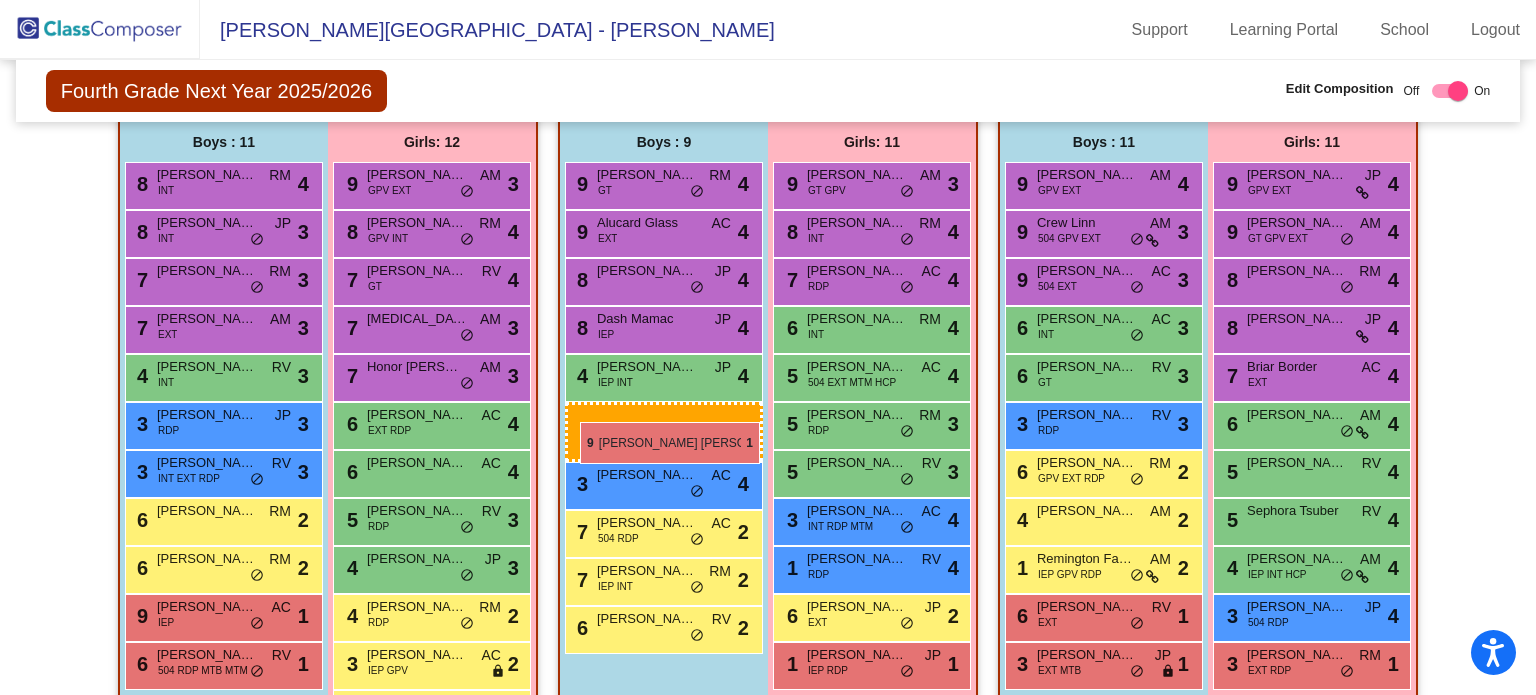 drag, startPoint x: 405, startPoint y: 547, endPoint x: 580, endPoint y: 422, distance: 215.05814 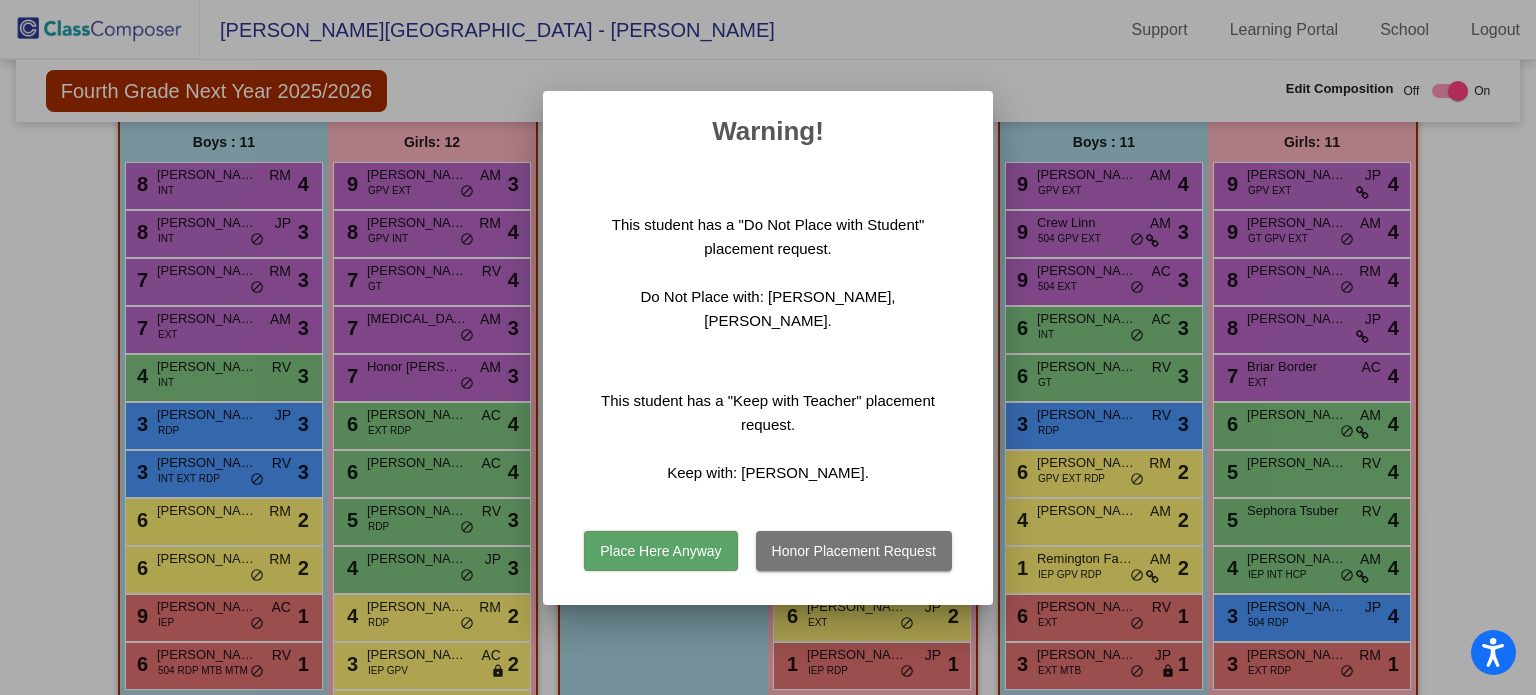 click on "Honor Placement Request" at bounding box center [854, 551] 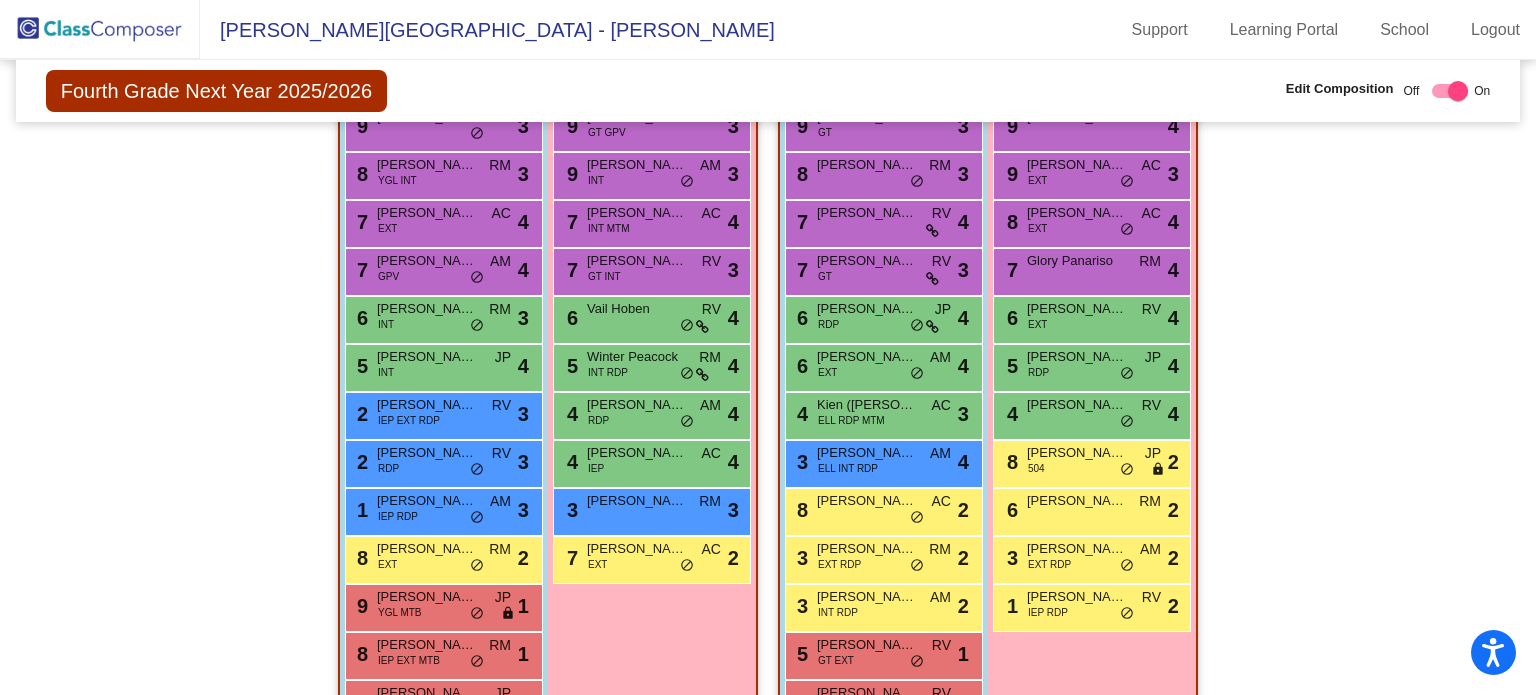scroll, scrollTop: 1300, scrollLeft: 0, axis: vertical 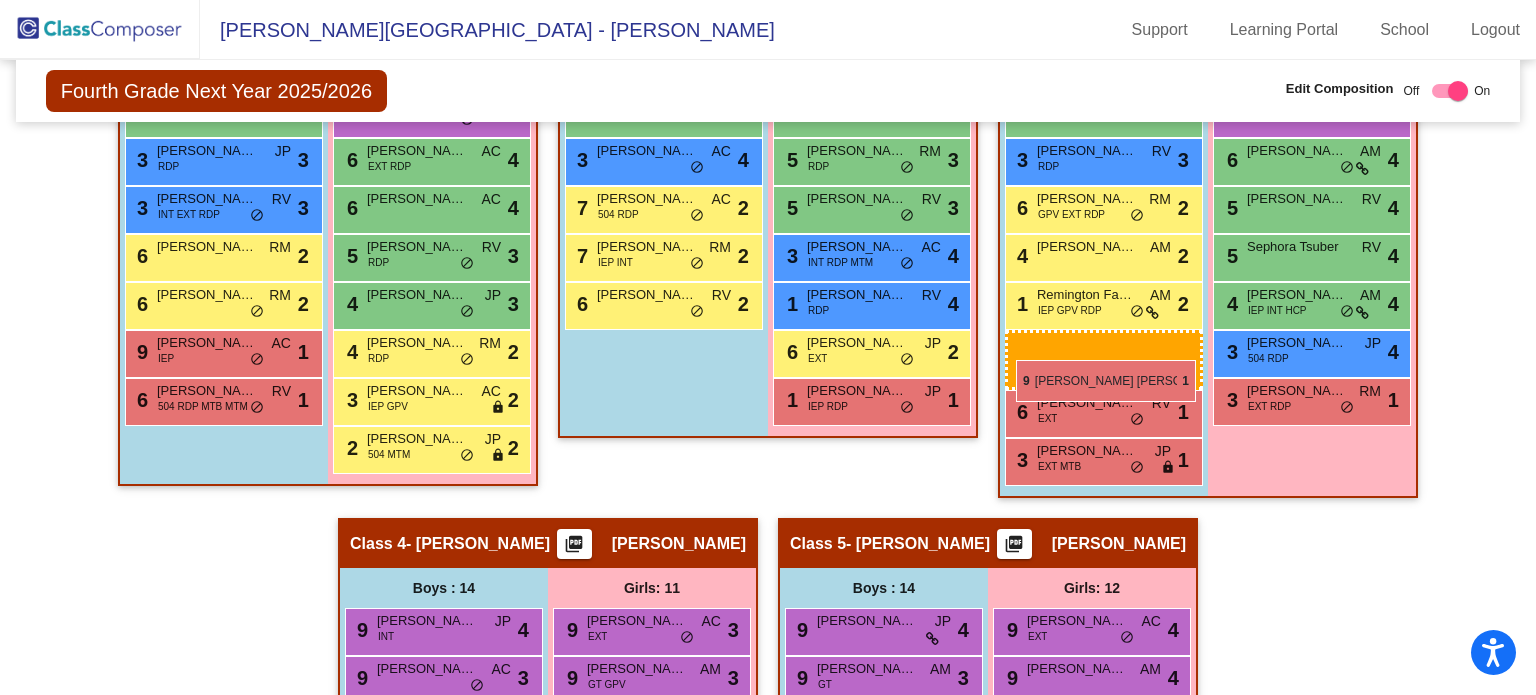 drag, startPoint x: 427, startPoint y: 594, endPoint x: 1016, endPoint y: 360, distance: 633.7799 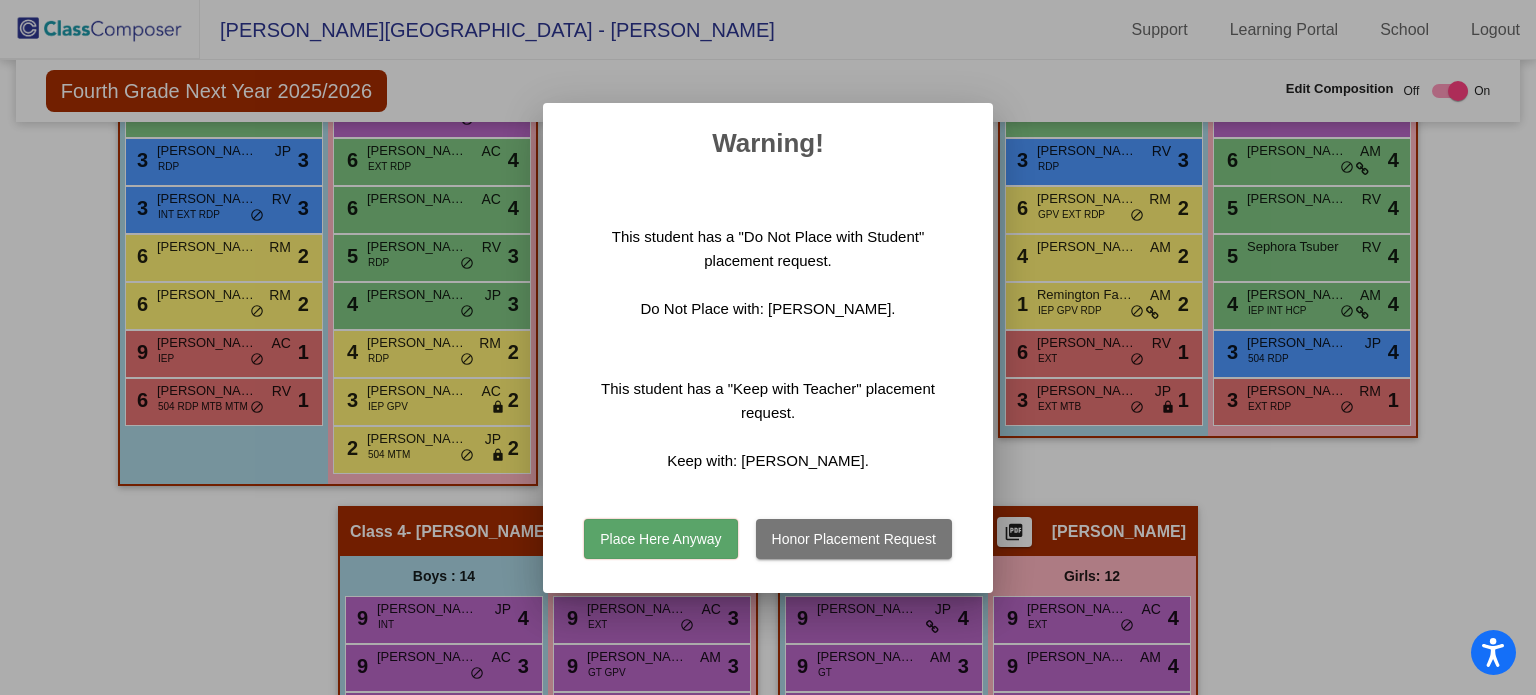 click on "Honor Placement Request" at bounding box center (854, 539) 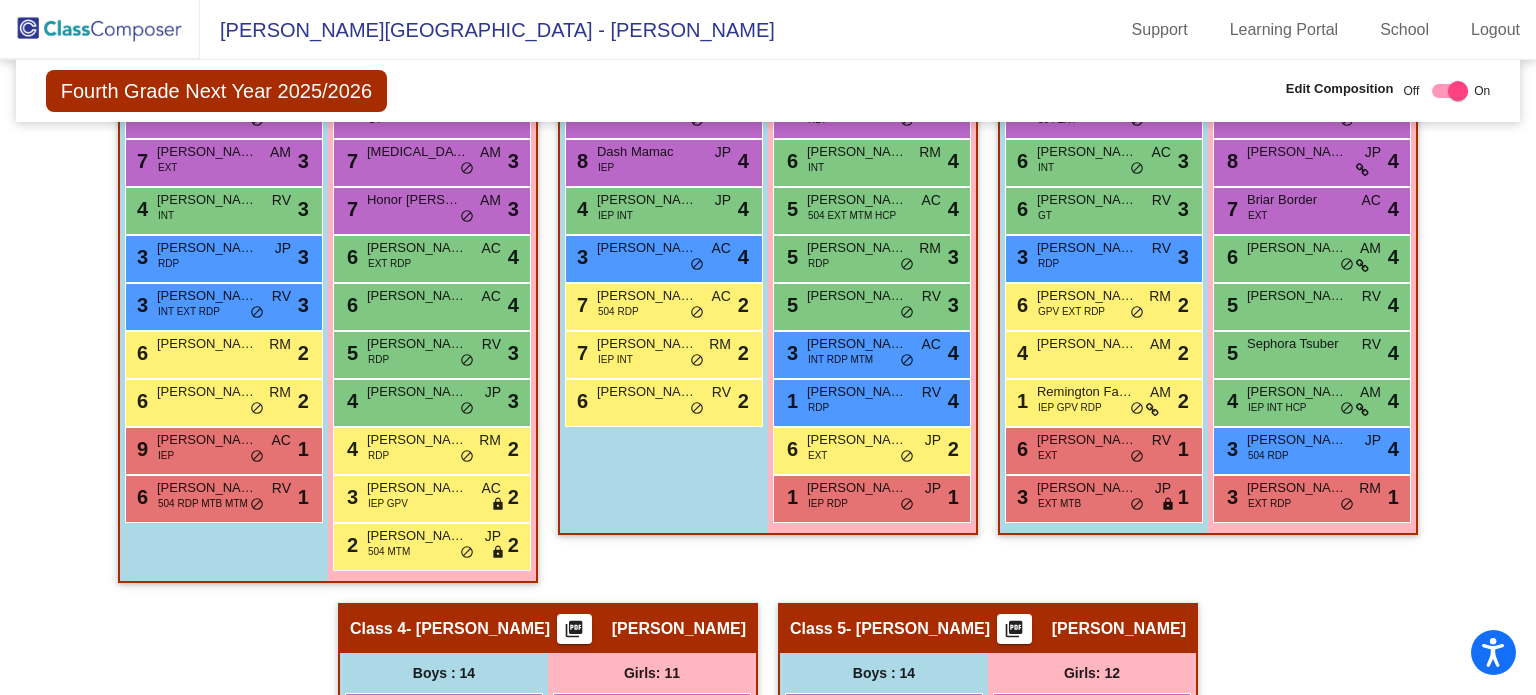 scroll, scrollTop: 661, scrollLeft: 0, axis: vertical 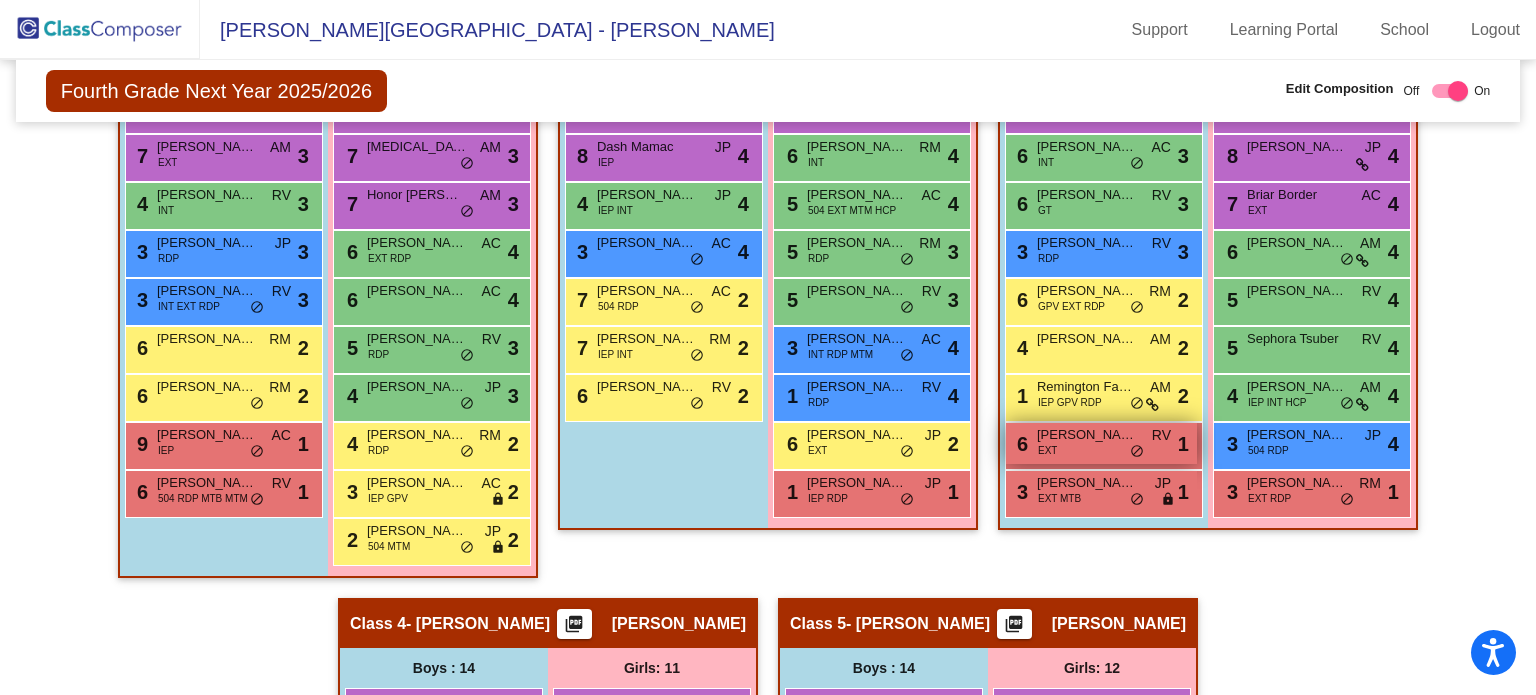 click on "6 [PERSON_NAME] EXT RV lock do_not_disturb_alt 1" at bounding box center [1101, 443] 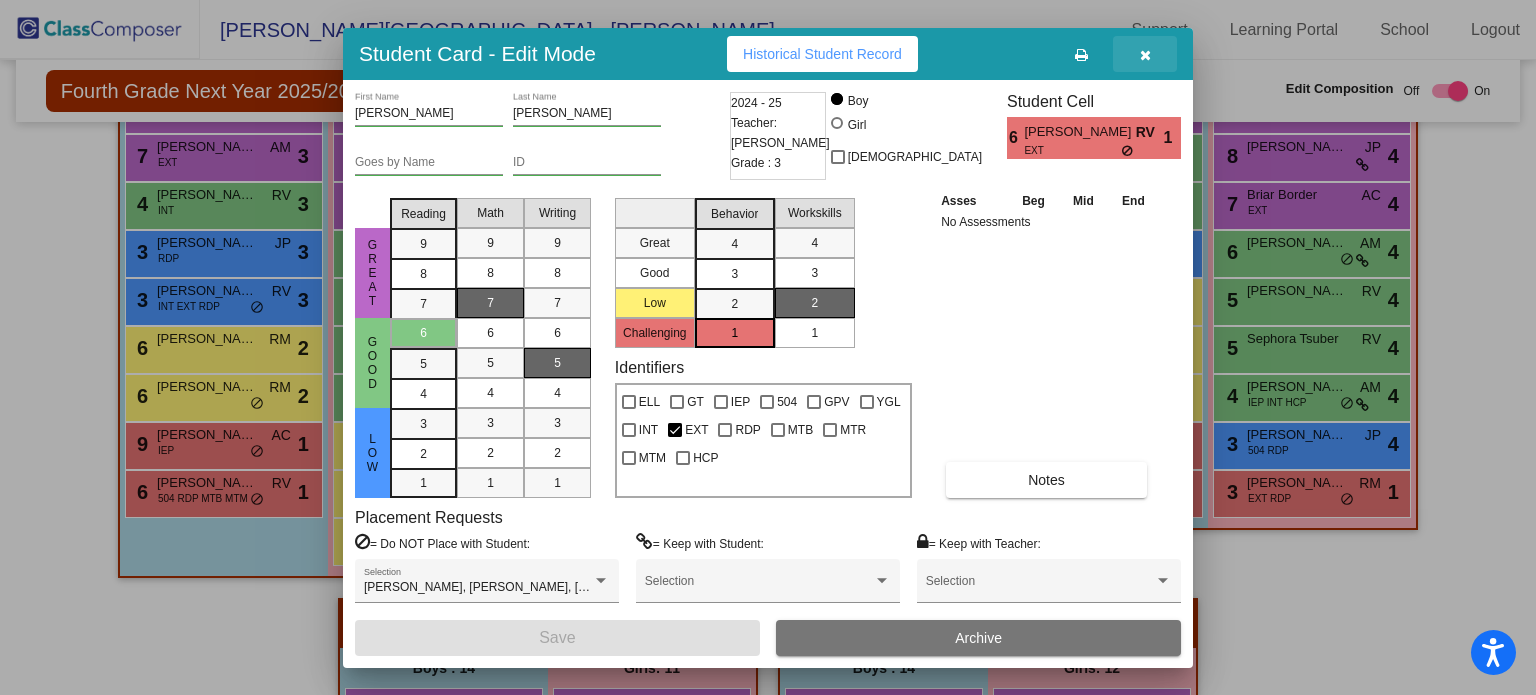 click at bounding box center [1145, 54] 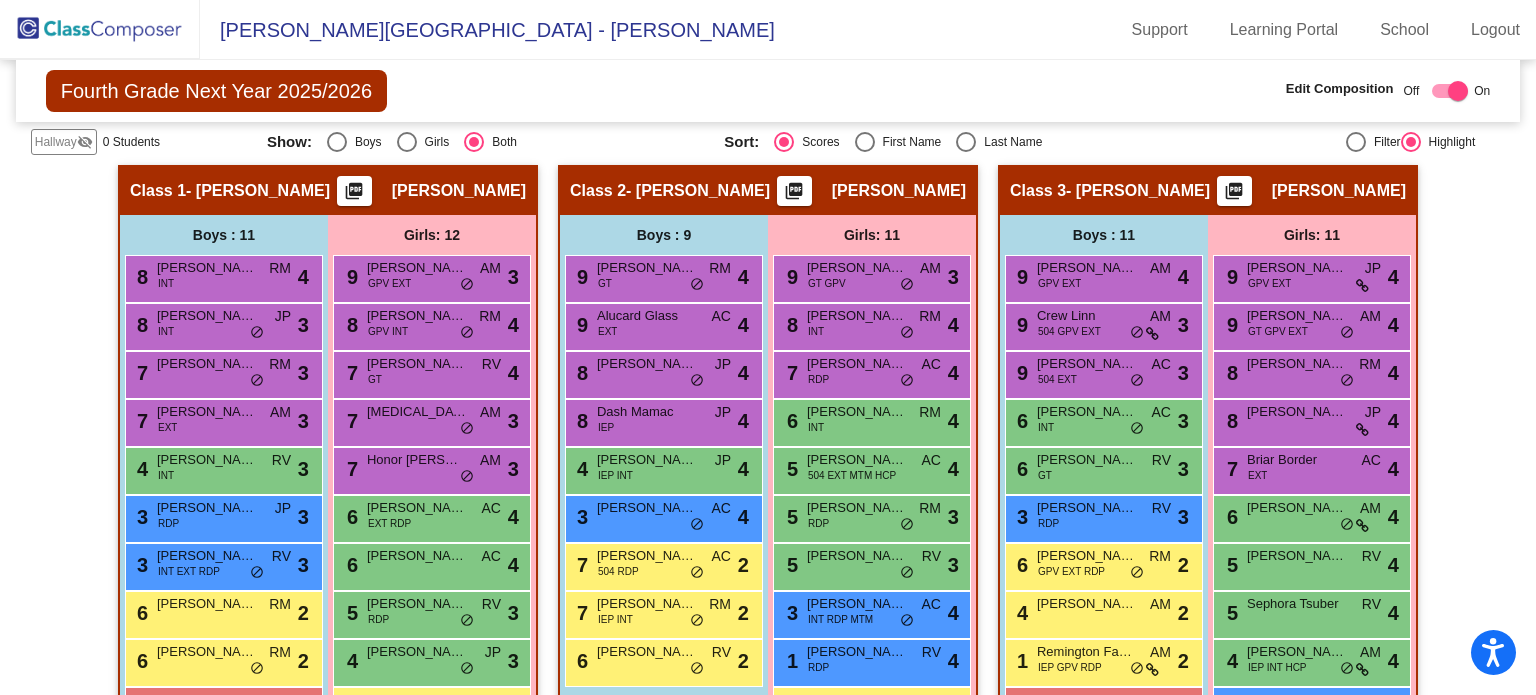 scroll, scrollTop: 391, scrollLeft: 0, axis: vertical 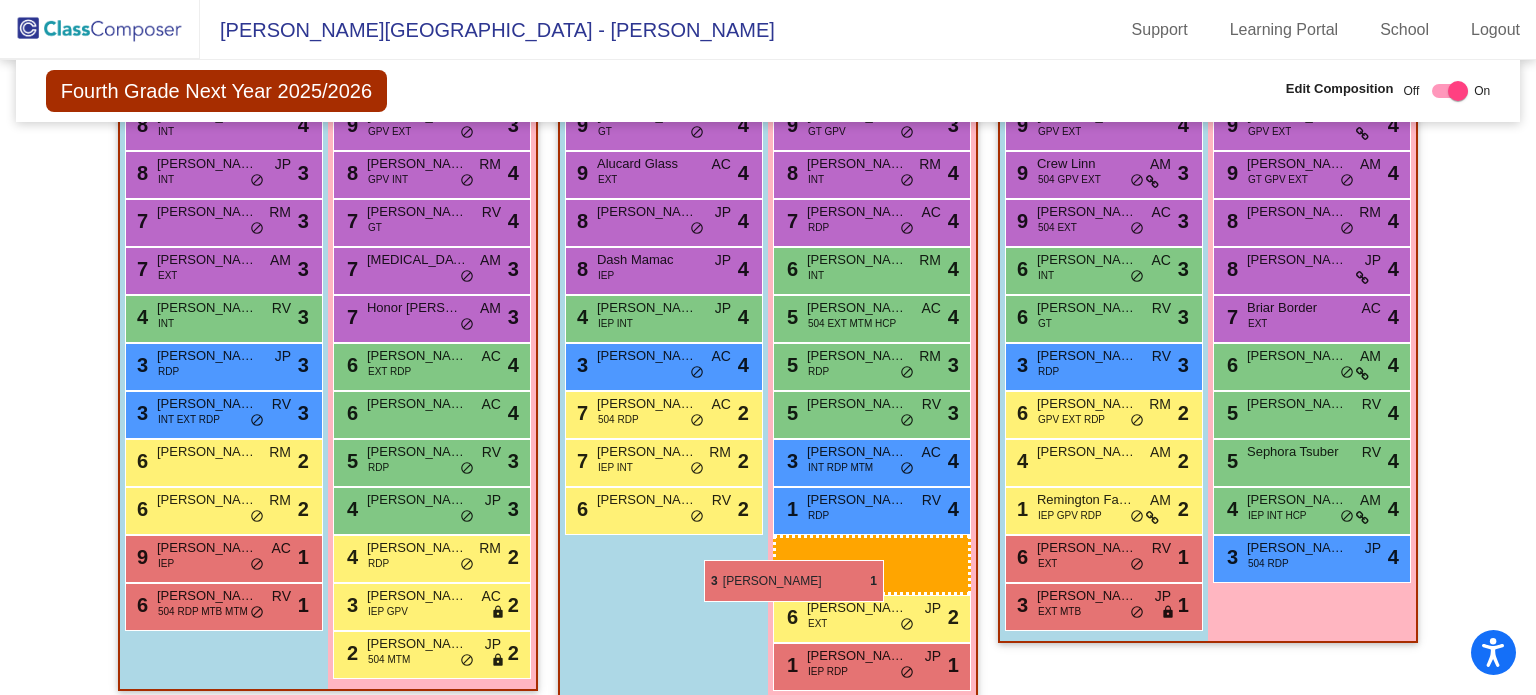 drag, startPoint x: 1276, startPoint y: 604, endPoint x: 704, endPoint y: 560, distance: 573.6898 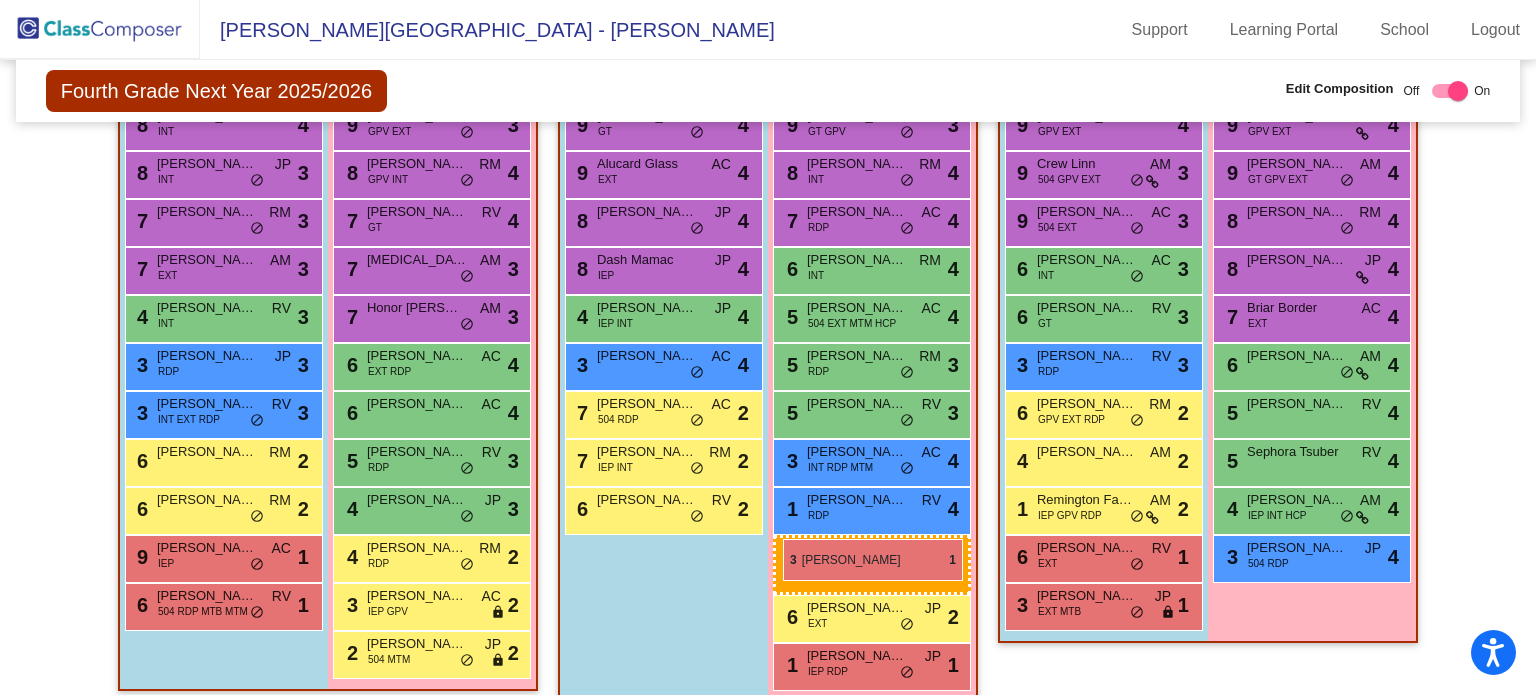 drag, startPoint x: 1275, startPoint y: 605, endPoint x: 784, endPoint y: 539, distance: 495.416 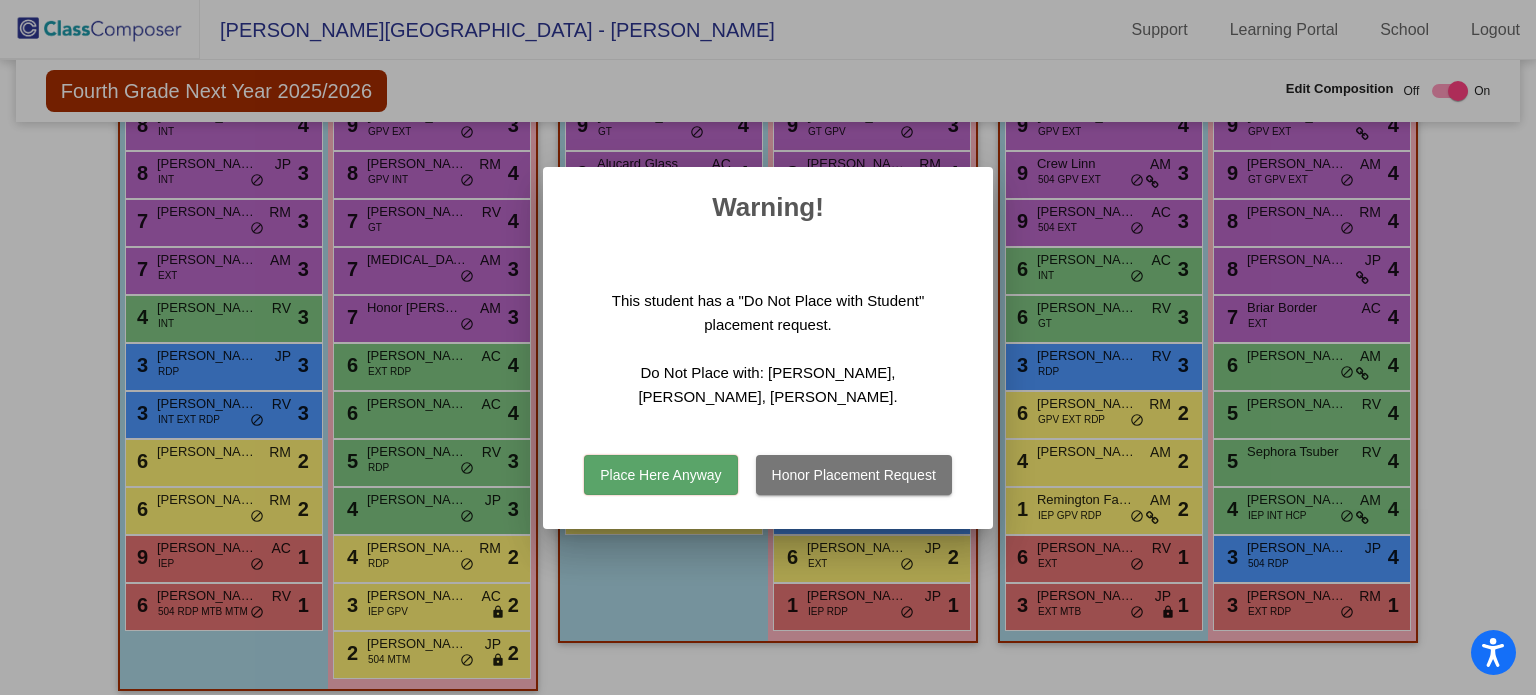 click on "Honor Placement Request" at bounding box center (854, 475) 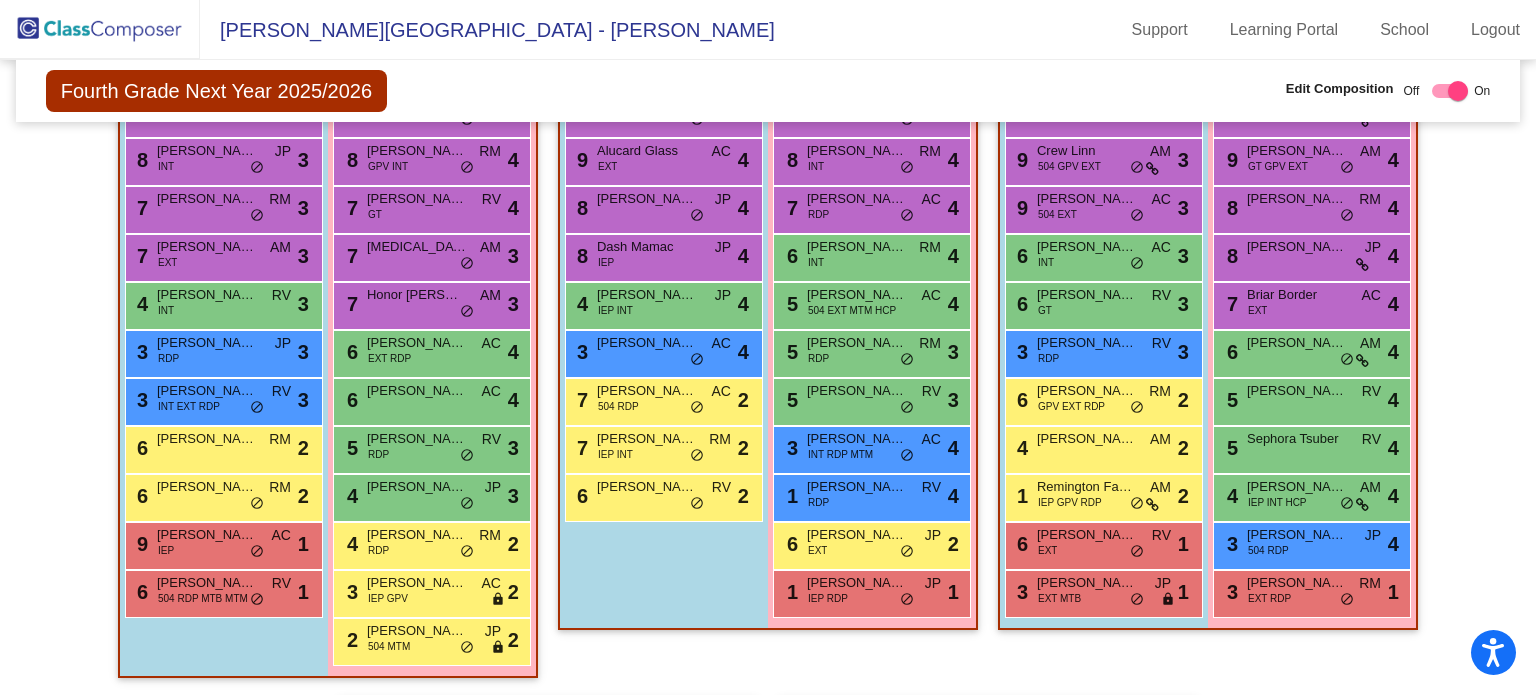 scroll, scrollTop: 564, scrollLeft: 0, axis: vertical 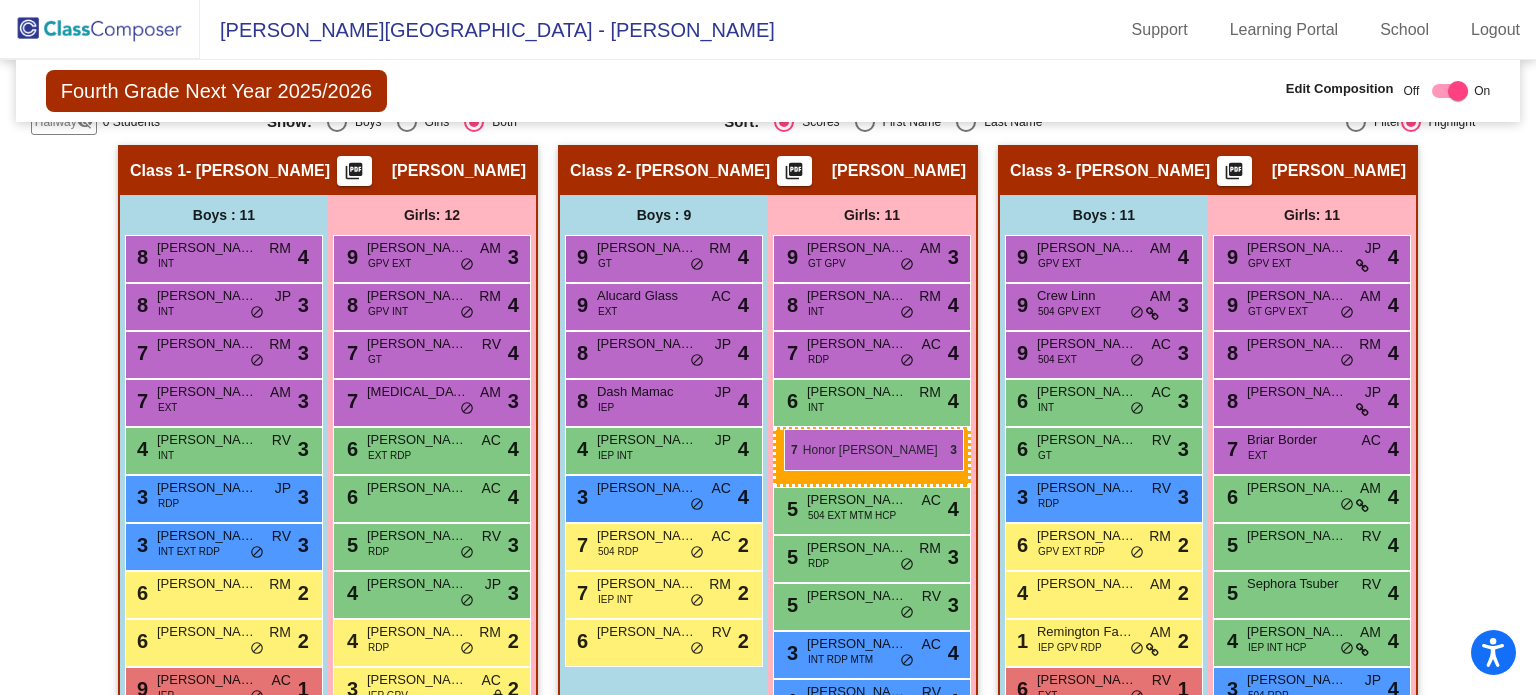 drag, startPoint x: 394, startPoint y: 450, endPoint x: 784, endPoint y: 429, distance: 390.56497 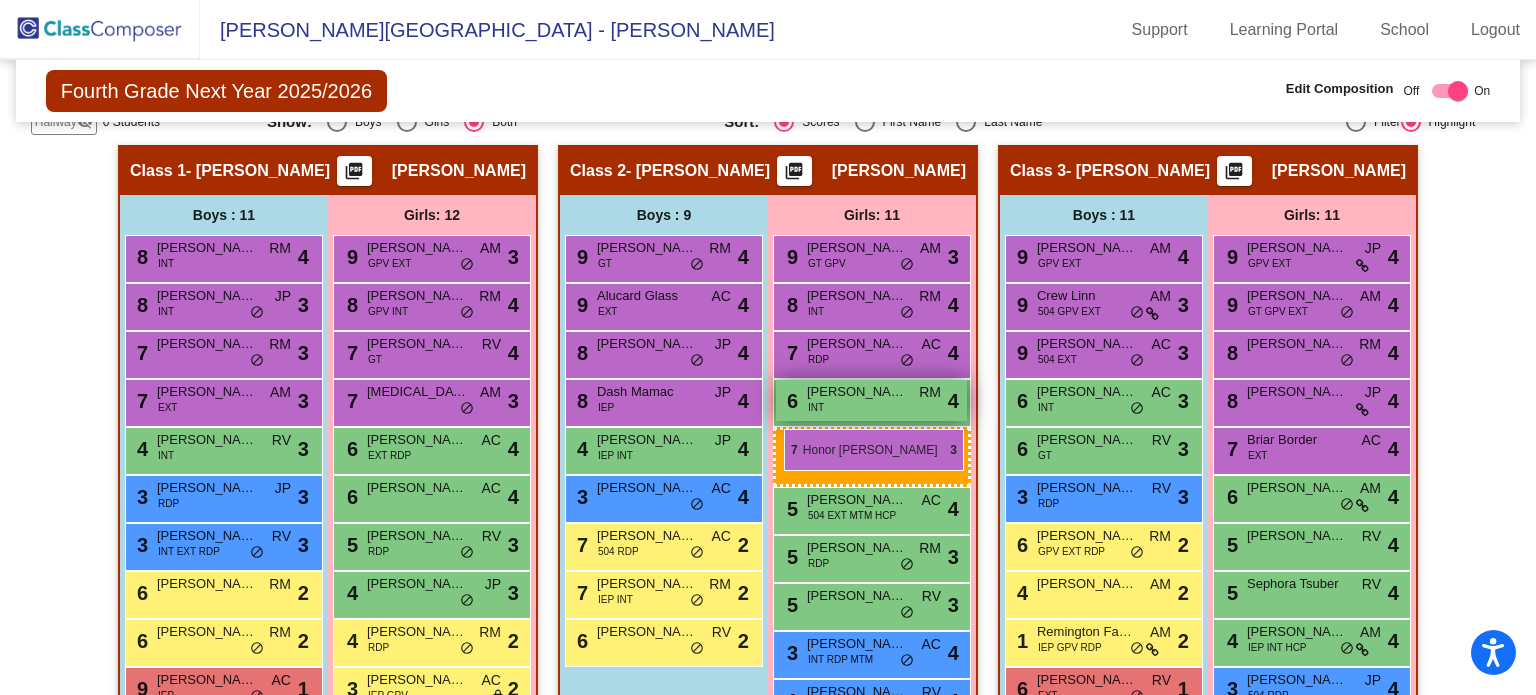 checkbox on "false" 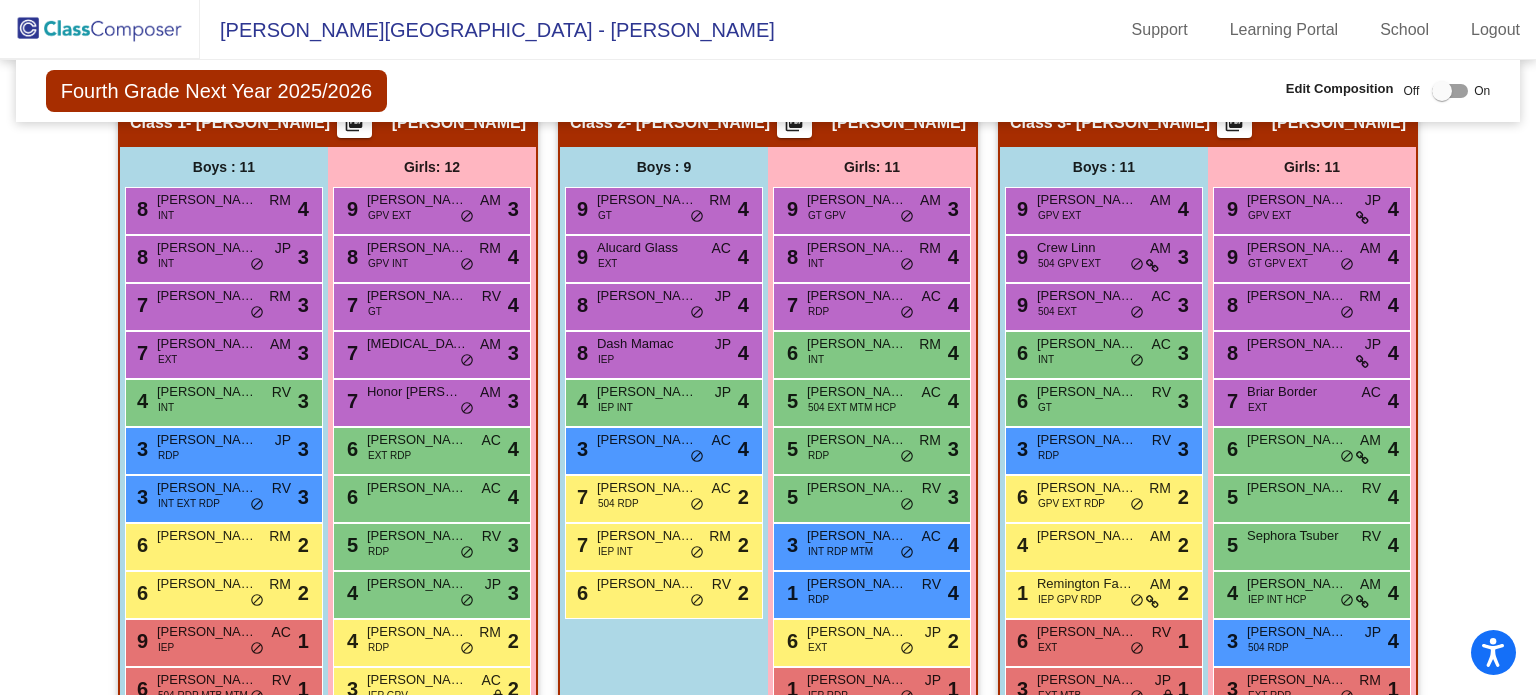 scroll, scrollTop: 466, scrollLeft: 0, axis: vertical 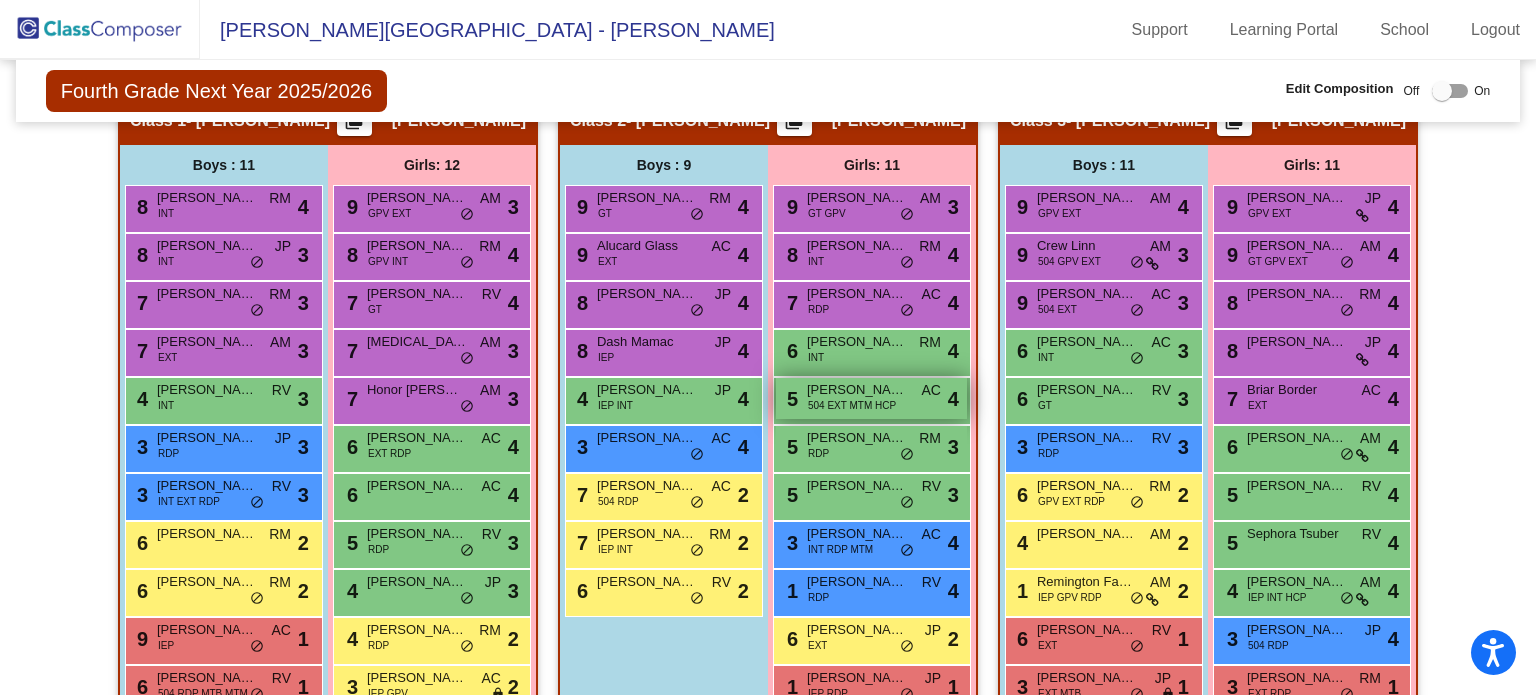drag, startPoint x: 392, startPoint y: 407, endPoint x: 783, endPoint y: 373, distance: 392.47546 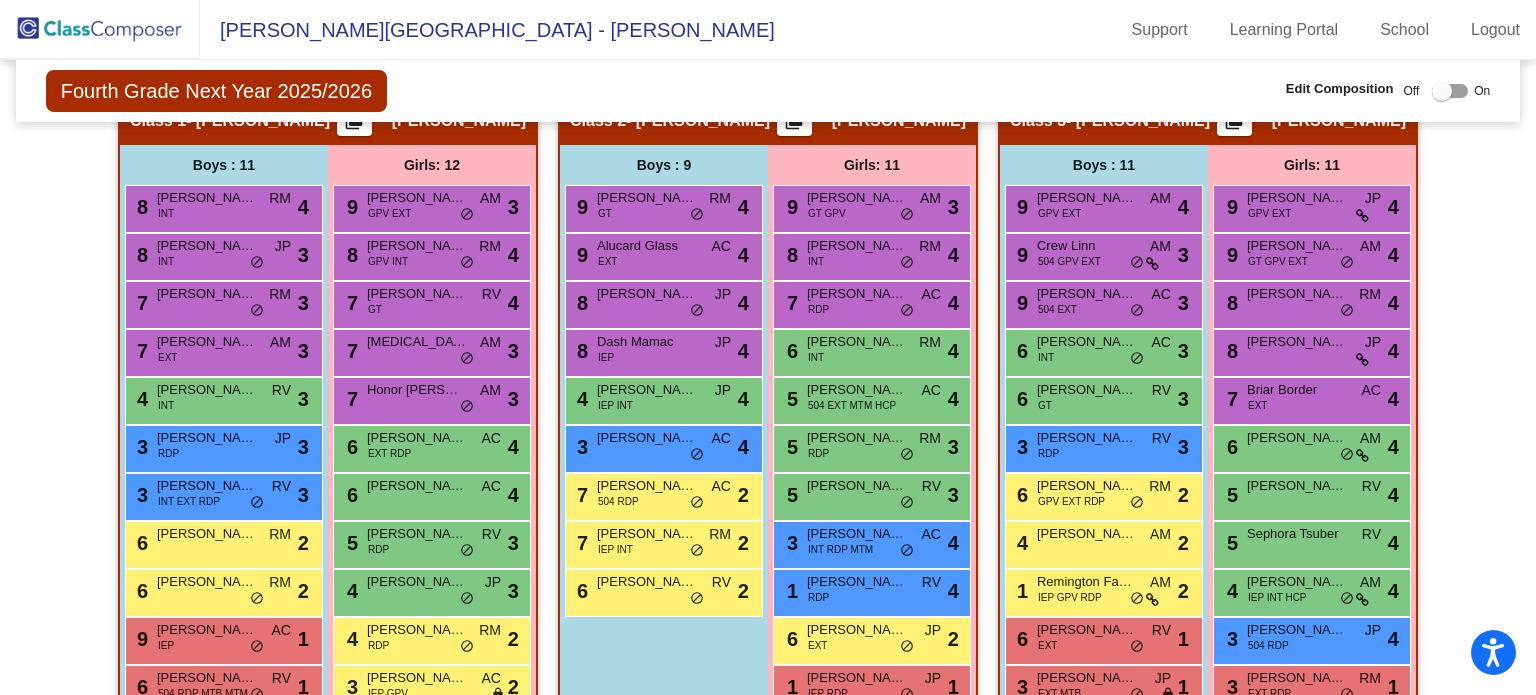 click on "[PERSON_NAME][GEOGRAPHIC_DATA] - [PERSON_NAME] Support Learning Portal School Logout" 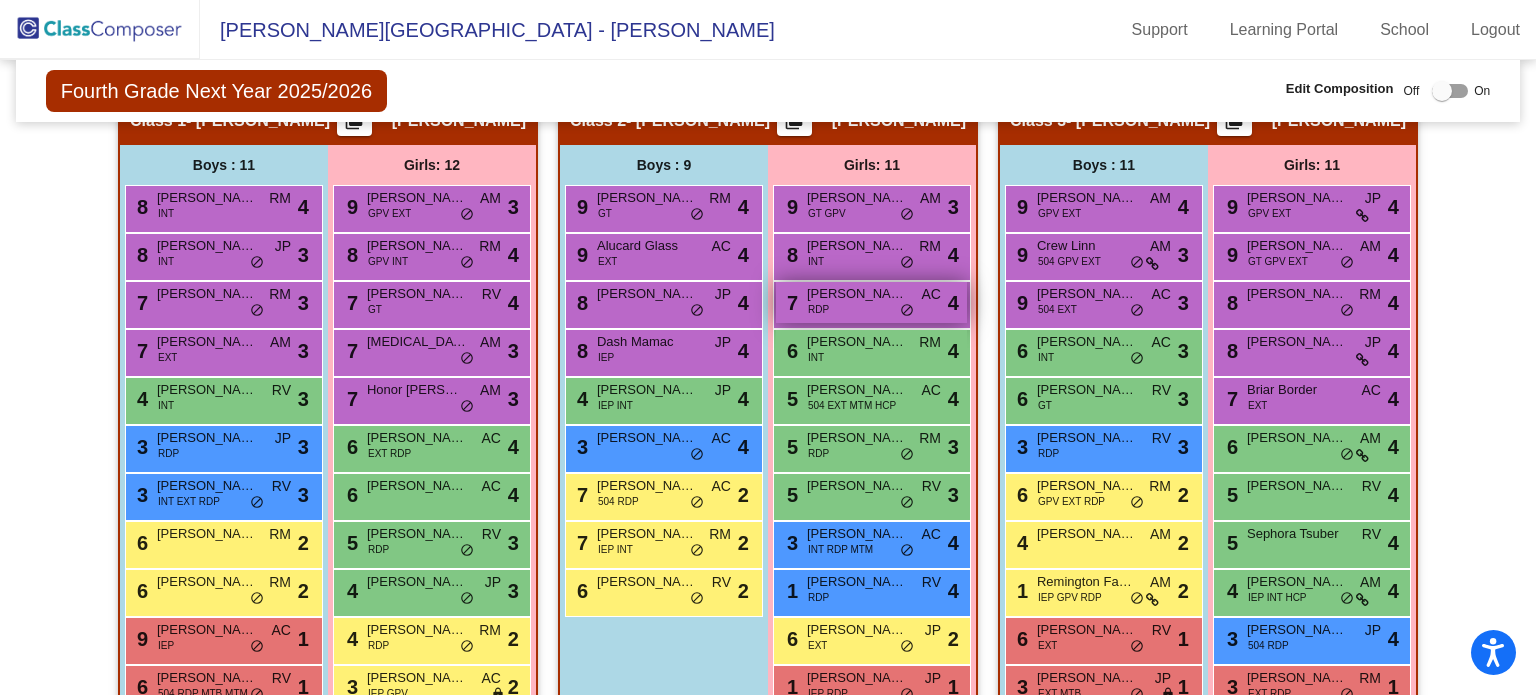 drag, startPoint x: 392, startPoint y: 389, endPoint x: 807, endPoint y: 296, distance: 425.29285 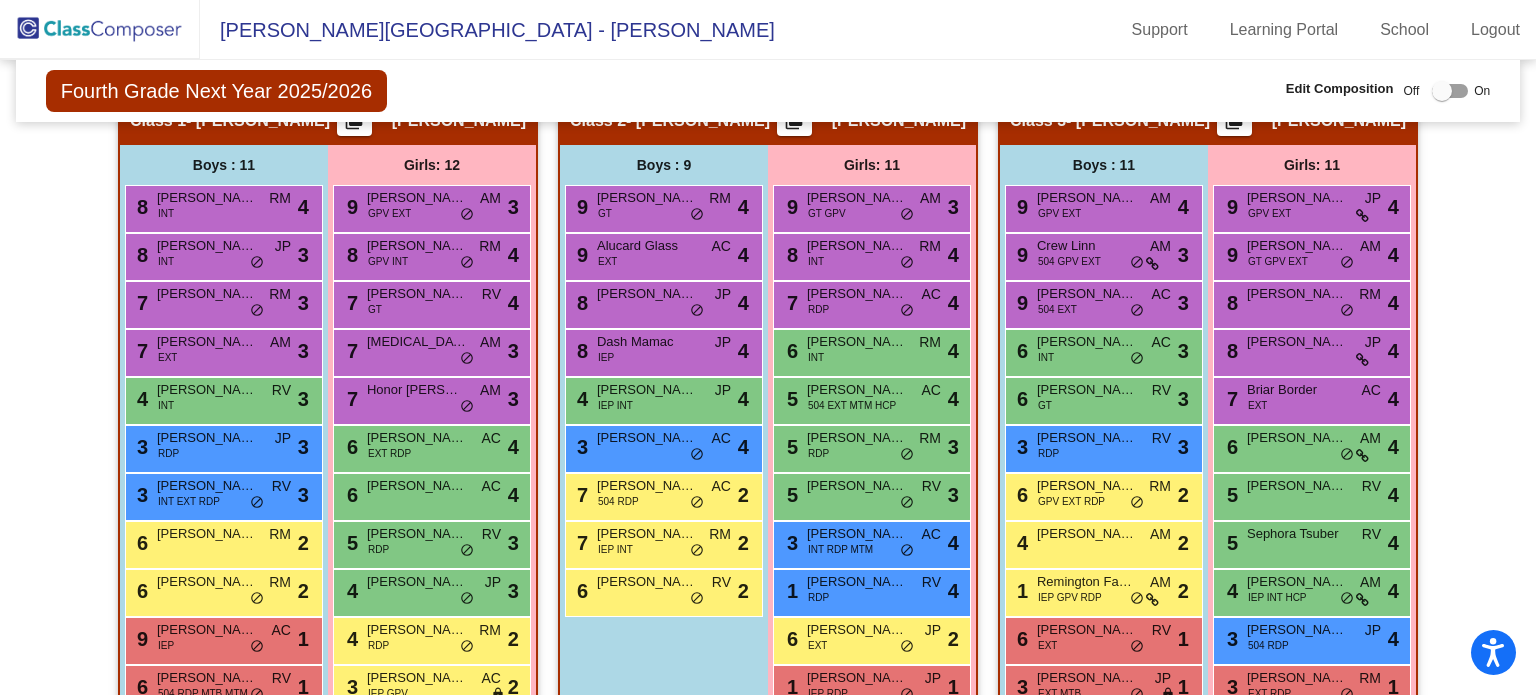 click on "Fourth Grade Next Year 2025/2026  Edit Composition Off   On  Incoming   Digital Data Wall" 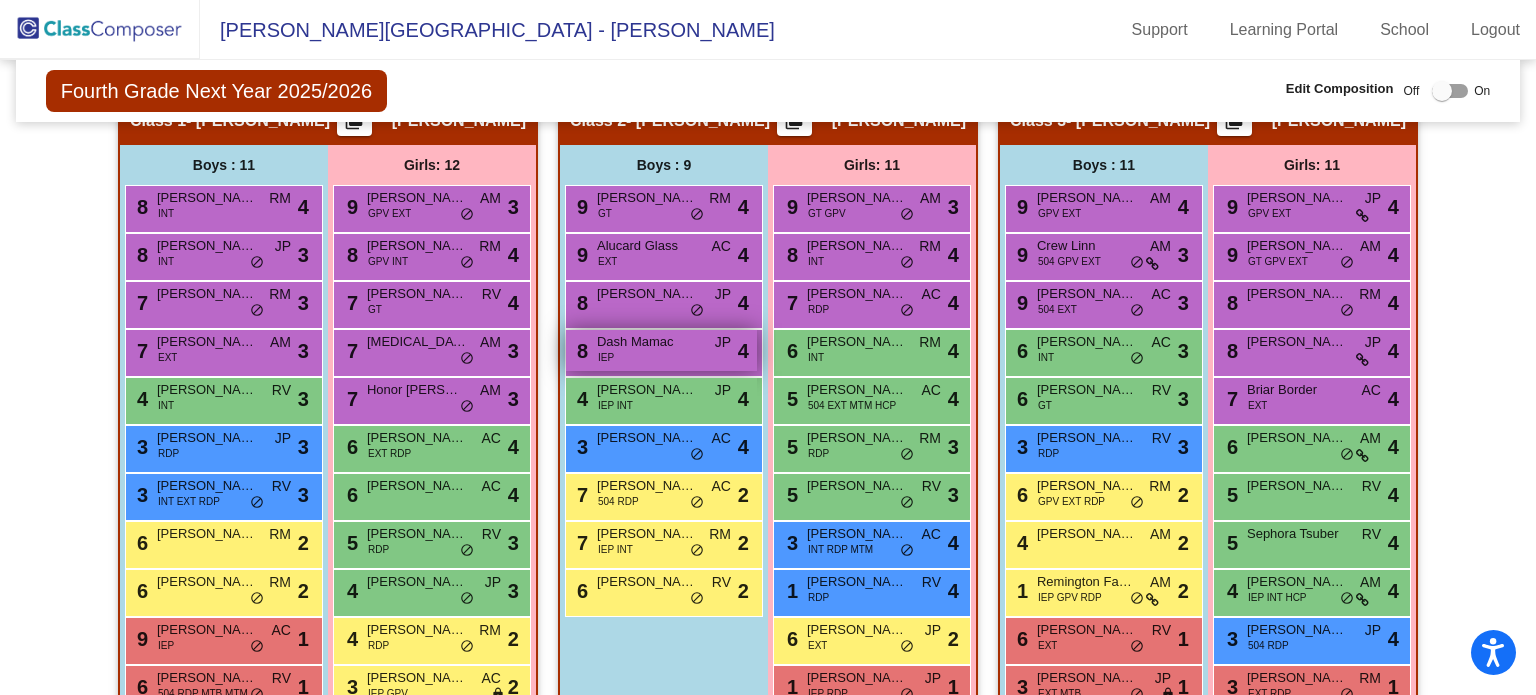 drag, startPoint x: 378, startPoint y: 397, endPoint x: 711, endPoint y: 333, distance: 339.0944 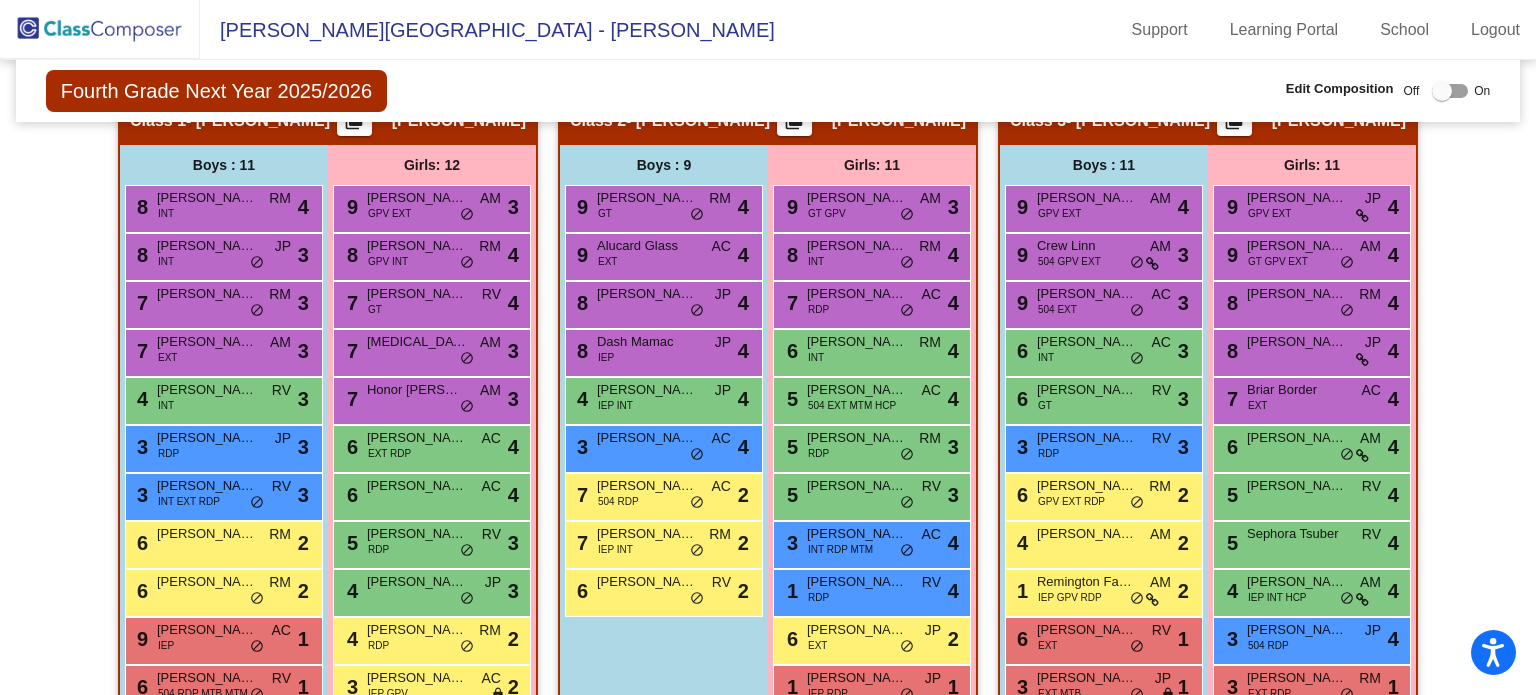 click on "Hallway   - Hallway Class  picture_as_pdf  Add Student  First Name Last Name Student Id  (Recommended)   Boy   Girl   [DEMOGRAPHIC_DATA] Add Close  Boys : 0    No Students   Girls: 0   No Students   Class 1   - [PERSON_NAME]  picture_as_pdf [PERSON_NAME]  Add Student  First Name Last Name Student Id  (Recommended)   Boy   Girl   [DEMOGRAPHIC_DATA] Add Close  Boys : 11  8 Apollo Sumilang INT RM lock do_not_disturb_alt 4 8 [PERSON_NAME] INT JP lock do_not_disturb_alt 3 7 [PERSON_NAME] [PERSON_NAME] lock do_not_disturb_alt 3 7 [PERSON_NAME] EXT AM lock do_not_disturb_alt 3 4 [PERSON_NAME] INT RV lock do_not_disturb_alt 3 3 [PERSON_NAME] RDP JP lock do_not_disturb_alt 3 3 [PERSON_NAME] INT EXT RDP RV lock do_not_disturb_alt 3 6 [PERSON_NAME] RM lock do_not_disturb_alt 2 6 [PERSON_NAME] RM lock do_not_disturb_alt 2 9 [PERSON_NAME] IEP AC lock do_not_disturb_alt 1 6 [PERSON_NAME] 504 RDP MTB MTM RV lock do_not_disturb_alt 1 Girls: 12 9 [PERSON_NAME] GPV EXT AM lock do_not_disturb_alt 3 8 [PERSON_NAME] GPV INT RM lock do_not_disturb_alt" 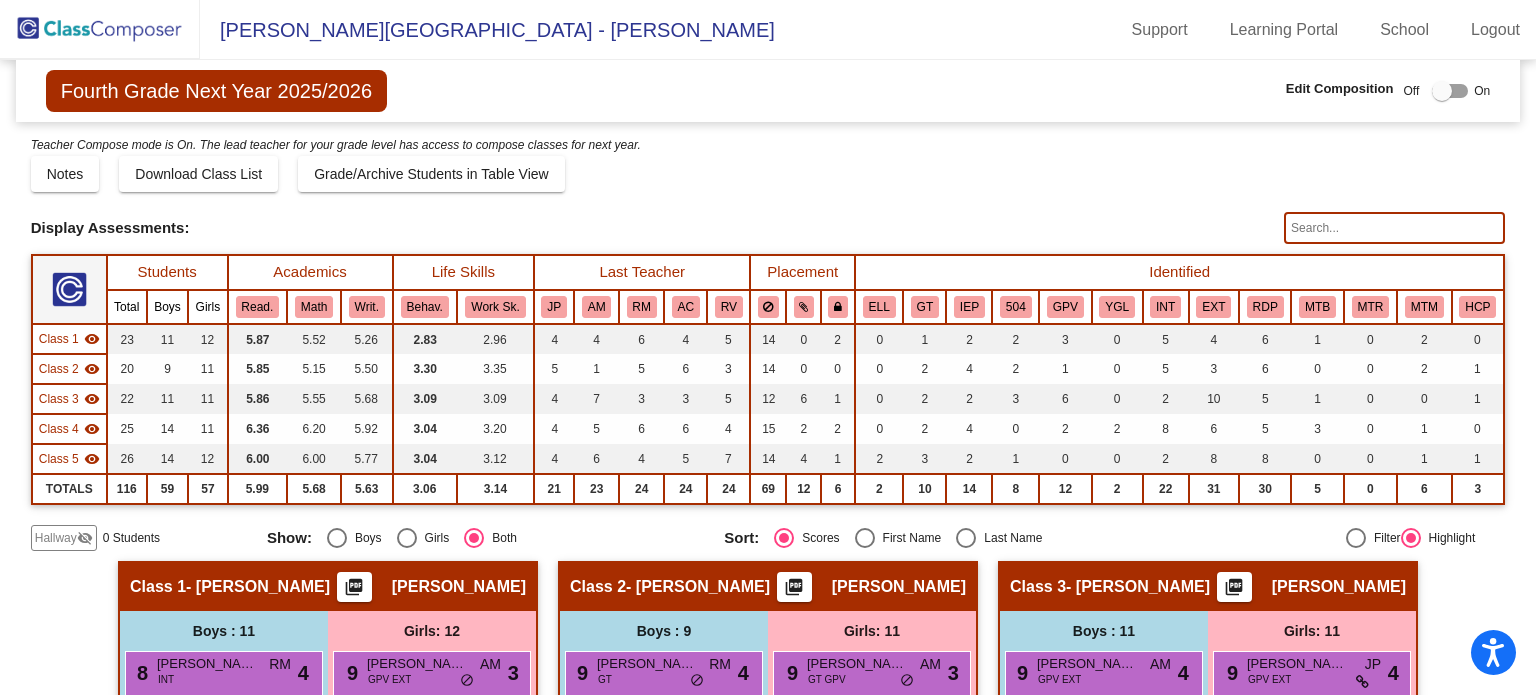 click at bounding box center [1450, 91] 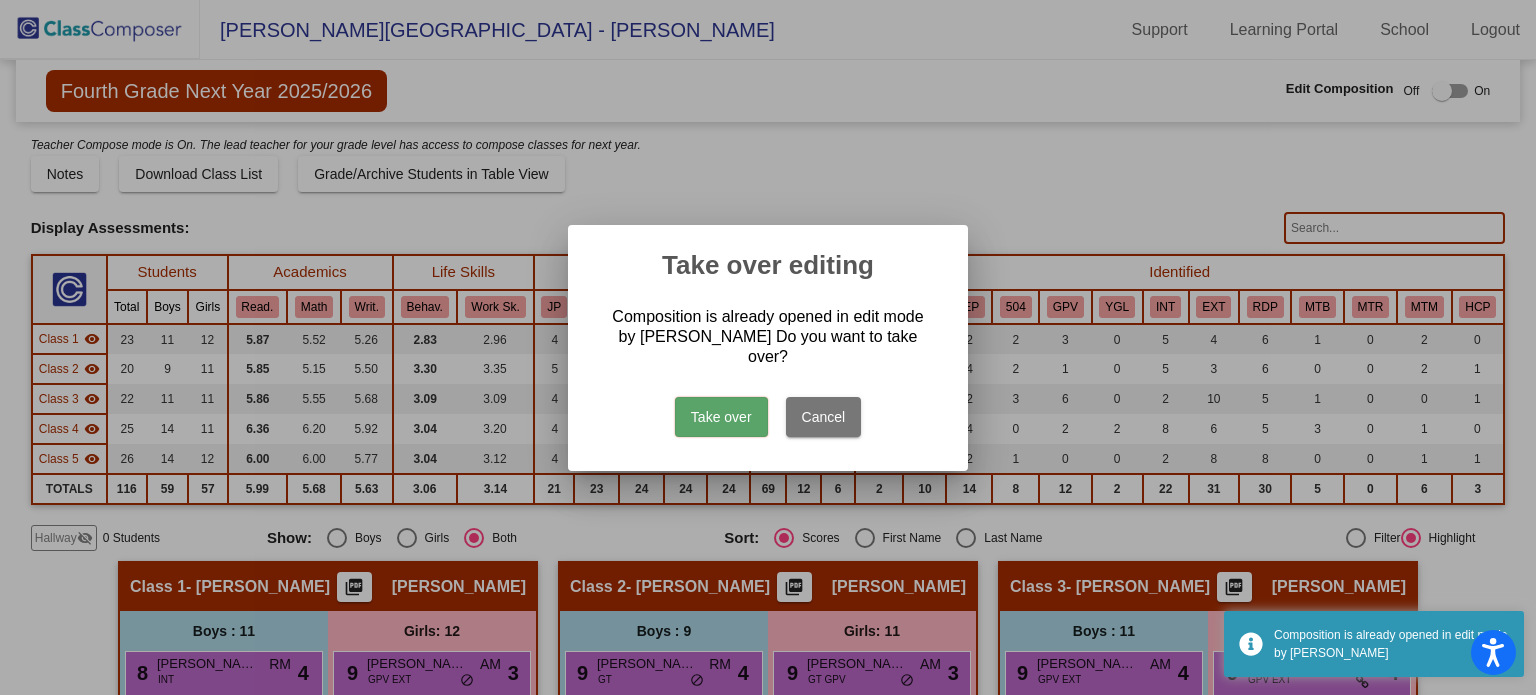 click on "Take over" at bounding box center (721, 417) 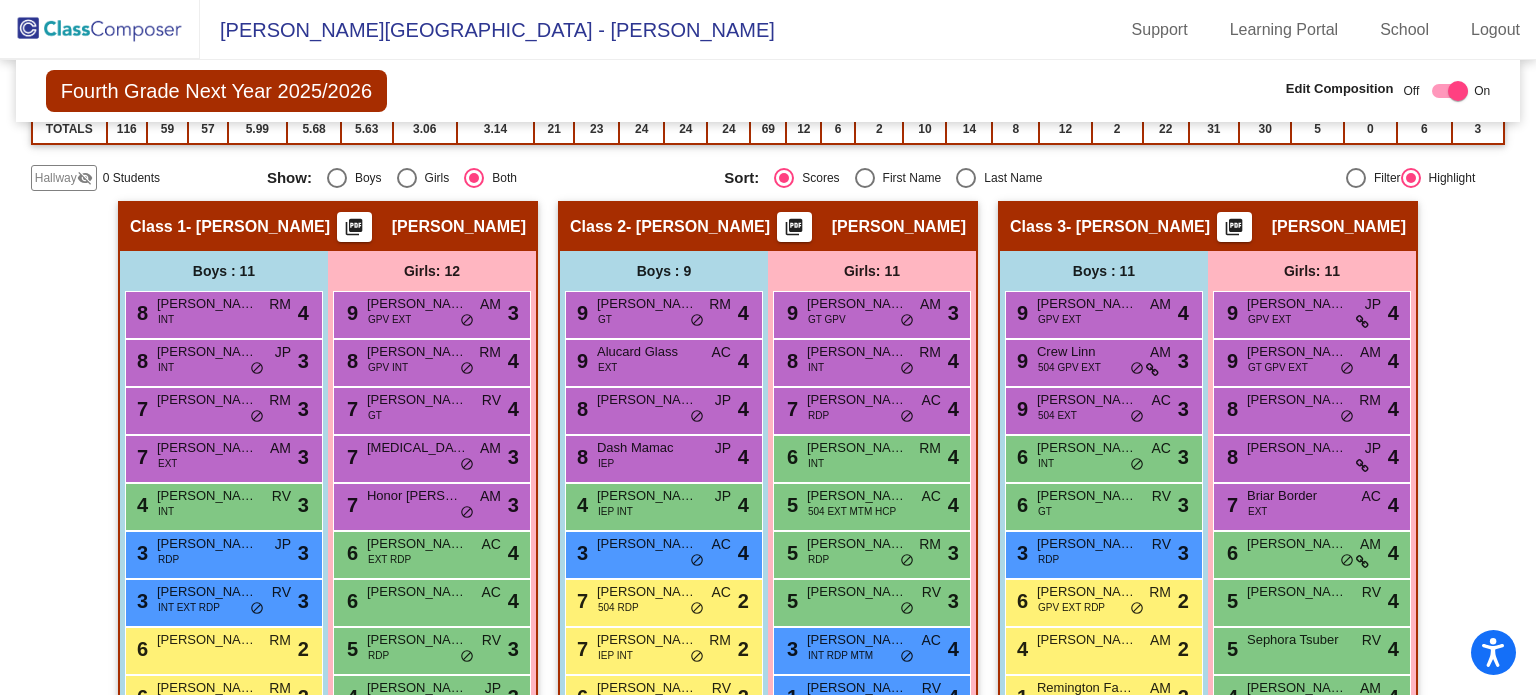 scroll, scrollTop: 368, scrollLeft: 0, axis: vertical 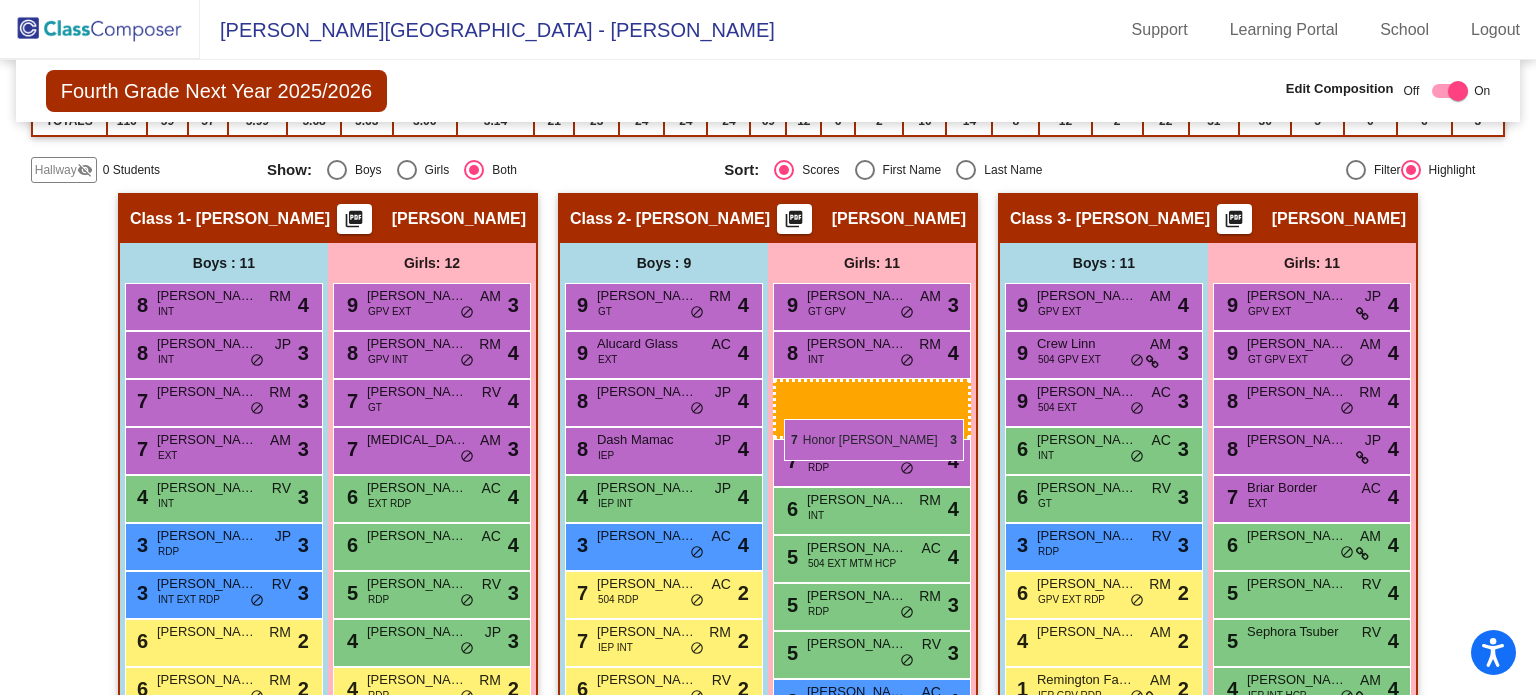 drag, startPoint x: 399, startPoint y: 497, endPoint x: 784, endPoint y: 419, distance: 392.82184 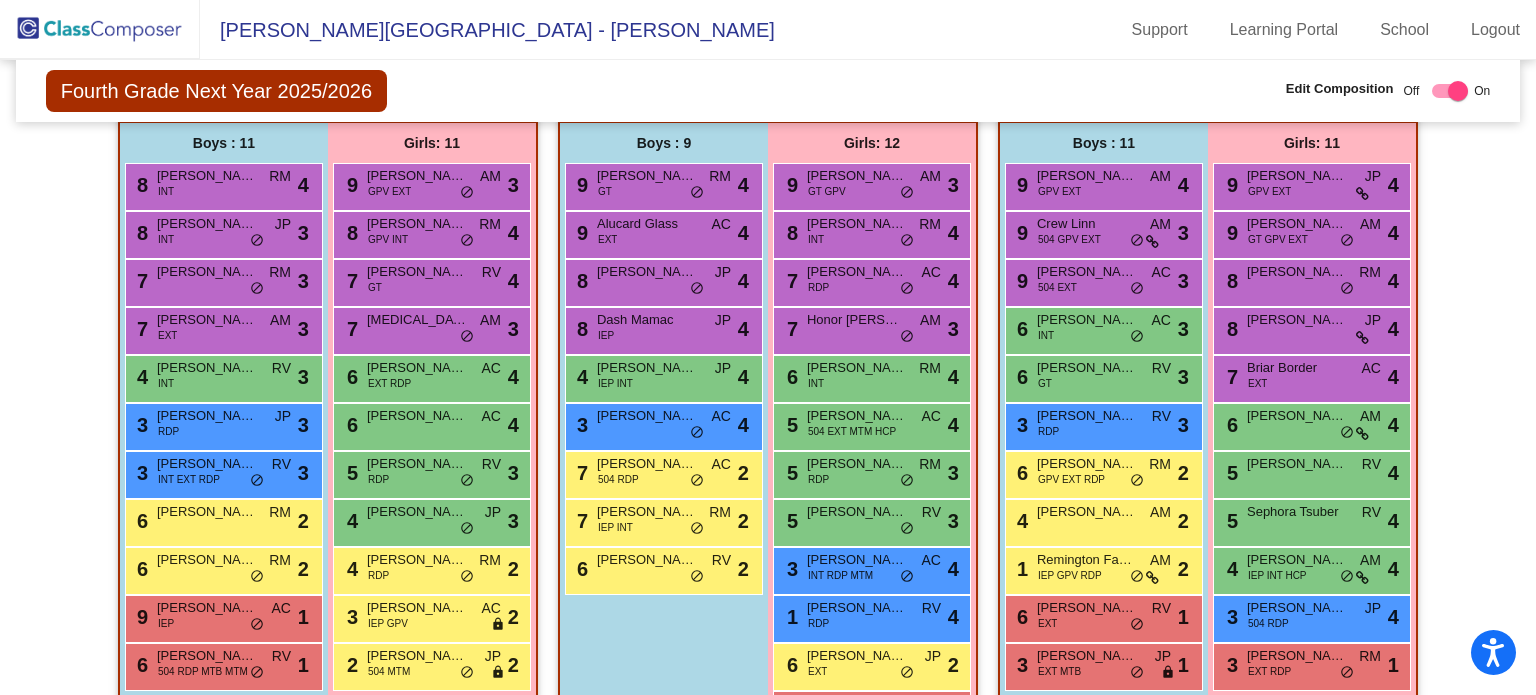 scroll, scrollTop: 501, scrollLeft: 0, axis: vertical 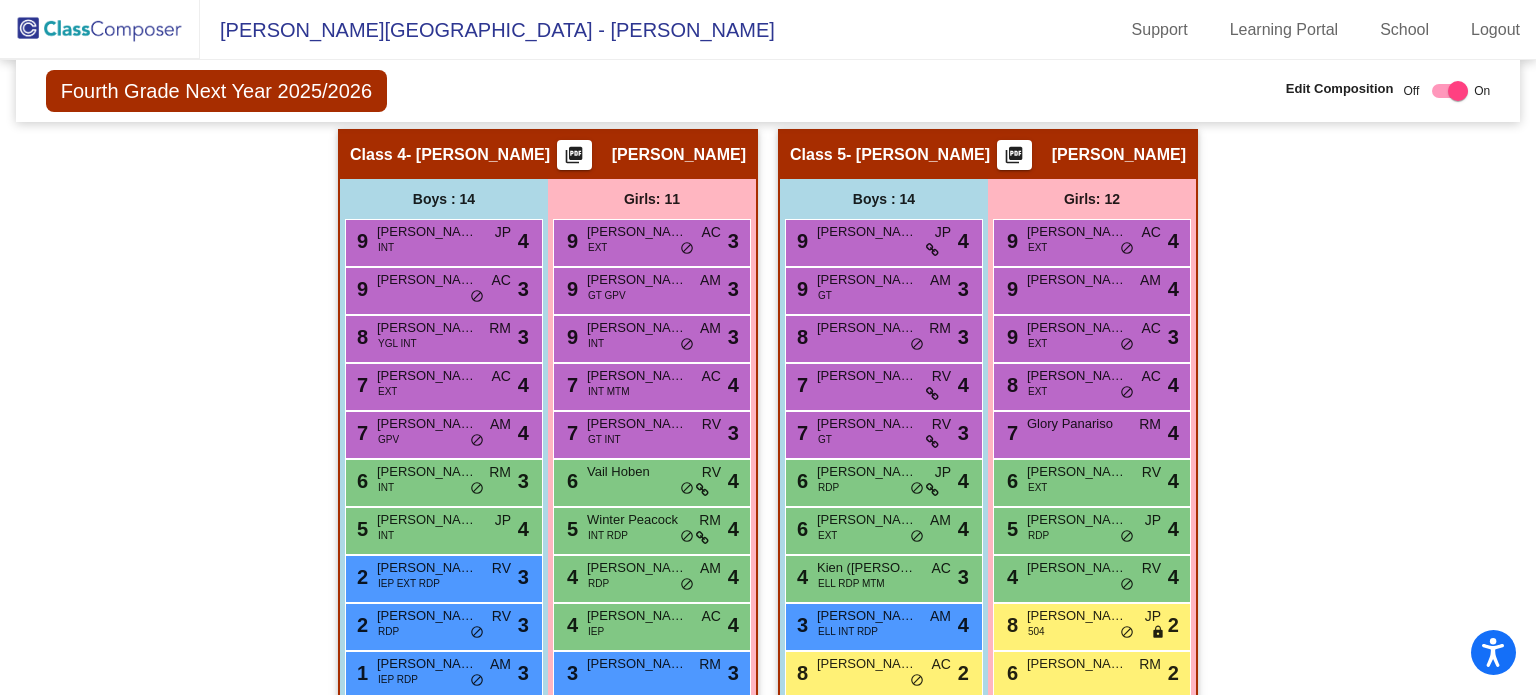 drag, startPoint x: 1523, startPoint y: 439, endPoint x: 1518, endPoint y: 466, distance: 27.45906 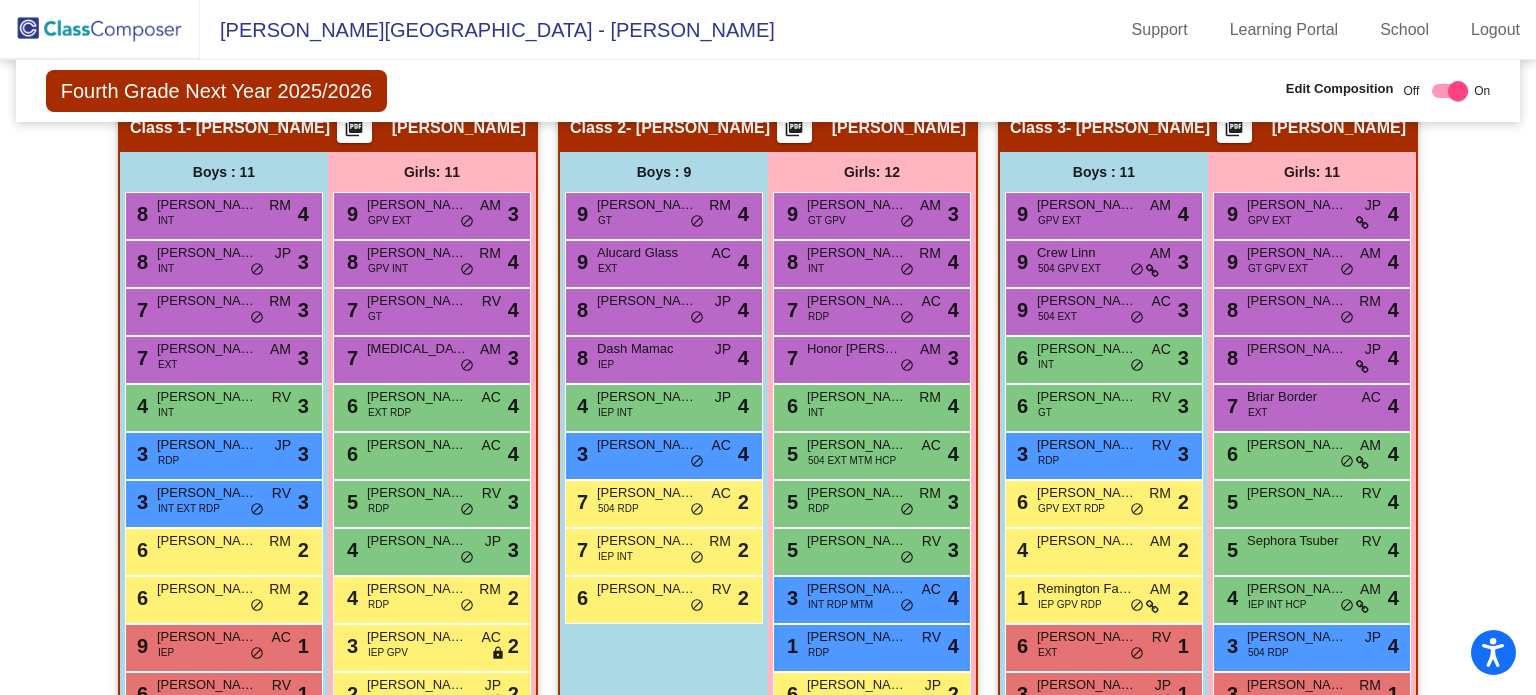 scroll, scrollTop: 456, scrollLeft: 0, axis: vertical 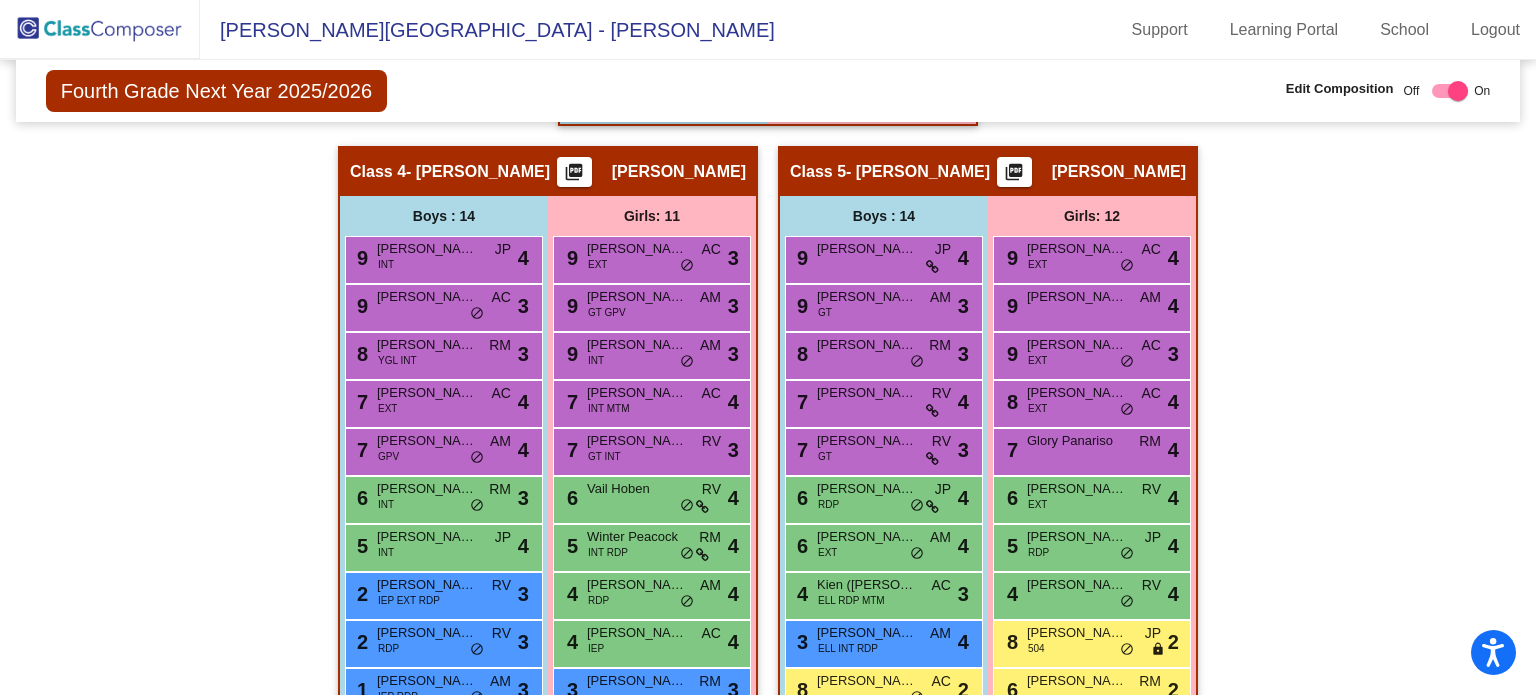 click on "Fourth Grade Next Year 2025/2026  Edit Composition Off   On  Incoming   Digital Data Wall    Display Scores for Years:   [DATE] - [DATE]   [DATE] - [DATE]  Grade/Archive Students in Table View   Download   New Small Group   Saved Small Group  Teacher Compose mode is On. The lead teacher for your grade level has access to compose classes
for next year.  Notes   Download Class List   Import Students   Grade/Archive Students in Table View   New Small Group   Saved Small Group  Display Scores for Years:   [DATE] - [DATE]   [DATE] - [DATE] Display Assessments: Students Academics Life Skills  Last Teacher  Placement  Identified  Total Boys Girls  Read.   Math   Writ.   Behav.   Work Sk.   JP   AM   RM   AC   RV   ELL   GT   IEP   504   GPV   YGL   INT   EXT   RDP   MTB   MTR   MTM   HCP  Hallway  visibility_off  0 0 0                 0   0   0   0   0   0   0   0   0   0   0   0   0   0   0   0   0   0   0   0   0  Class 1  visibility  22 11 11  5.82   5.45   5.18   2.82   2.91   4   3   6   4   5   13   0   2   0" 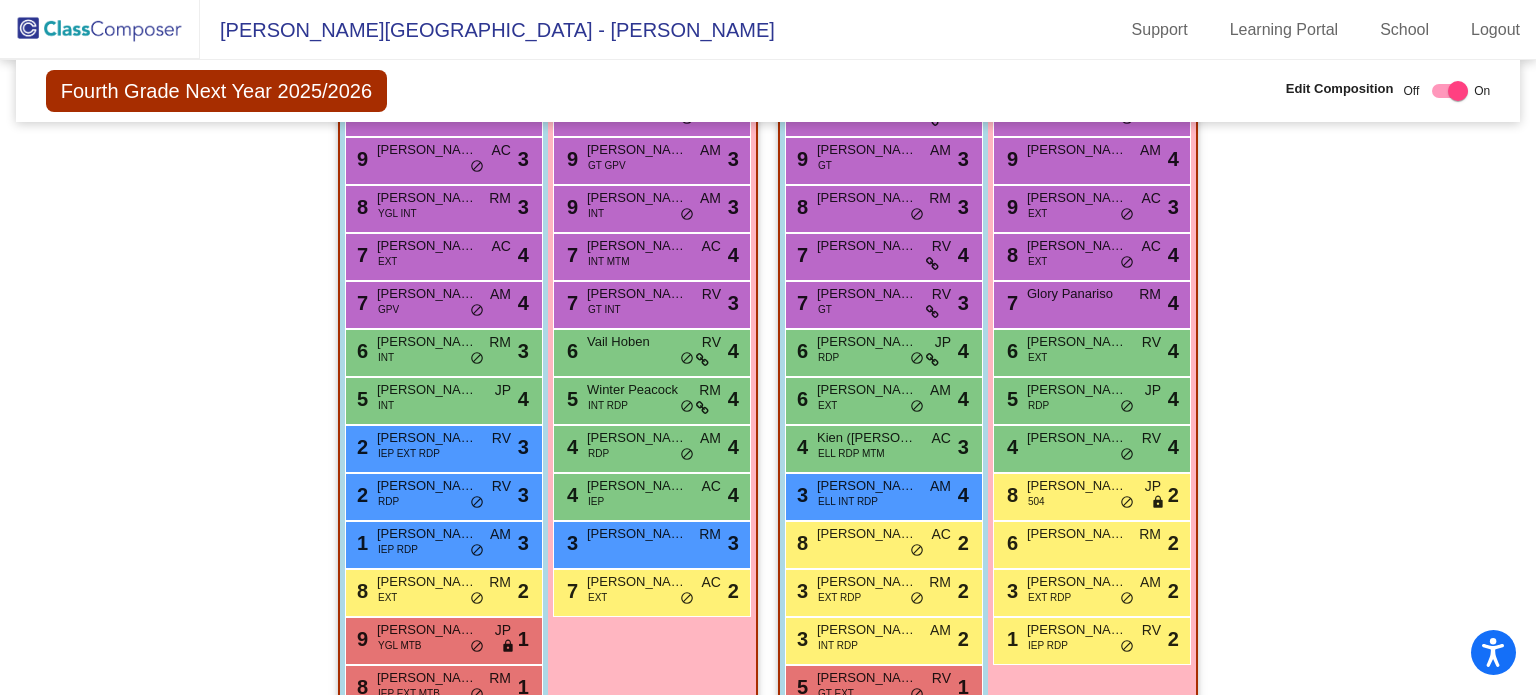 scroll, scrollTop: 1353, scrollLeft: 0, axis: vertical 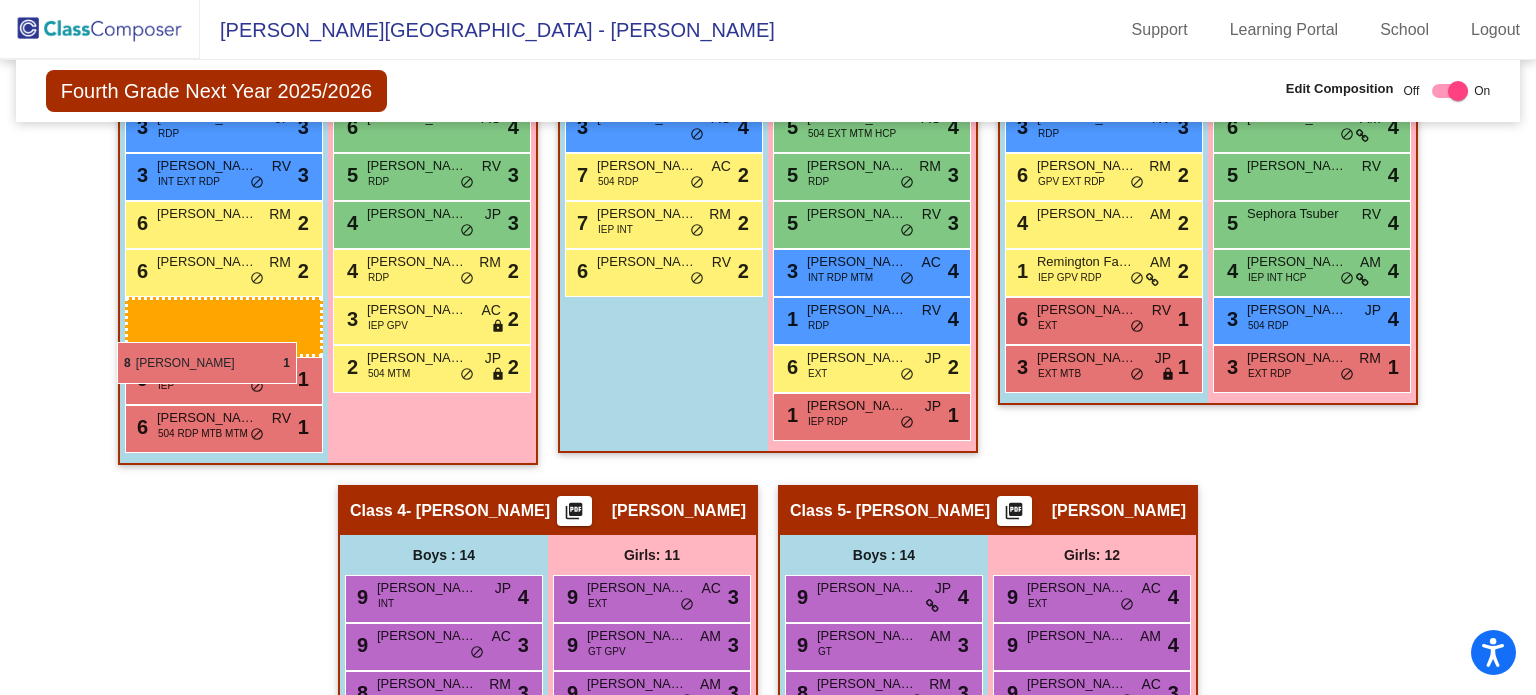 drag, startPoint x: 415, startPoint y: 605, endPoint x: 117, endPoint y: 342, distance: 397.45816 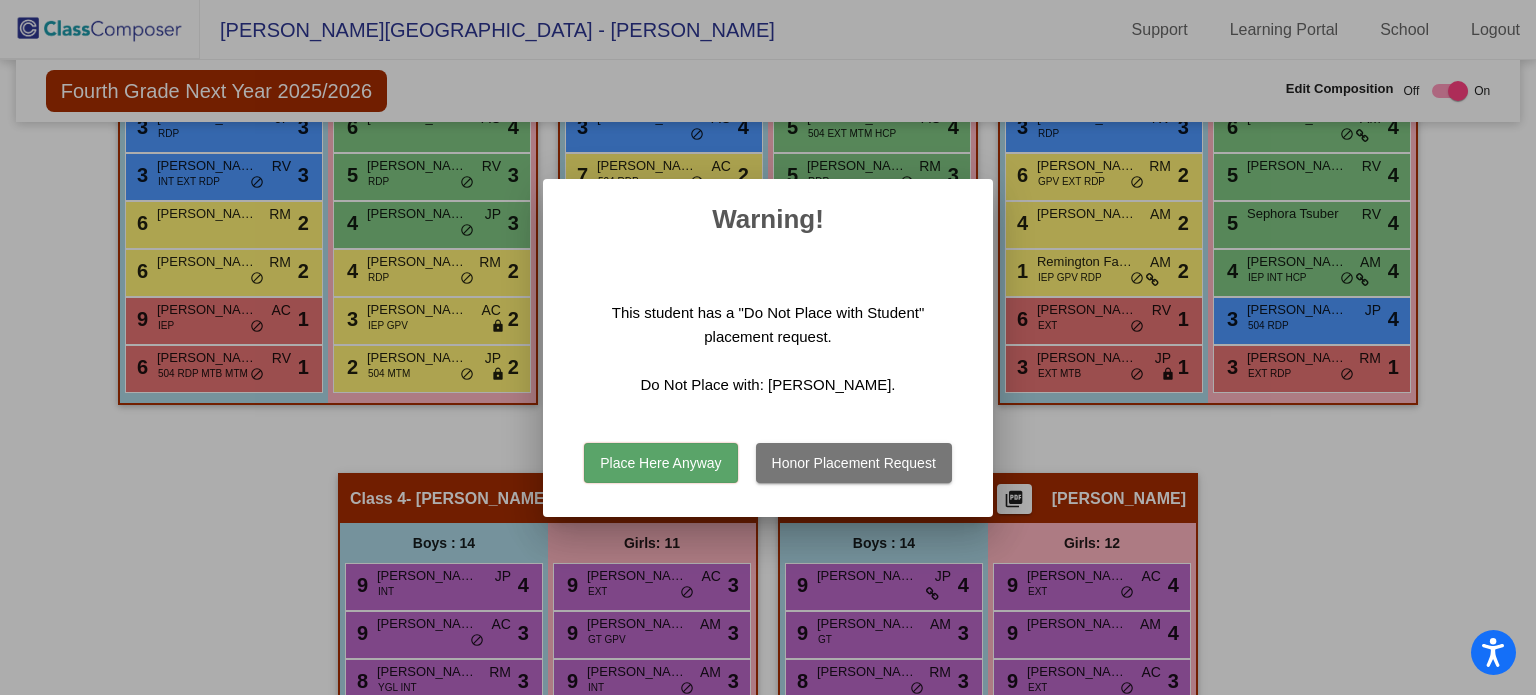 click on "Place Here Anyway" at bounding box center [660, 463] 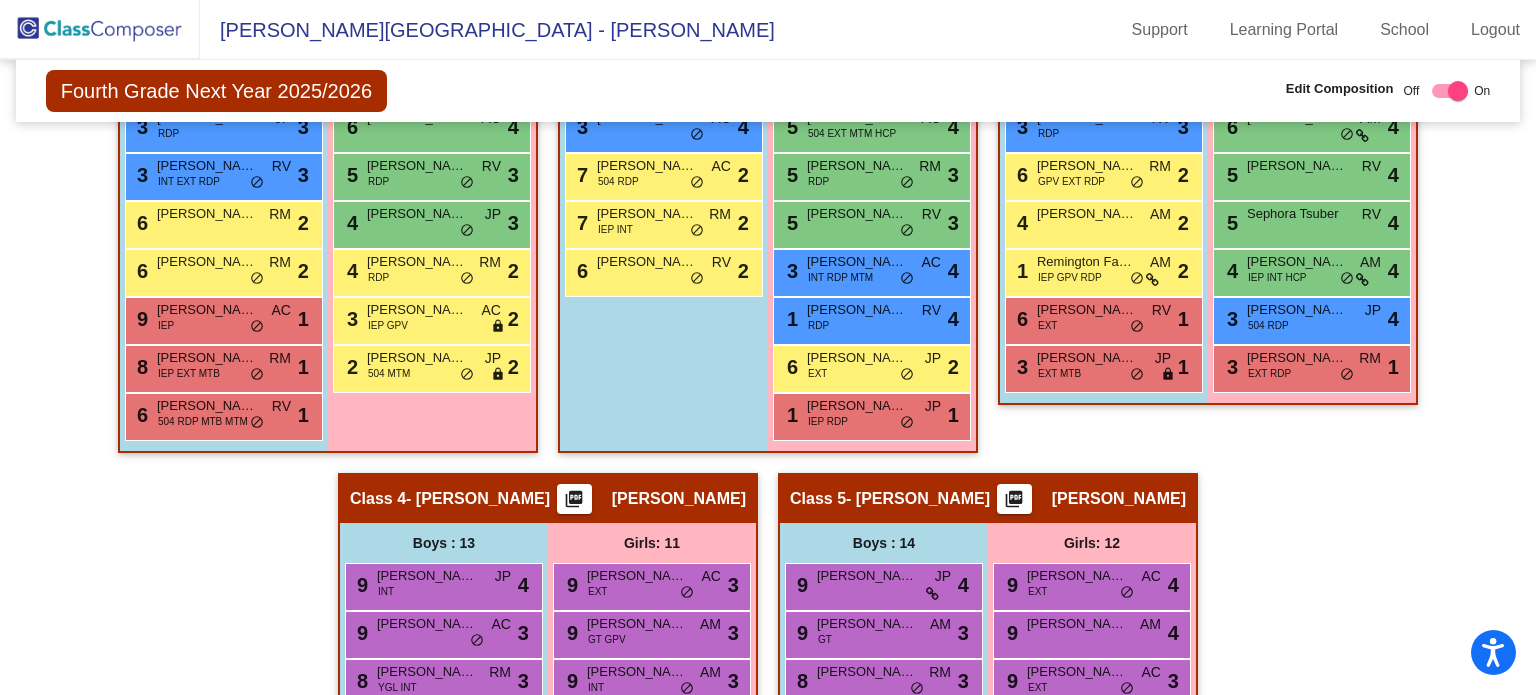 checkbox on "false" 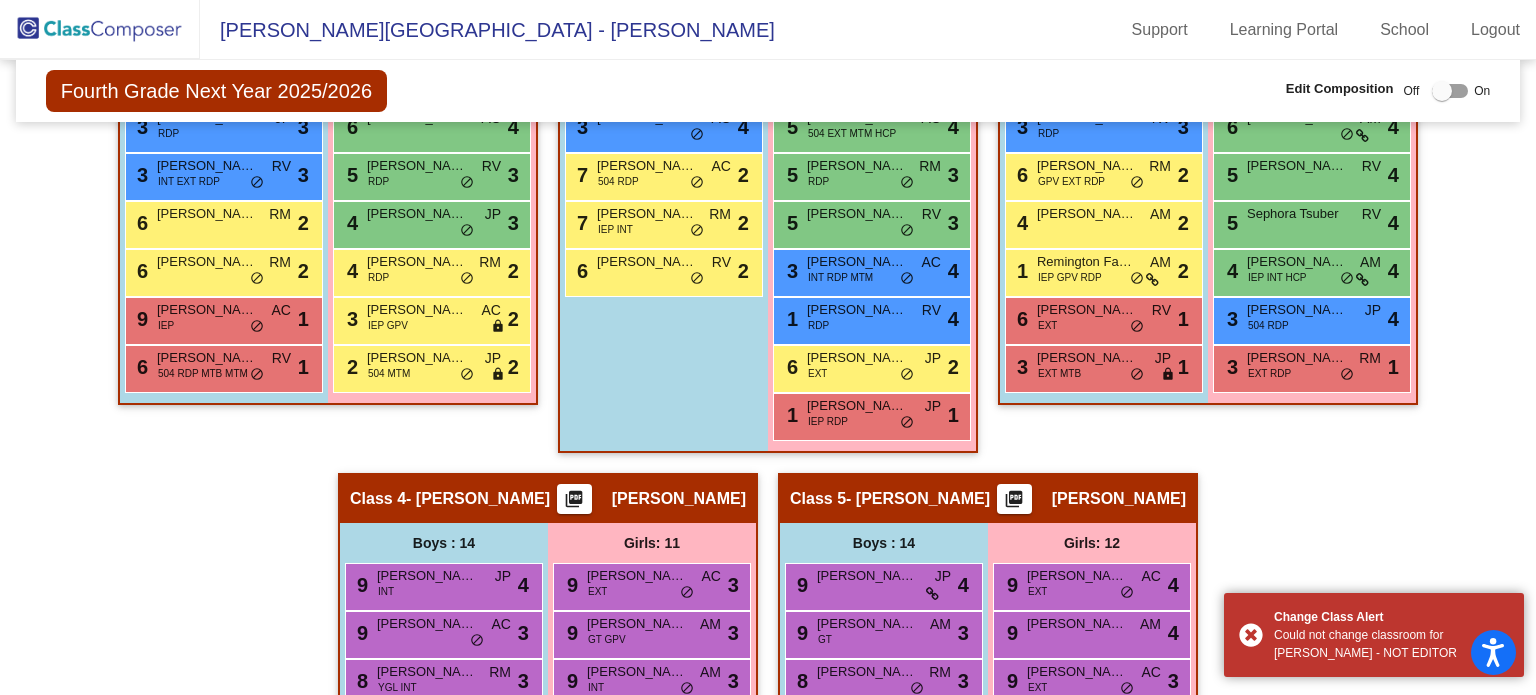 drag, startPoint x: 180, startPoint y: 315, endPoint x: 360, endPoint y: 531, distance: 281.16898 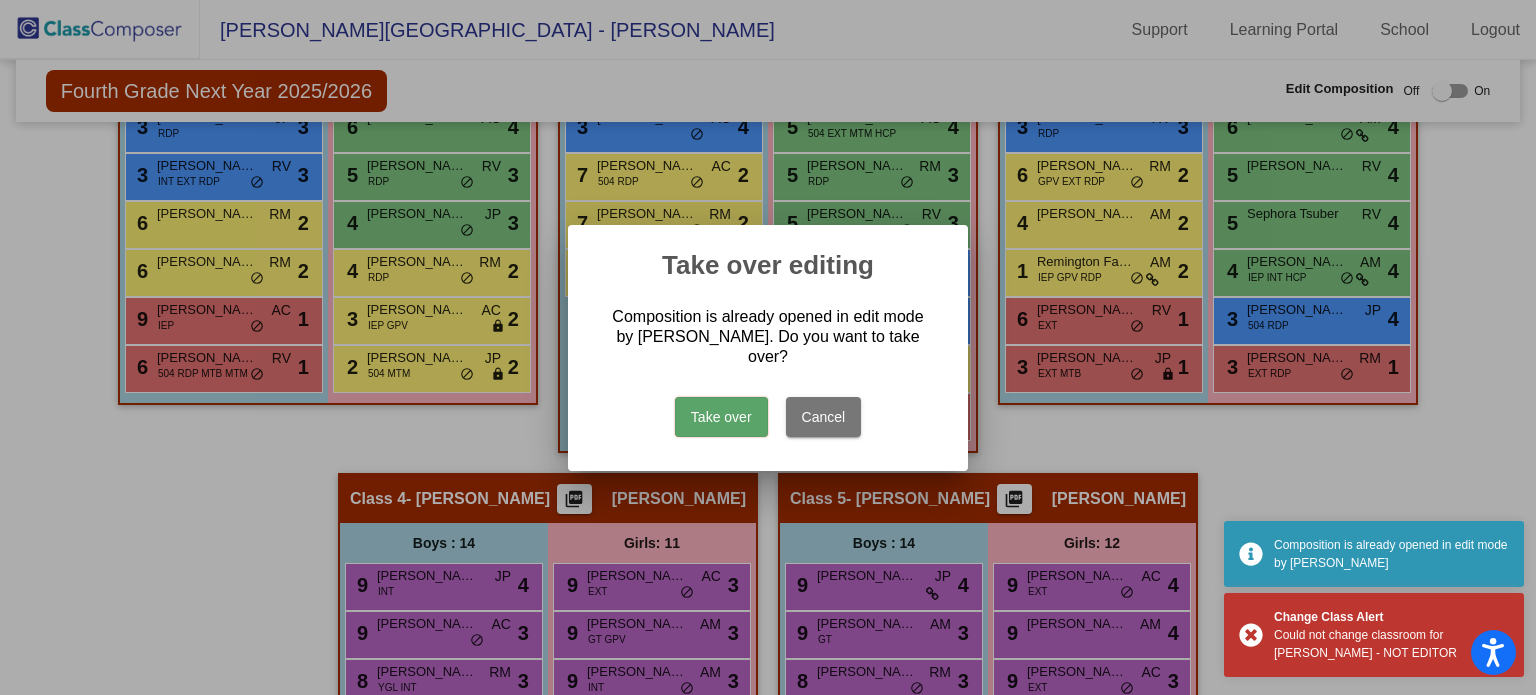 click on "Take over" at bounding box center (721, 417) 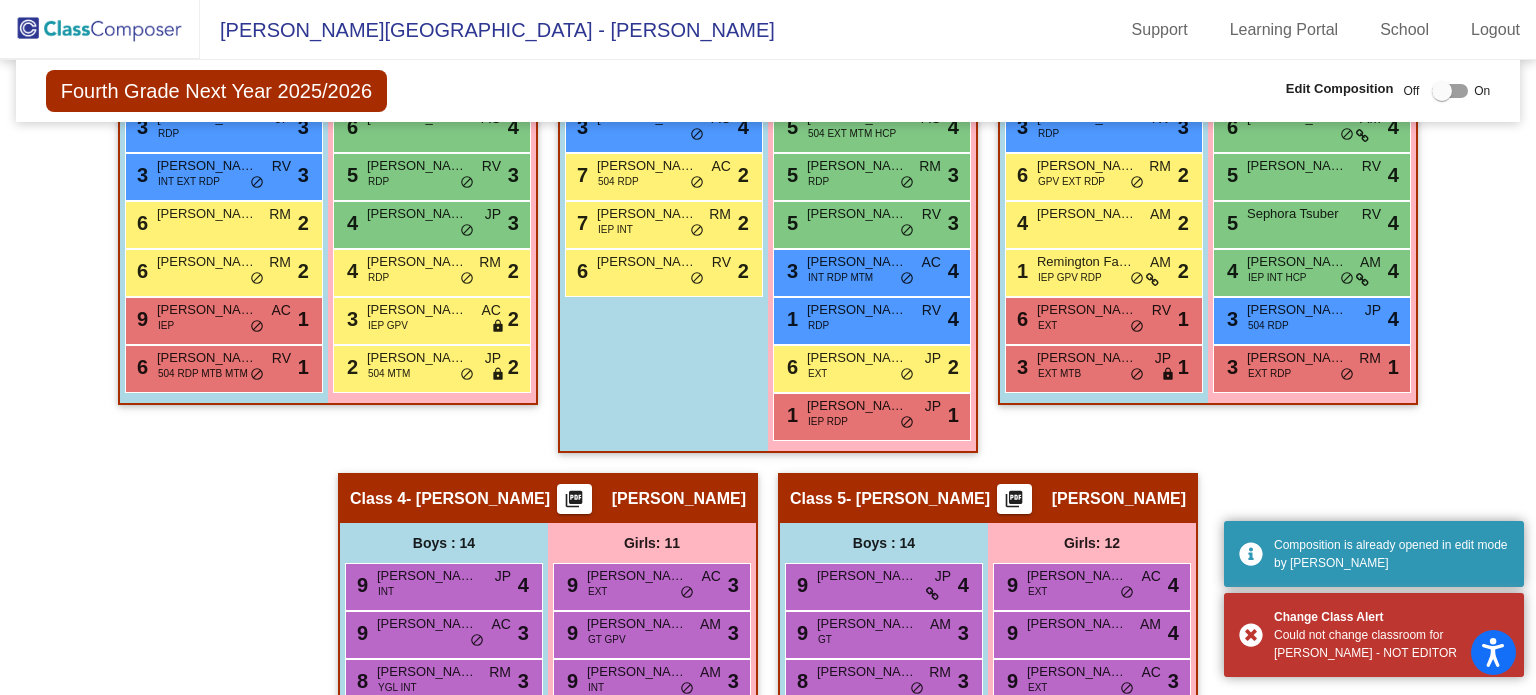 scroll, scrollTop: 0, scrollLeft: 0, axis: both 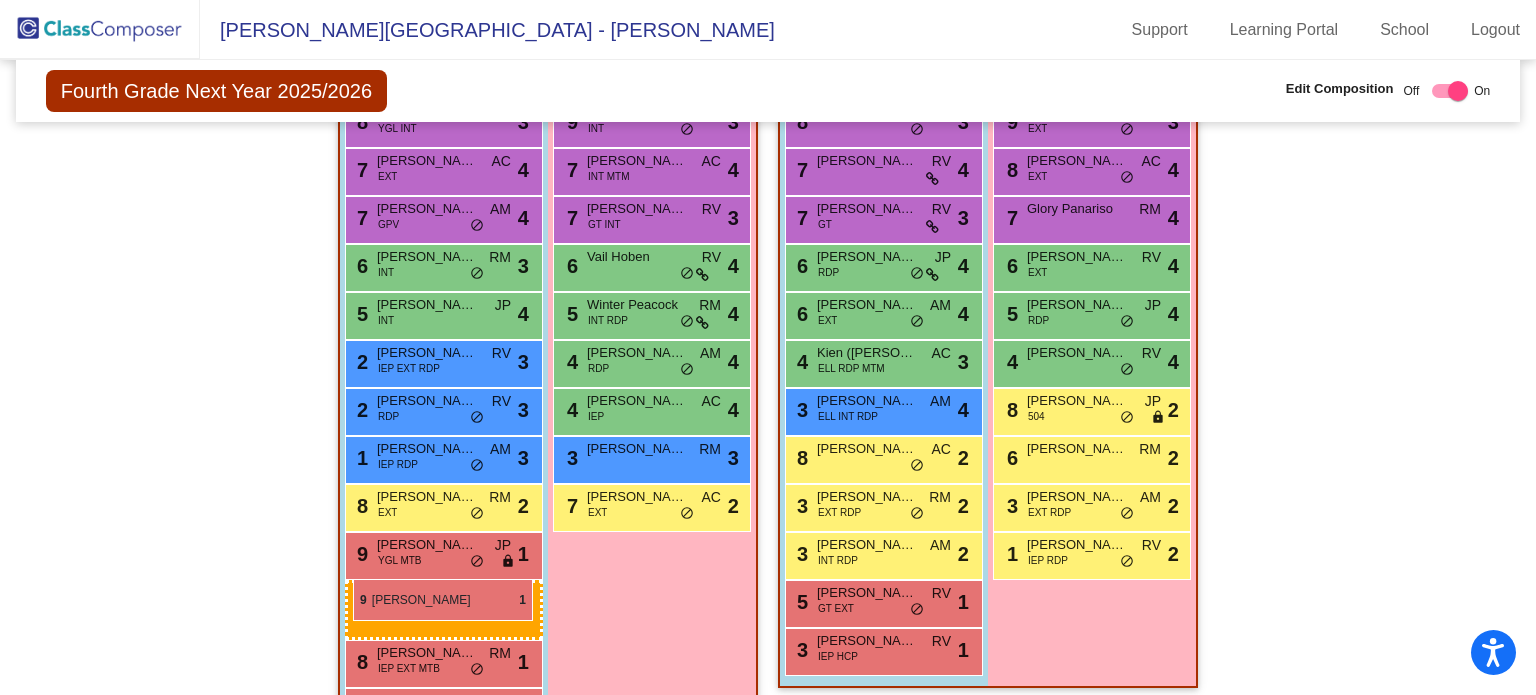 drag, startPoint x: 194, startPoint y: 329, endPoint x: 353, endPoint y: 579, distance: 296.2786 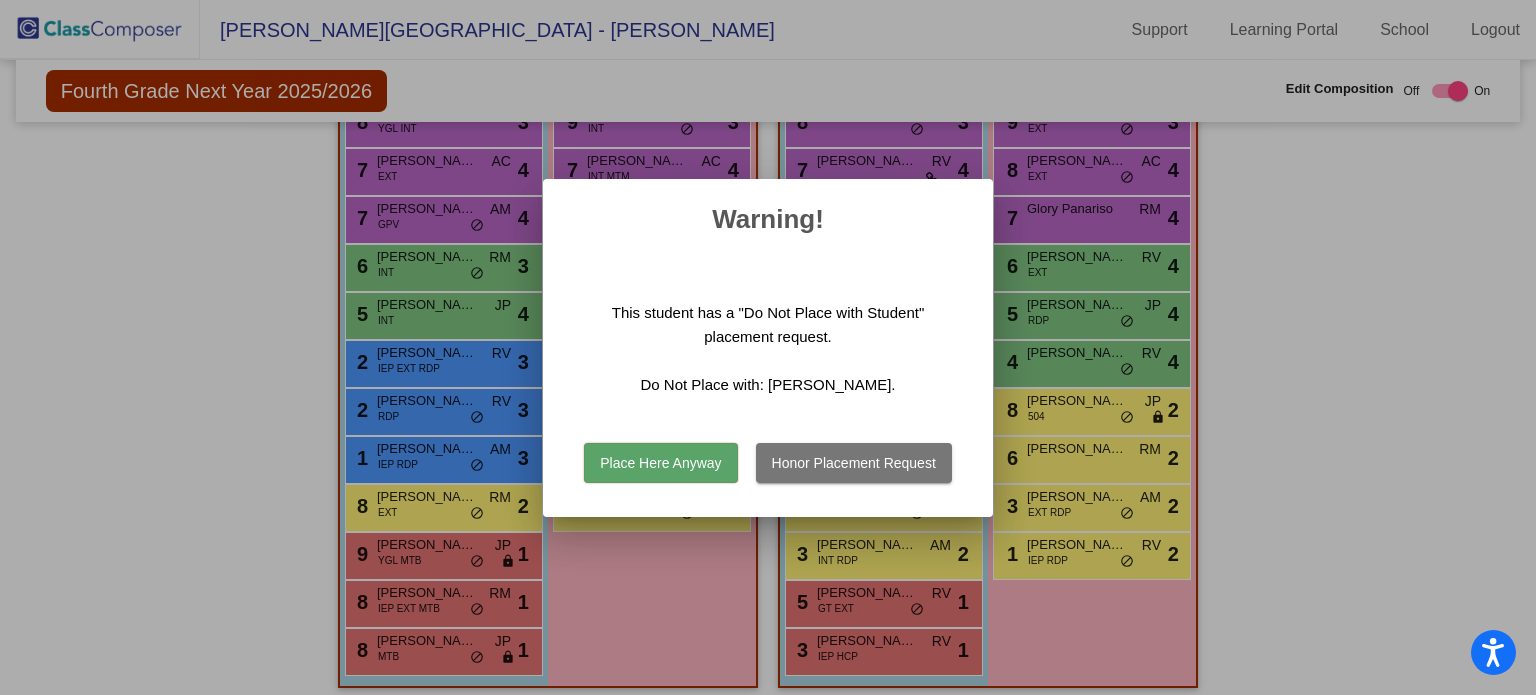 click on "Place Here Anyway" at bounding box center [660, 463] 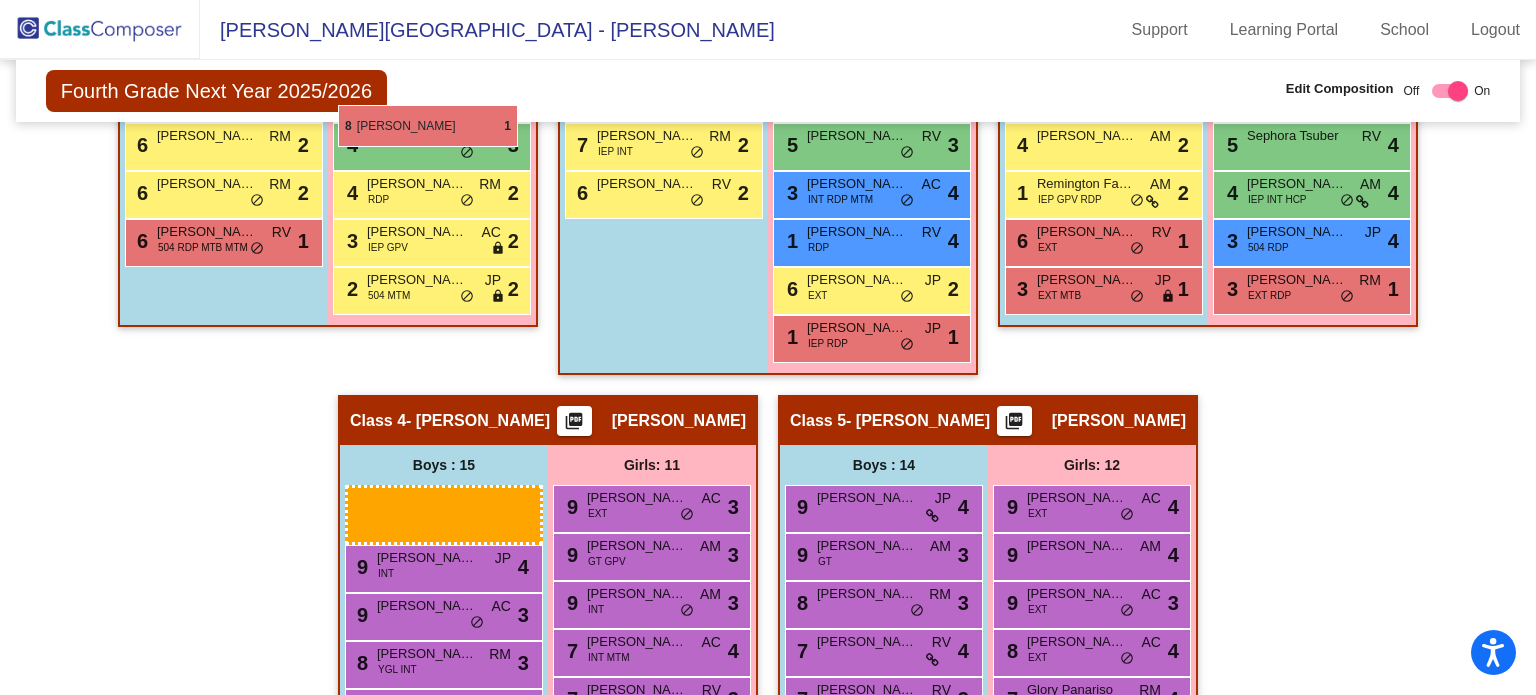 scroll, scrollTop: 864, scrollLeft: 0, axis: vertical 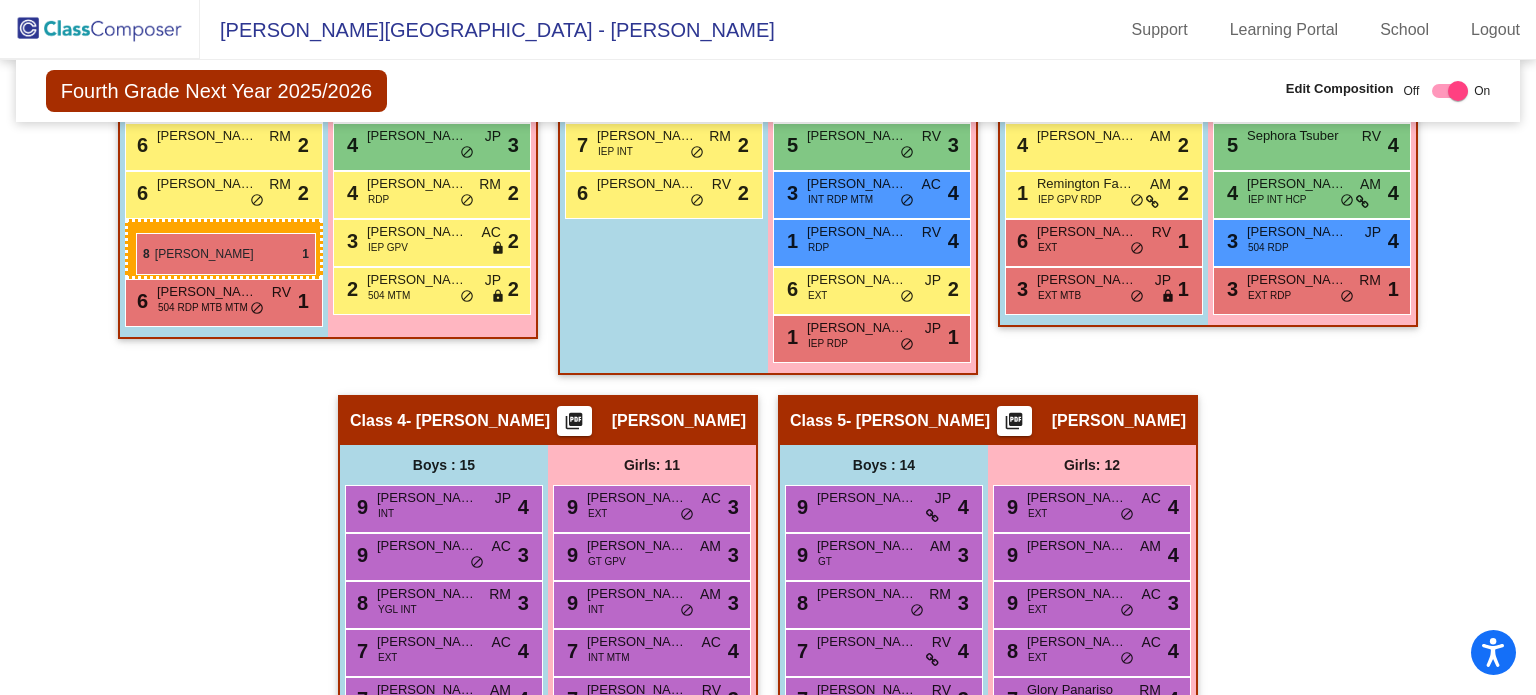 drag, startPoint x: 404, startPoint y: 588, endPoint x: 136, endPoint y: 233, distance: 444.80222 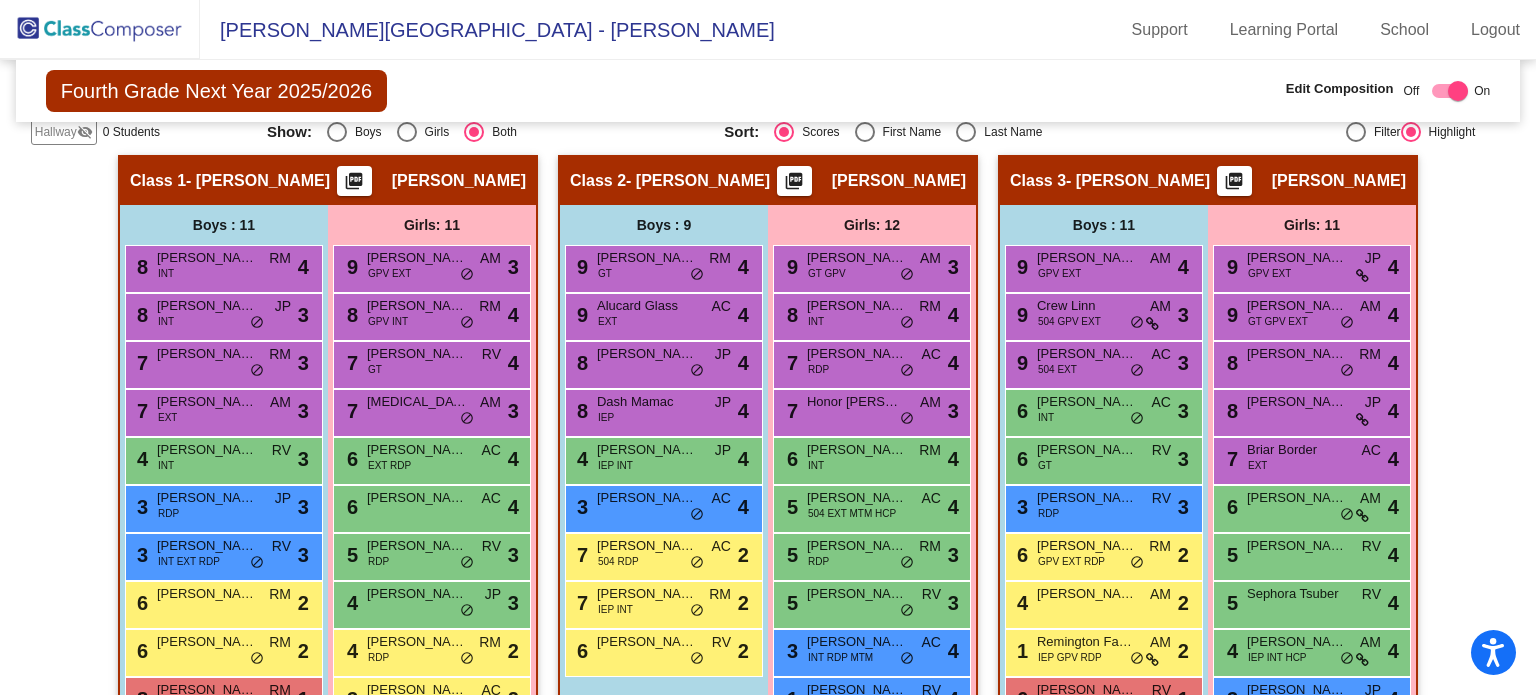 scroll, scrollTop: 370, scrollLeft: 0, axis: vertical 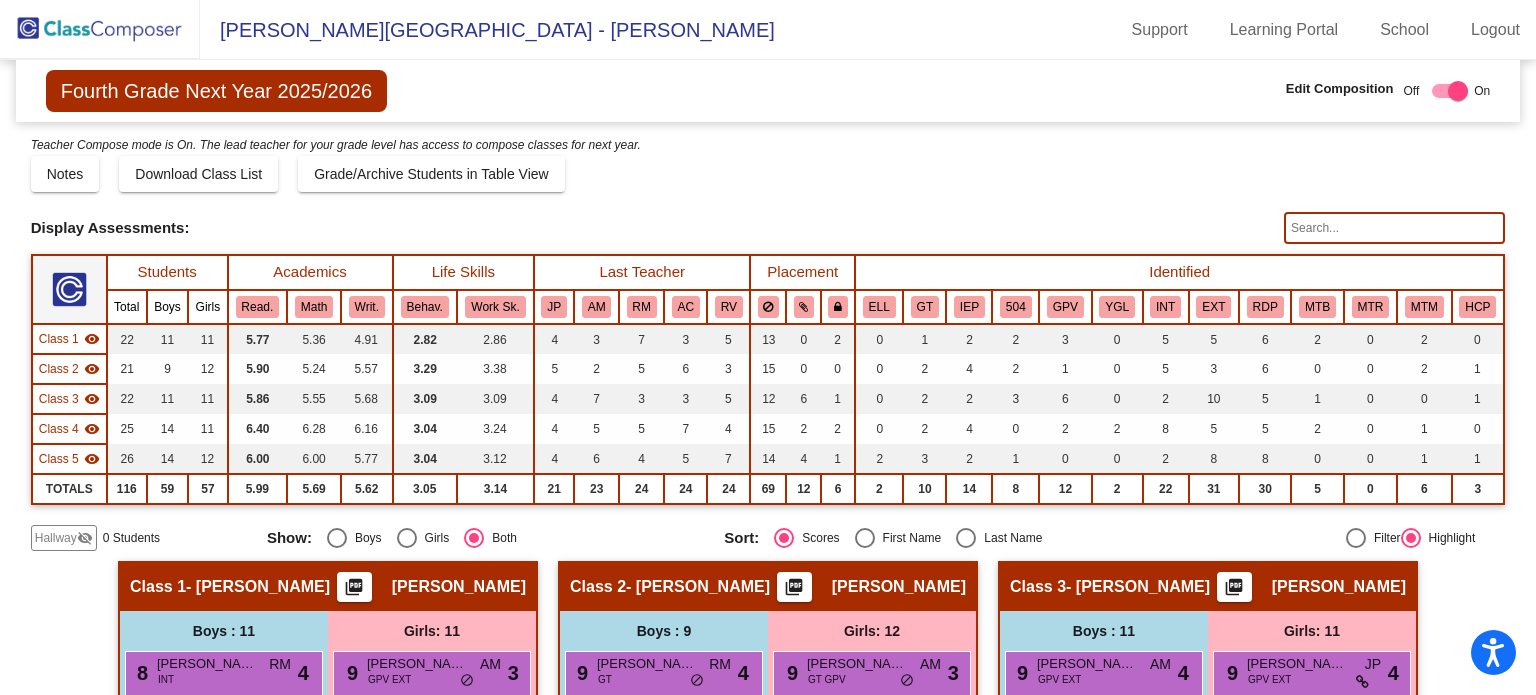 click 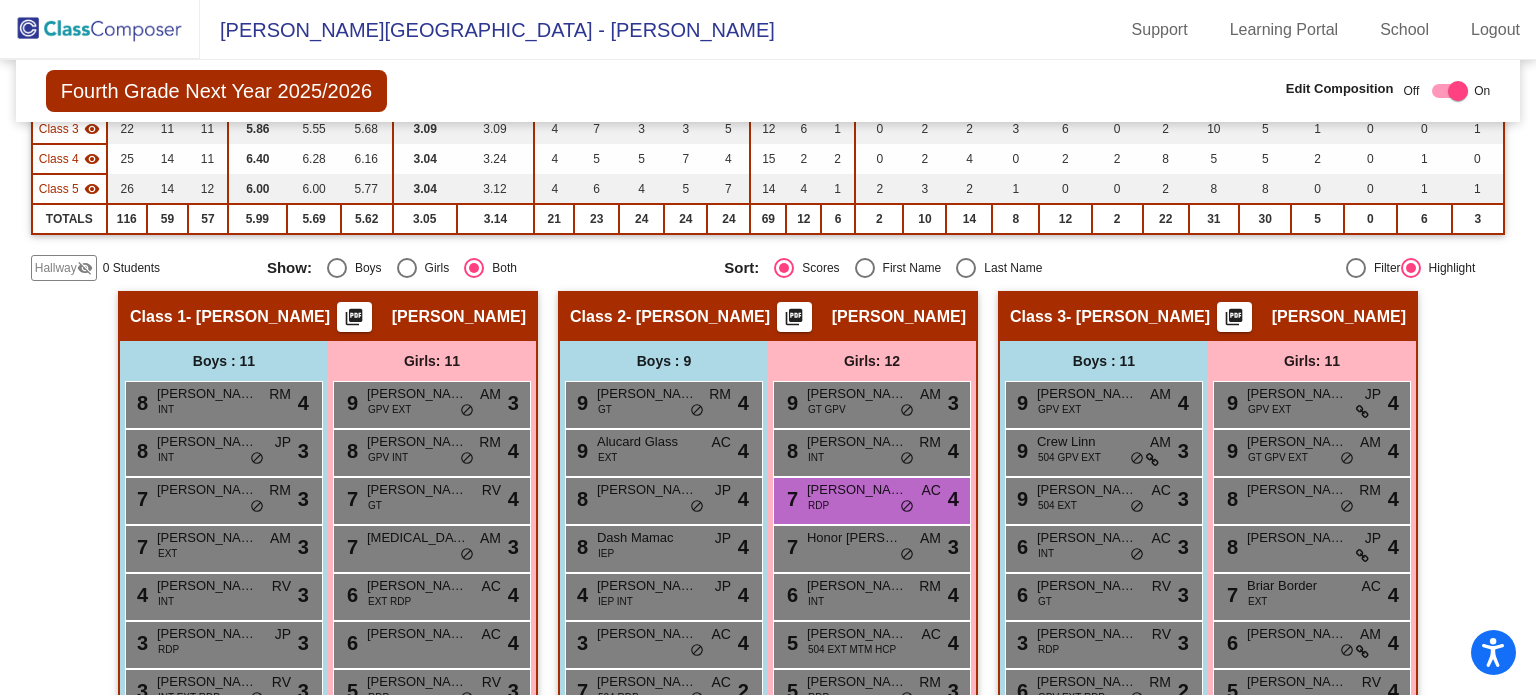 scroll, scrollTop: 258, scrollLeft: 0, axis: vertical 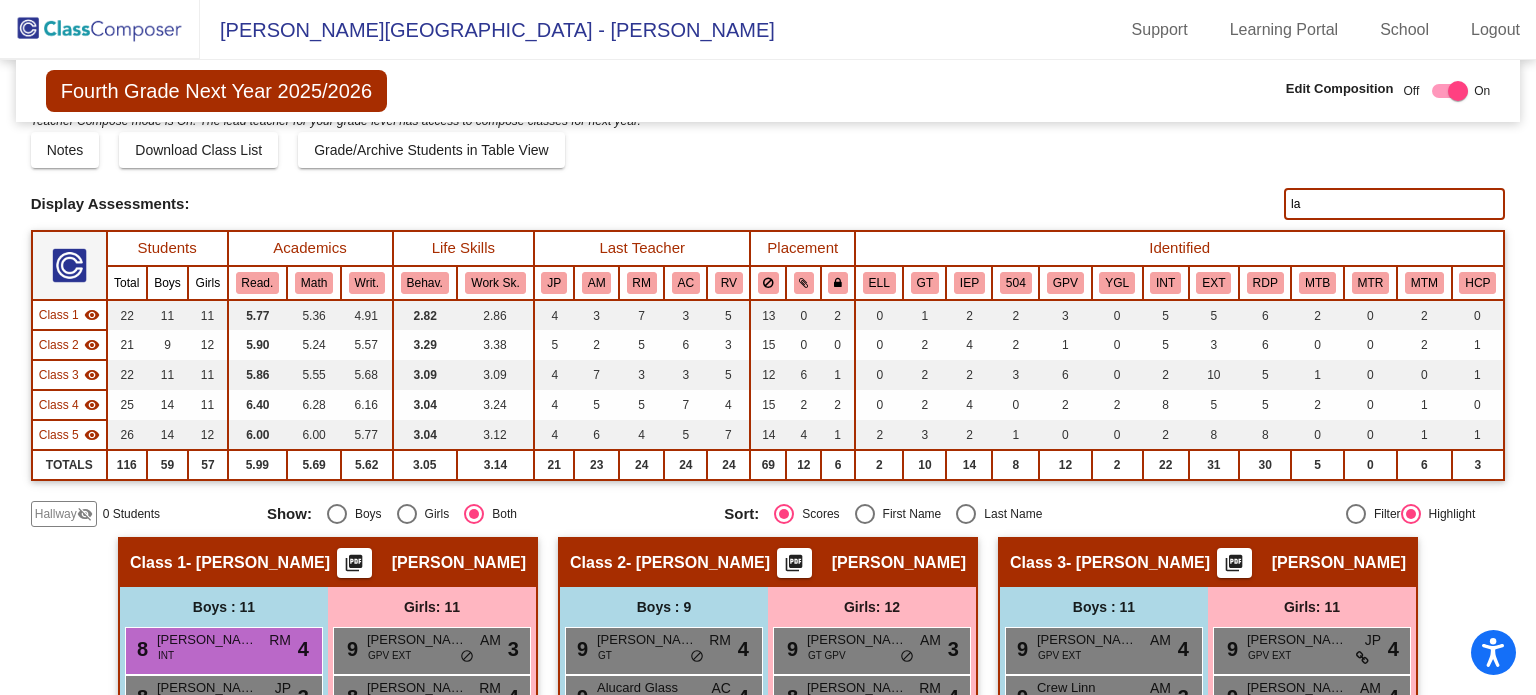 type on "l" 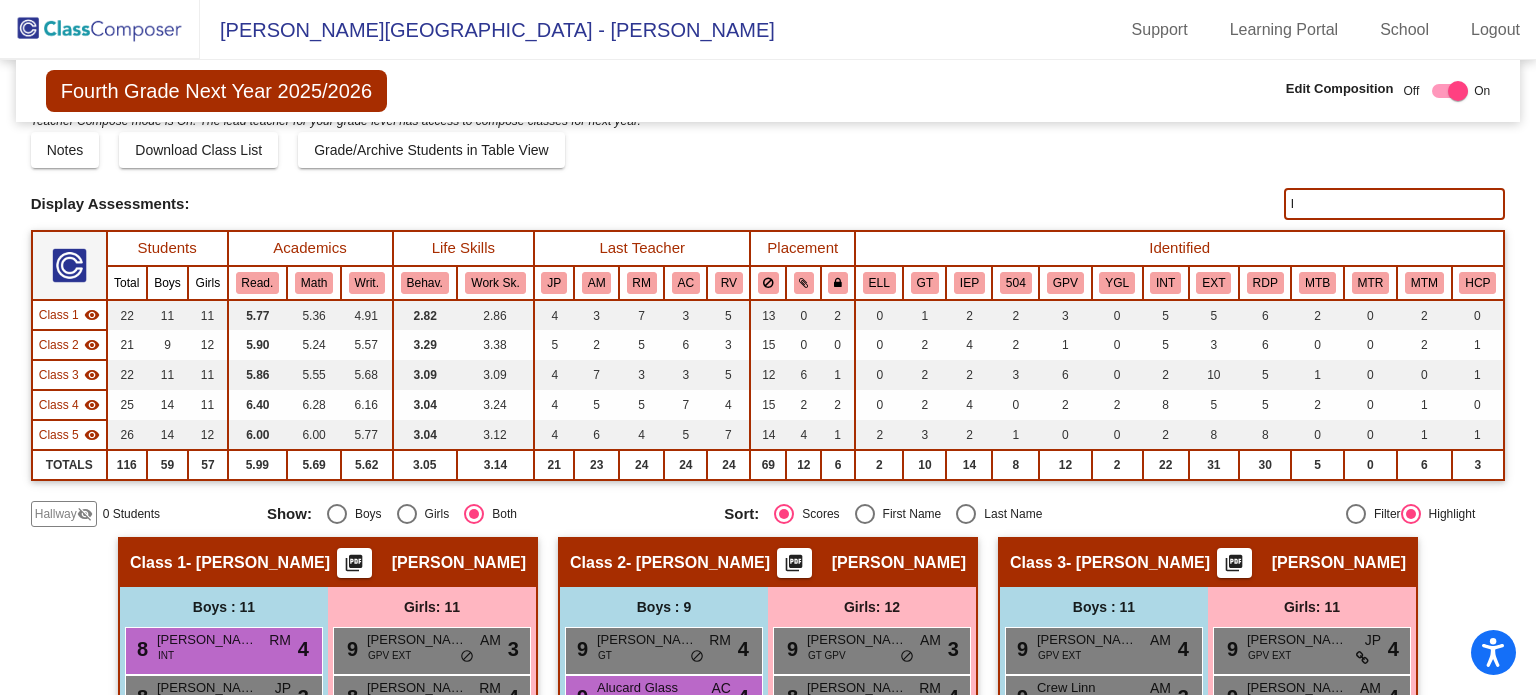 type 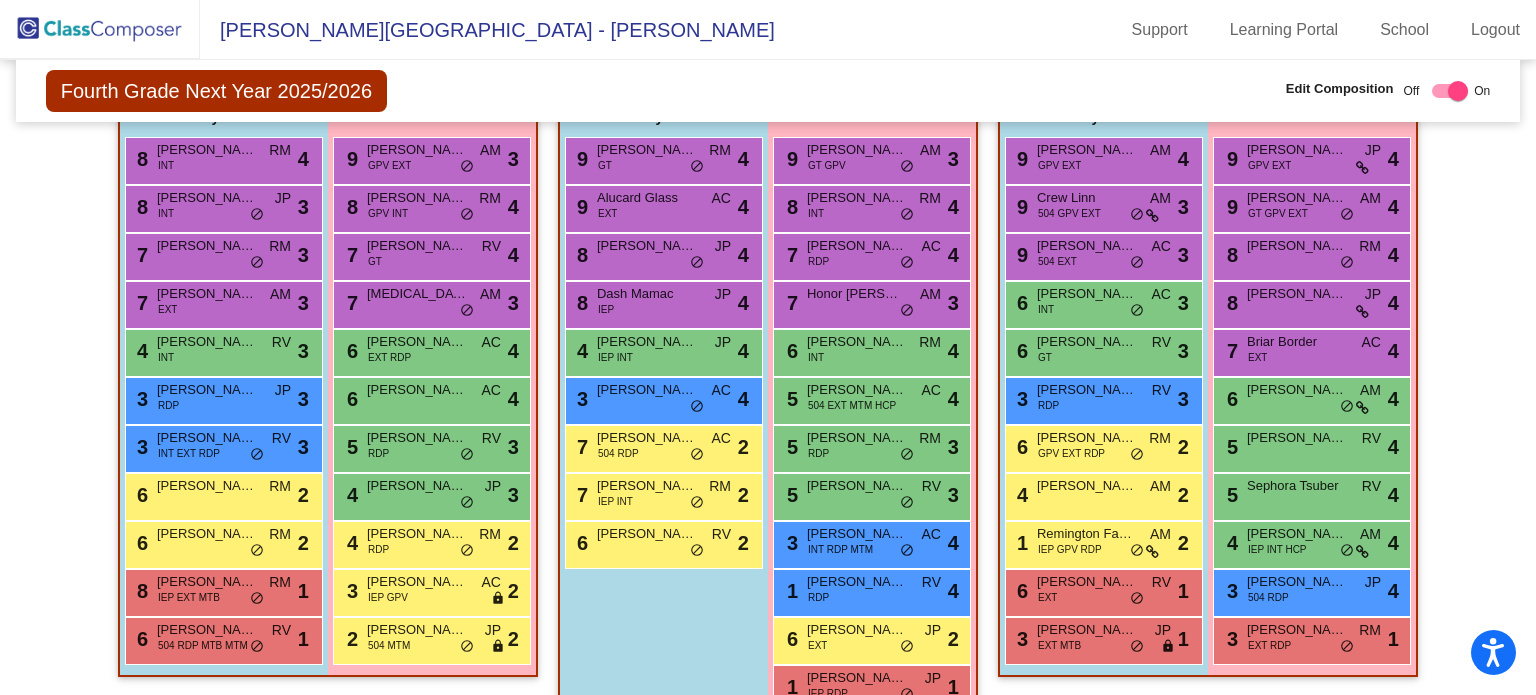 scroll, scrollTop: 516, scrollLeft: 0, axis: vertical 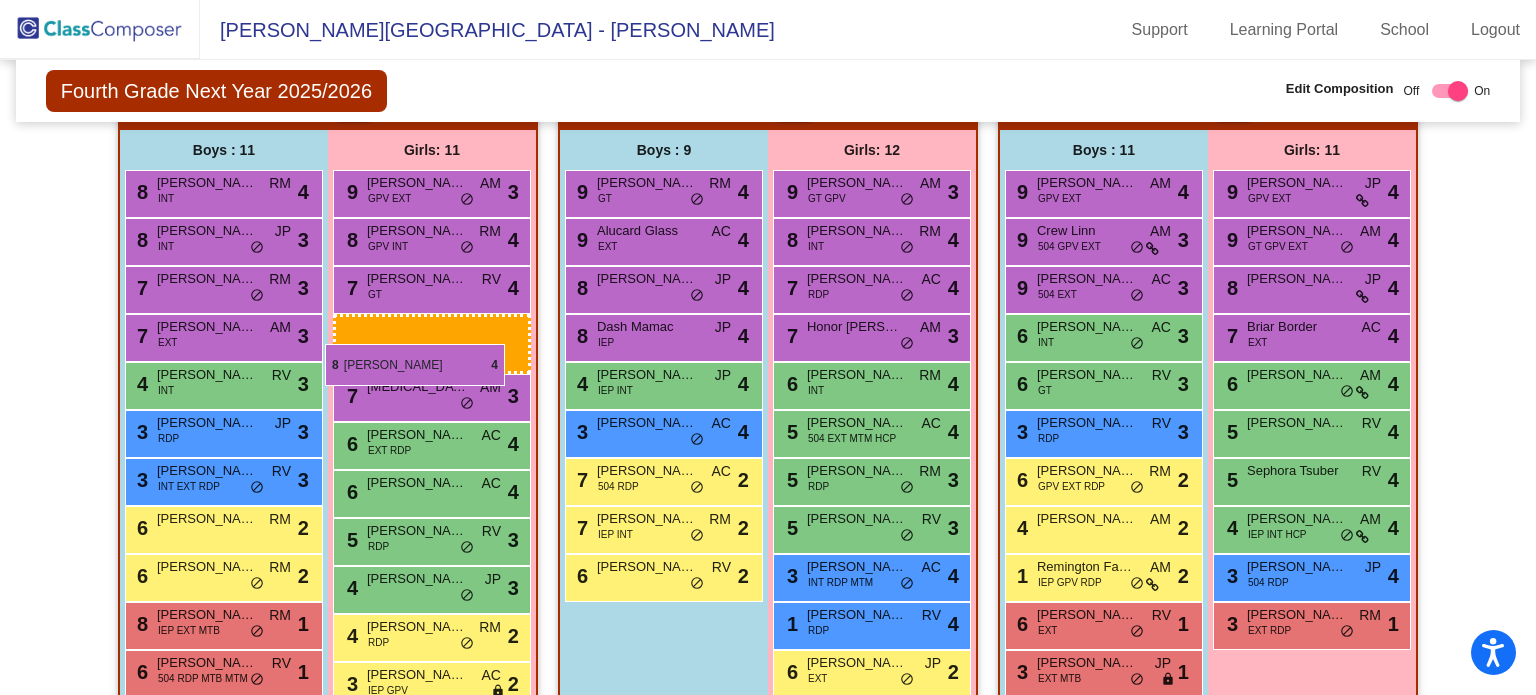 drag, startPoint x: 1292, startPoint y: 285, endPoint x: 325, endPoint y: 344, distance: 968.7982 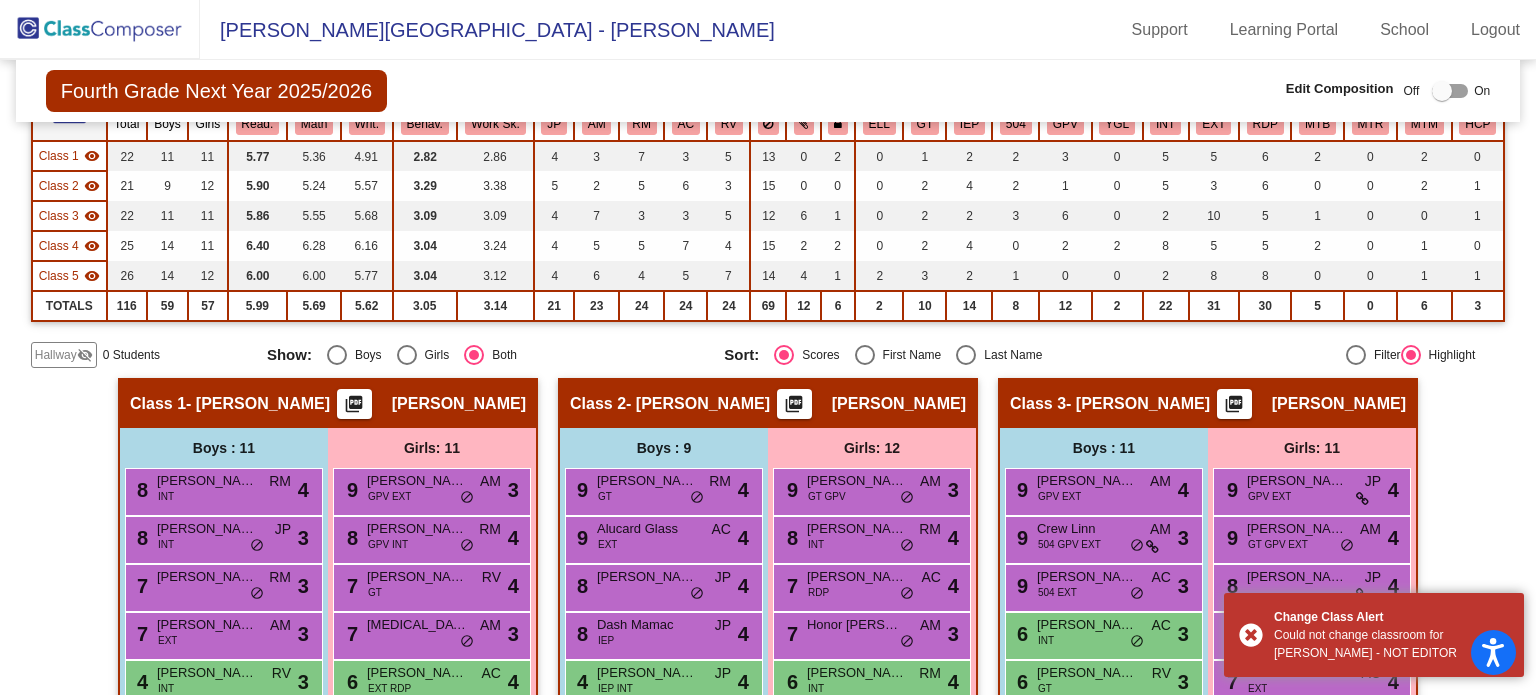 scroll, scrollTop: 180, scrollLeft: 0, axis: vertical 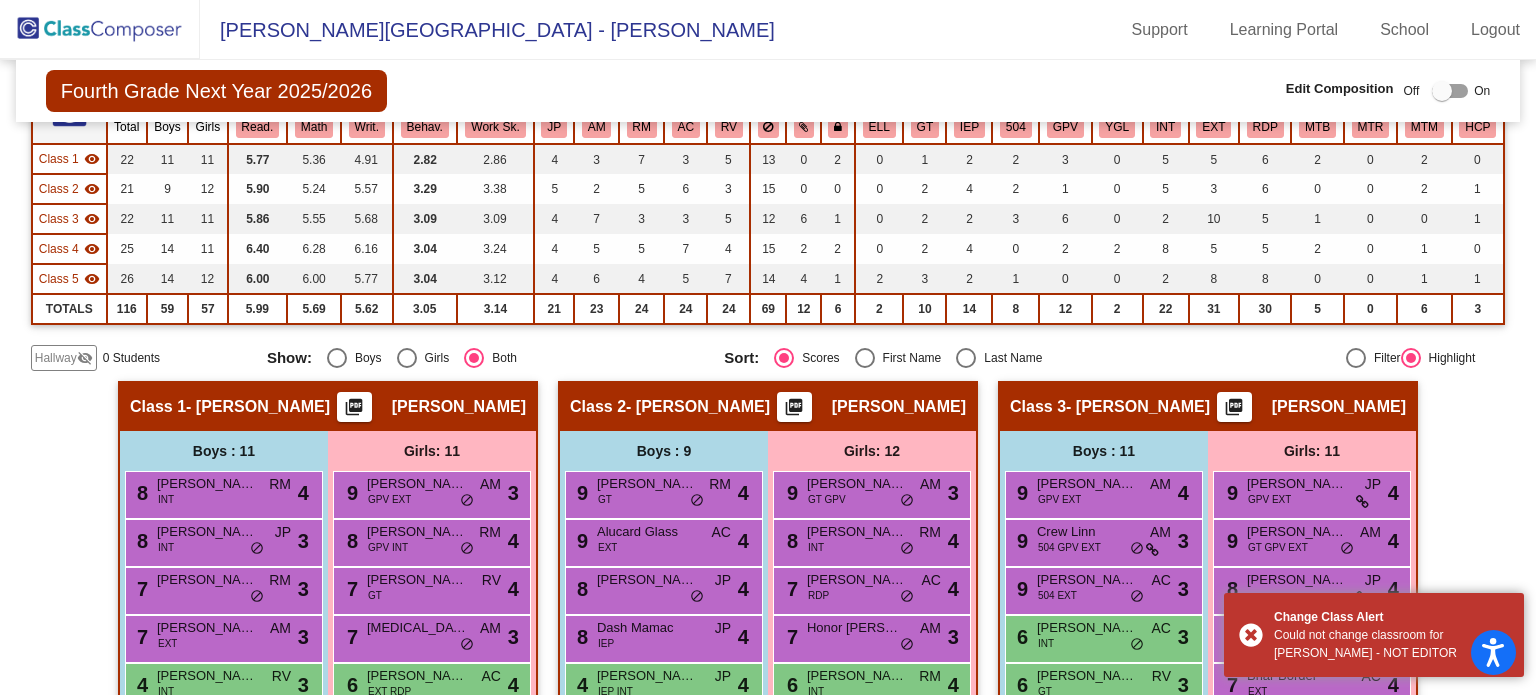 click at bounding box center [1450, 91] 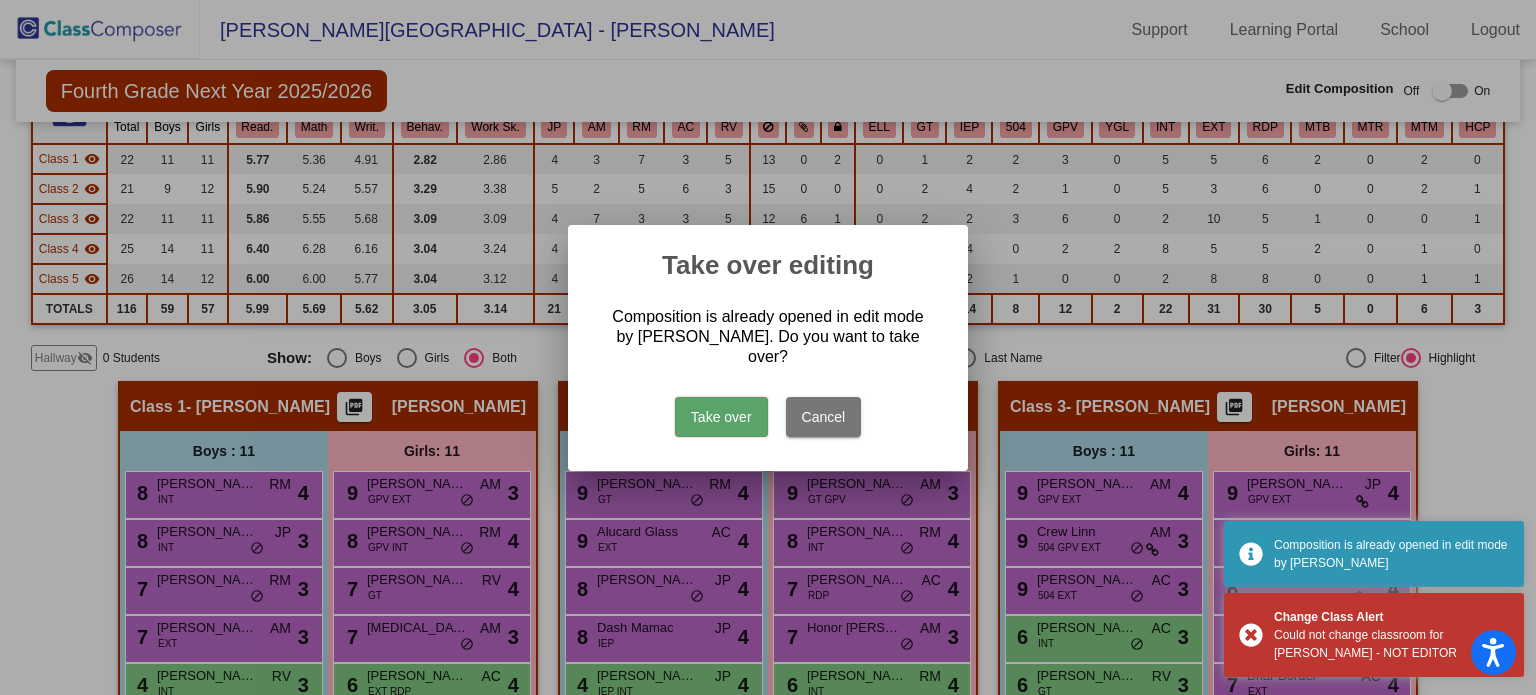click on "Take over" at bounding box center (721, 417) 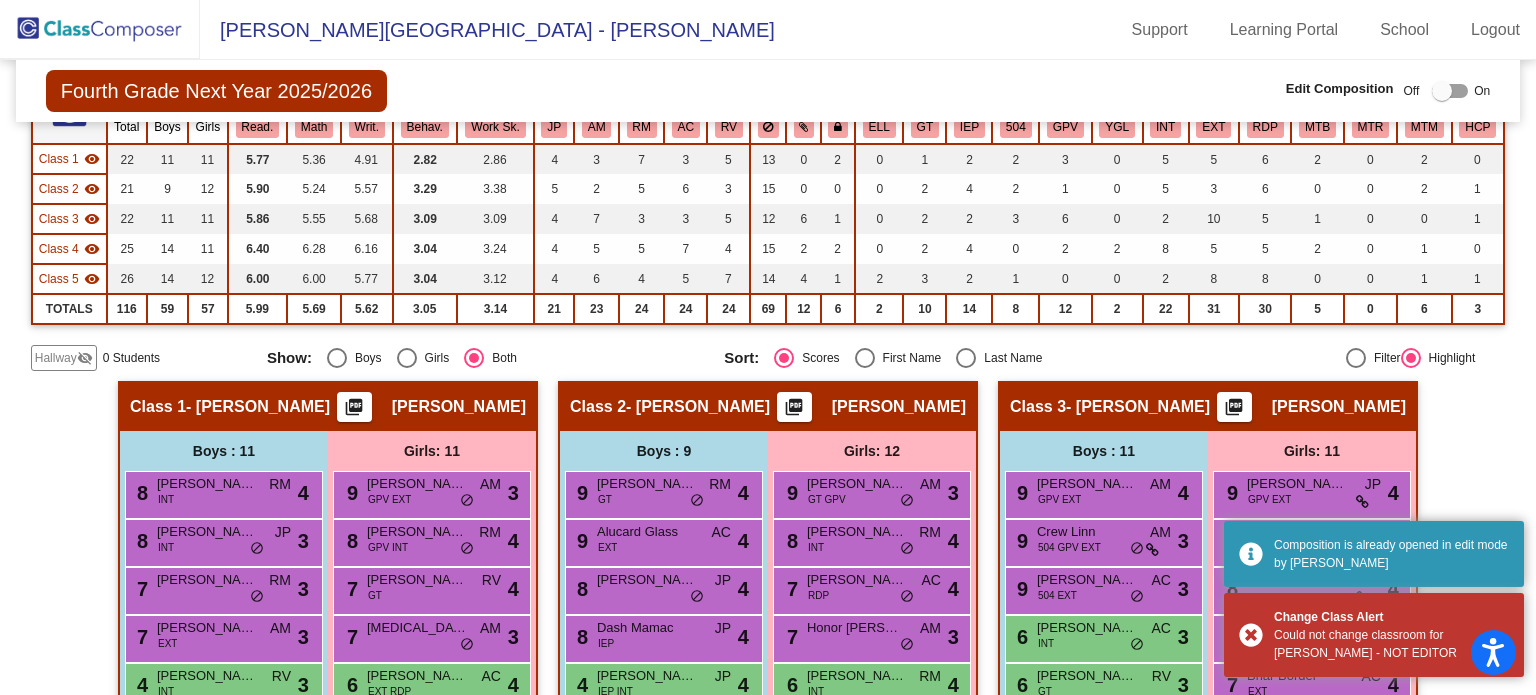 scroll, scrollTop: 0, scrollLeft: 0, axis: both 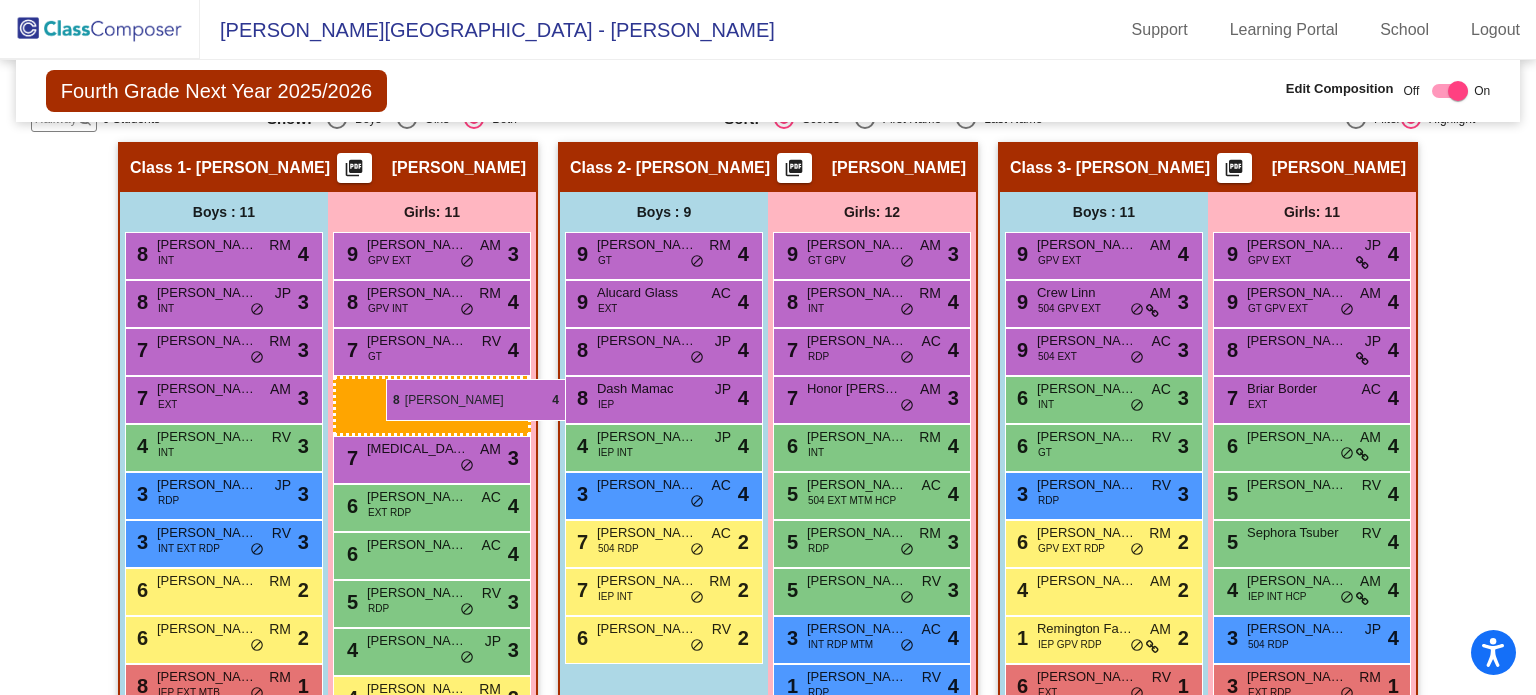 drag, startPoint x: 1272, startPoint y: 353, endPoint x: 386, endPoint y: 379, distance: 886.3814 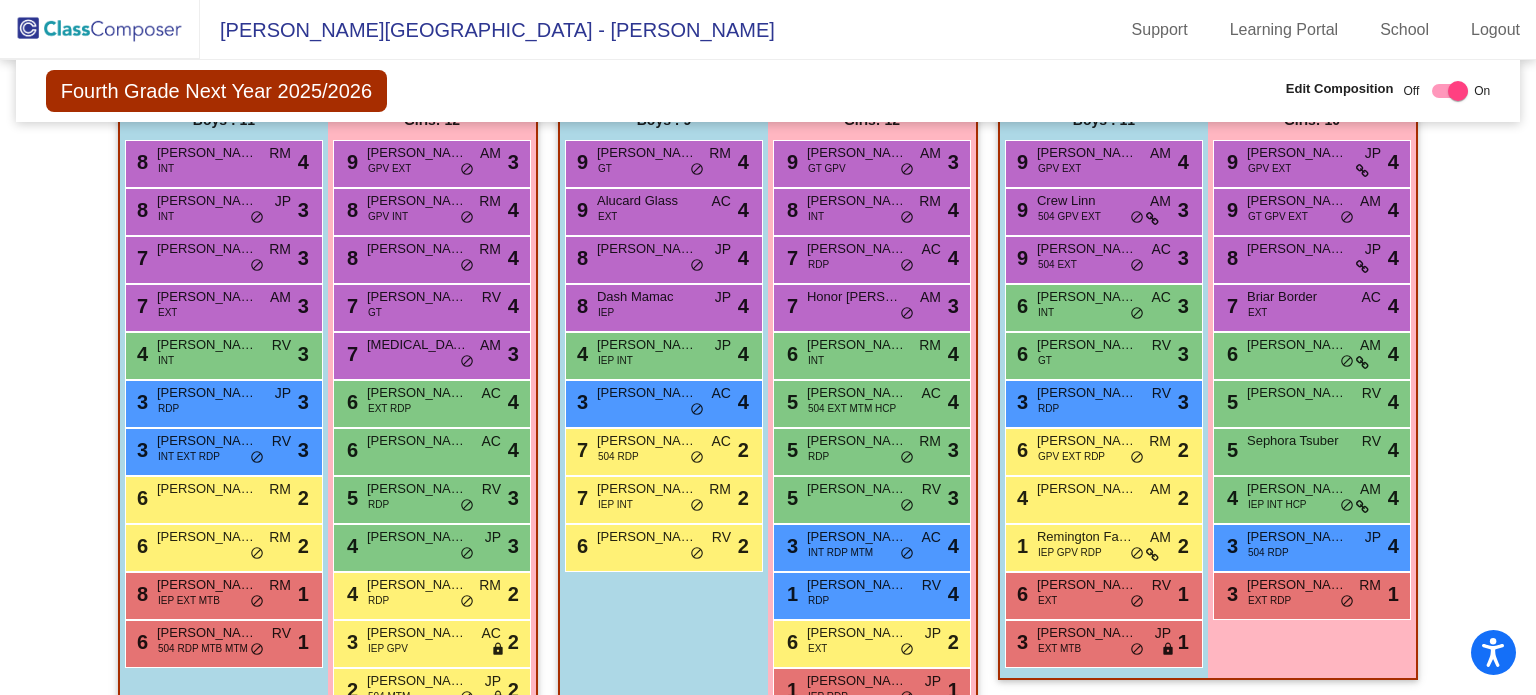 scroll, scrollTop: 506, scrollLeft: 0, axis: vertical 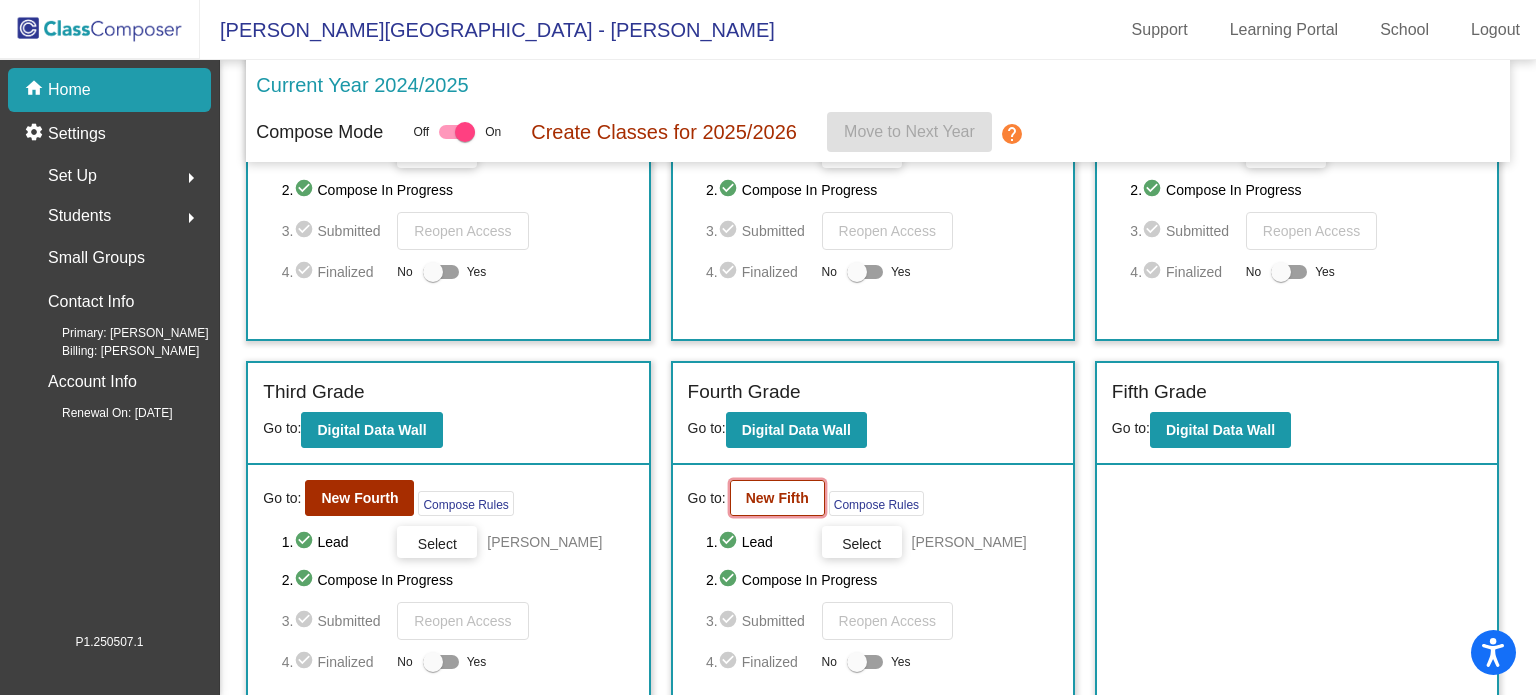 click on "New Fifth" 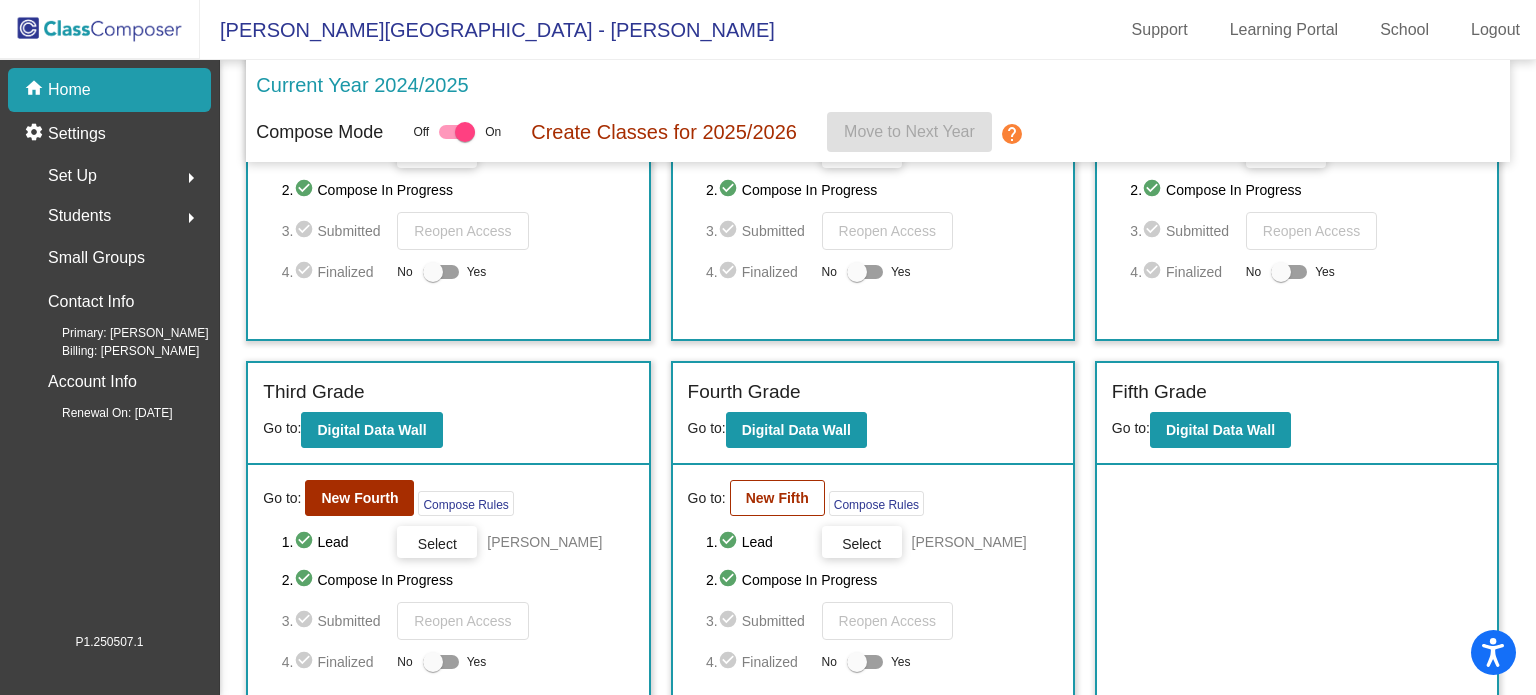 scroll, scrollTop: 0, scrollLeft: 0, axis: both 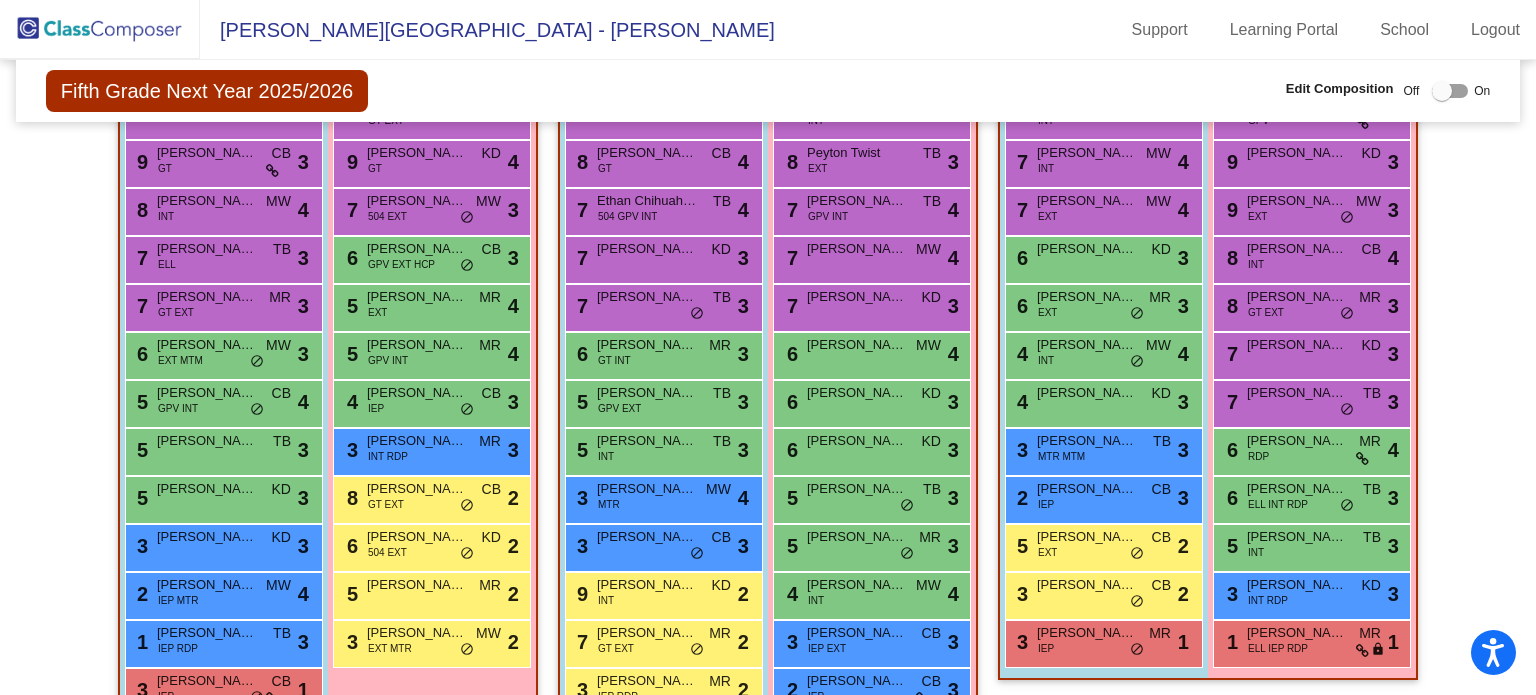 click at bounding box center (1450, 91) 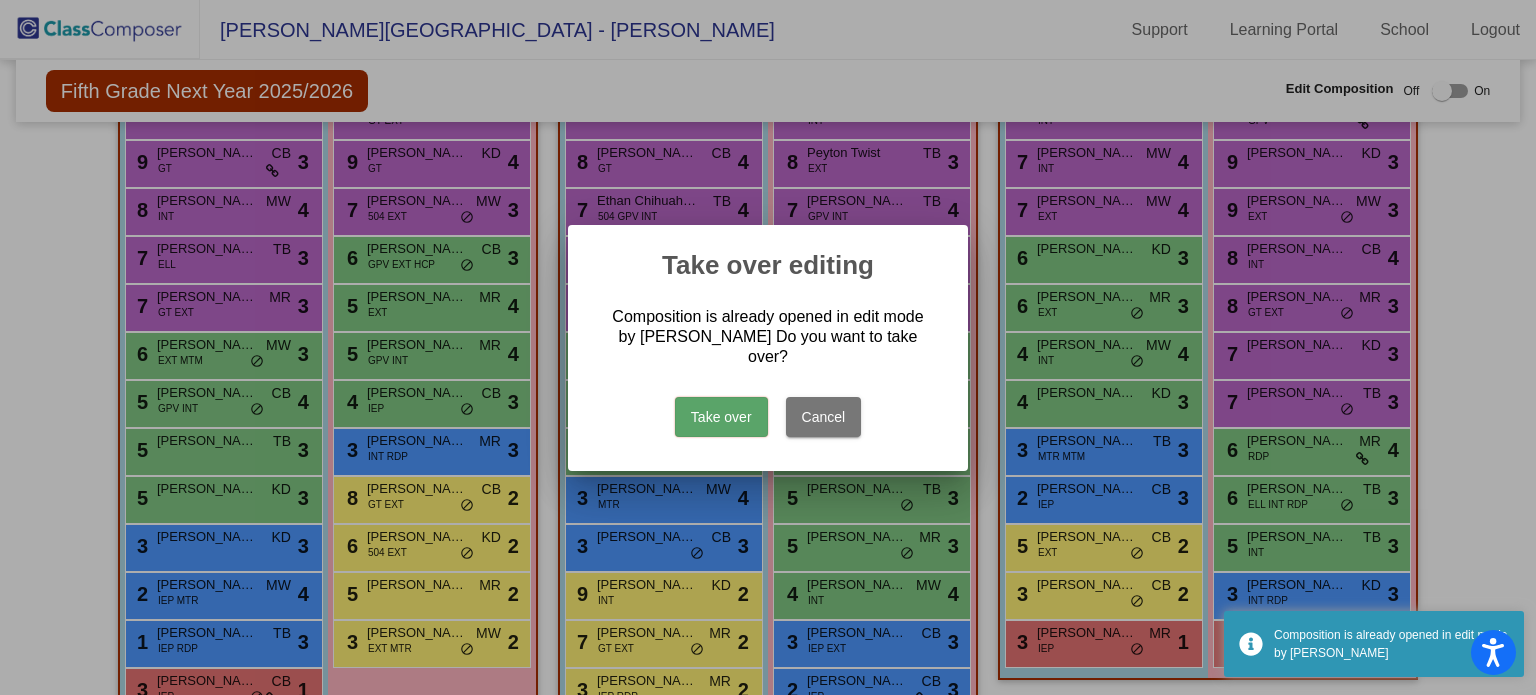 click on "Take over" at bounding box center (721, 417) 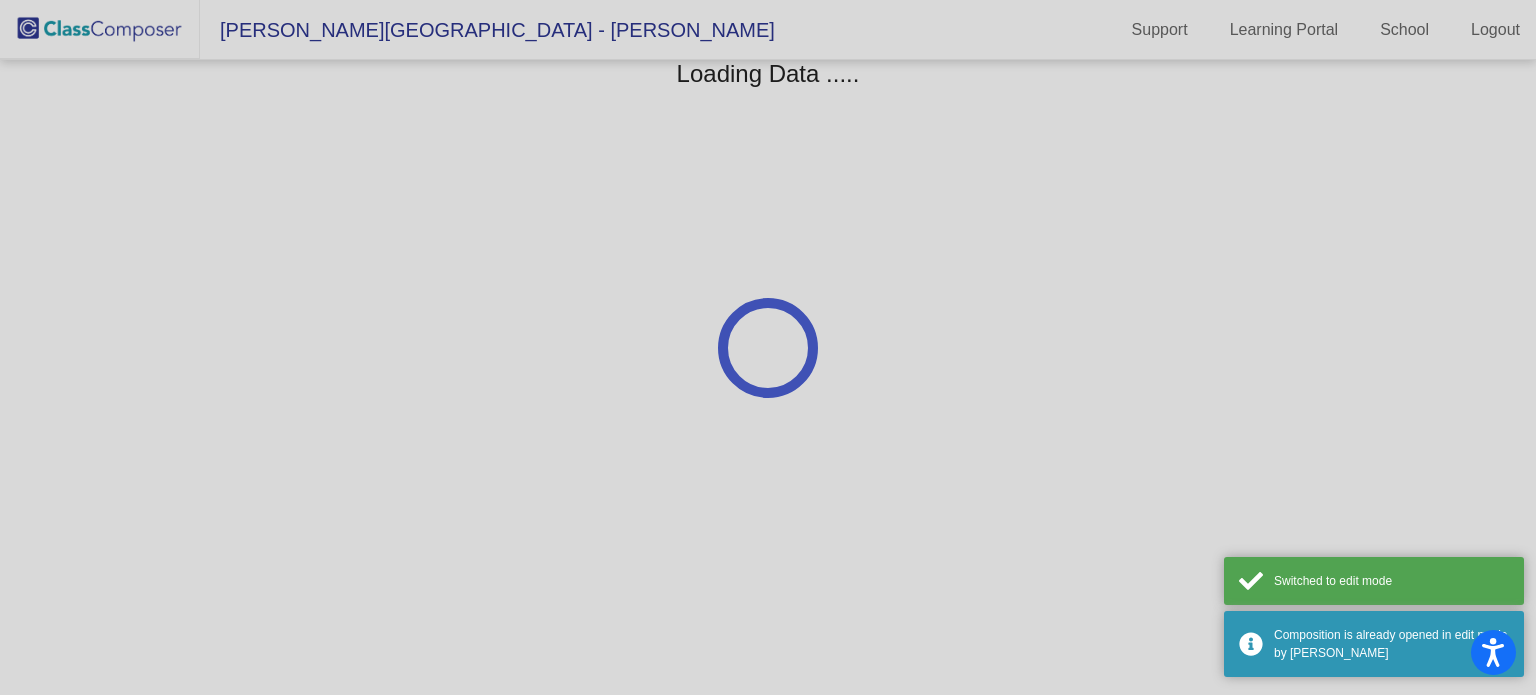 scroll, scrollTop: 0, scrollLeft: 0, axis: both 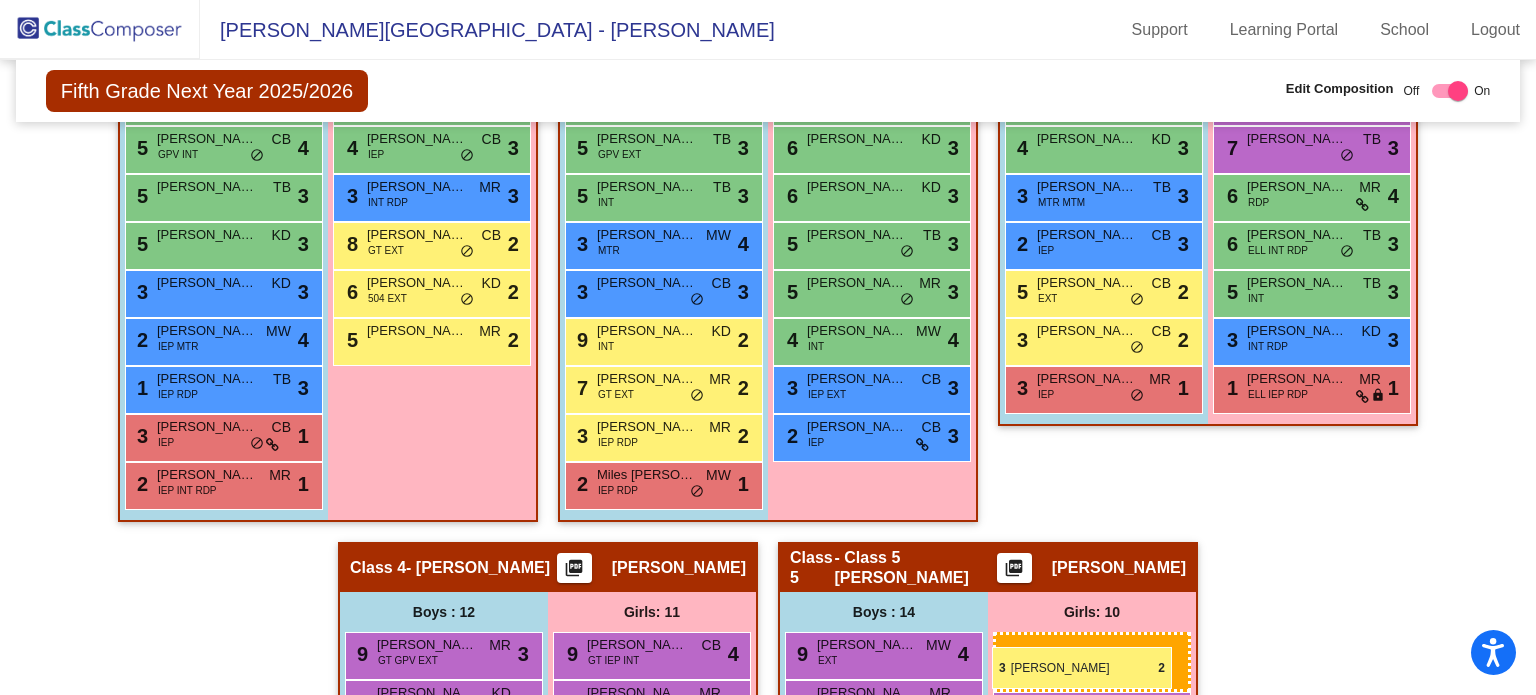 drag, startPoint x: 376, startPoint y: 436, endPoint x: 992, endPoint y: 647, distance: 651.1352 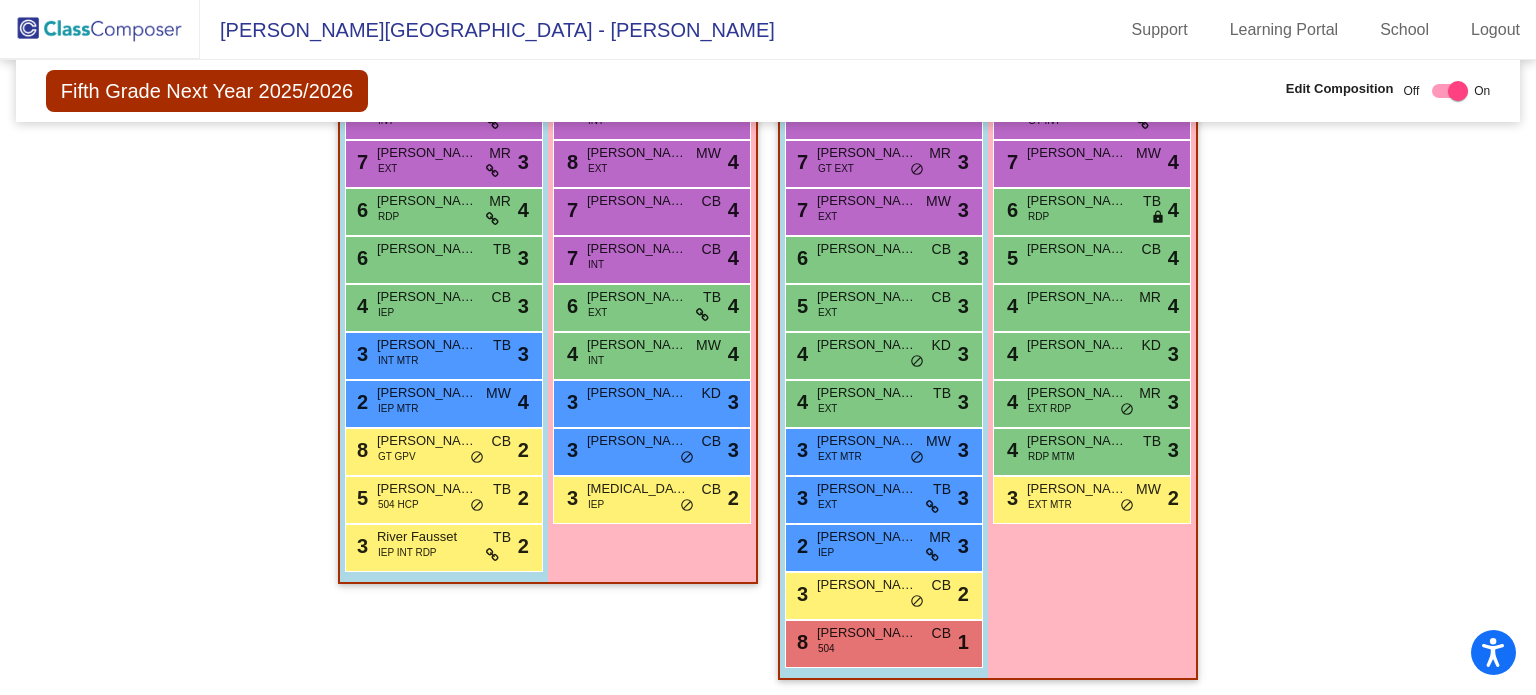 scroll, scrollTop: 1447, scrollLeft: 0, axis: vertical 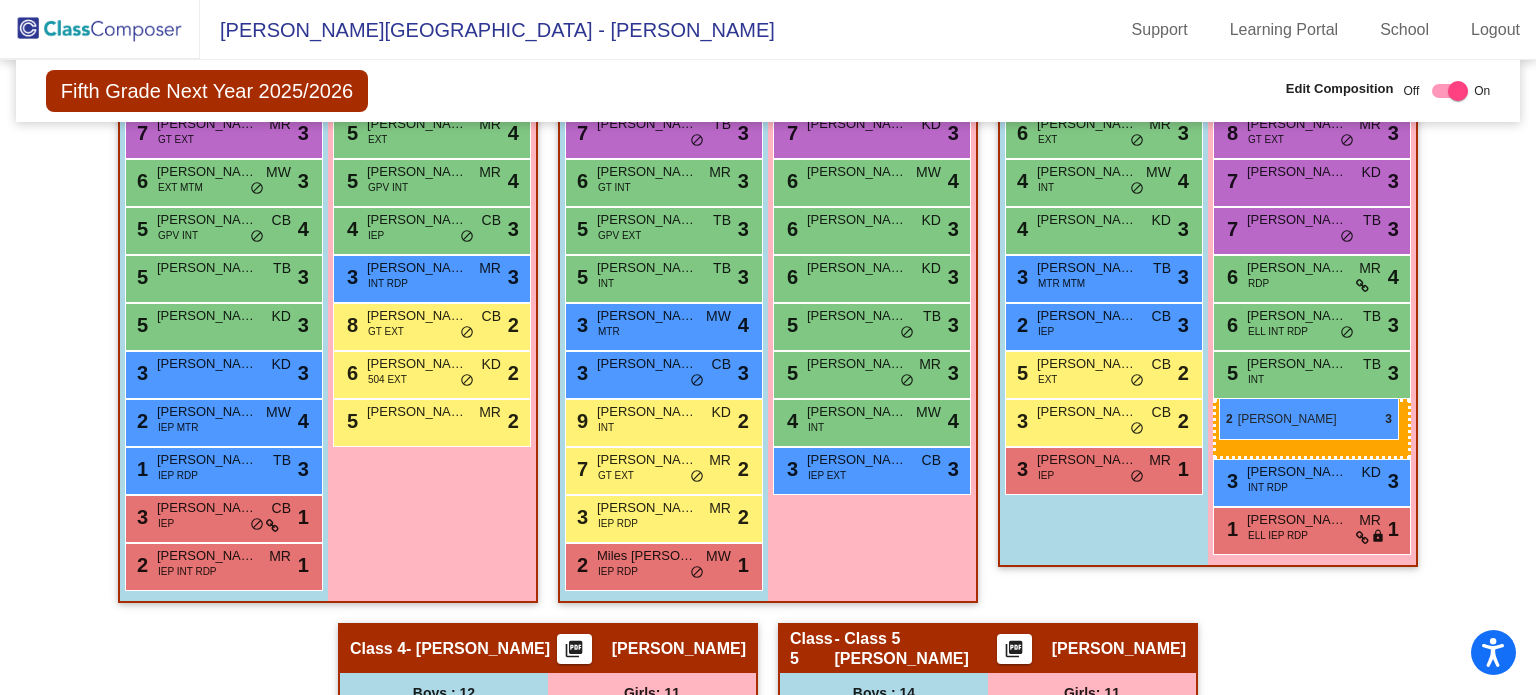 drag, startPoint x: 812, startPoint y: 507, endPoint x: 1219, endPoint y: 398, distance: 421.34308 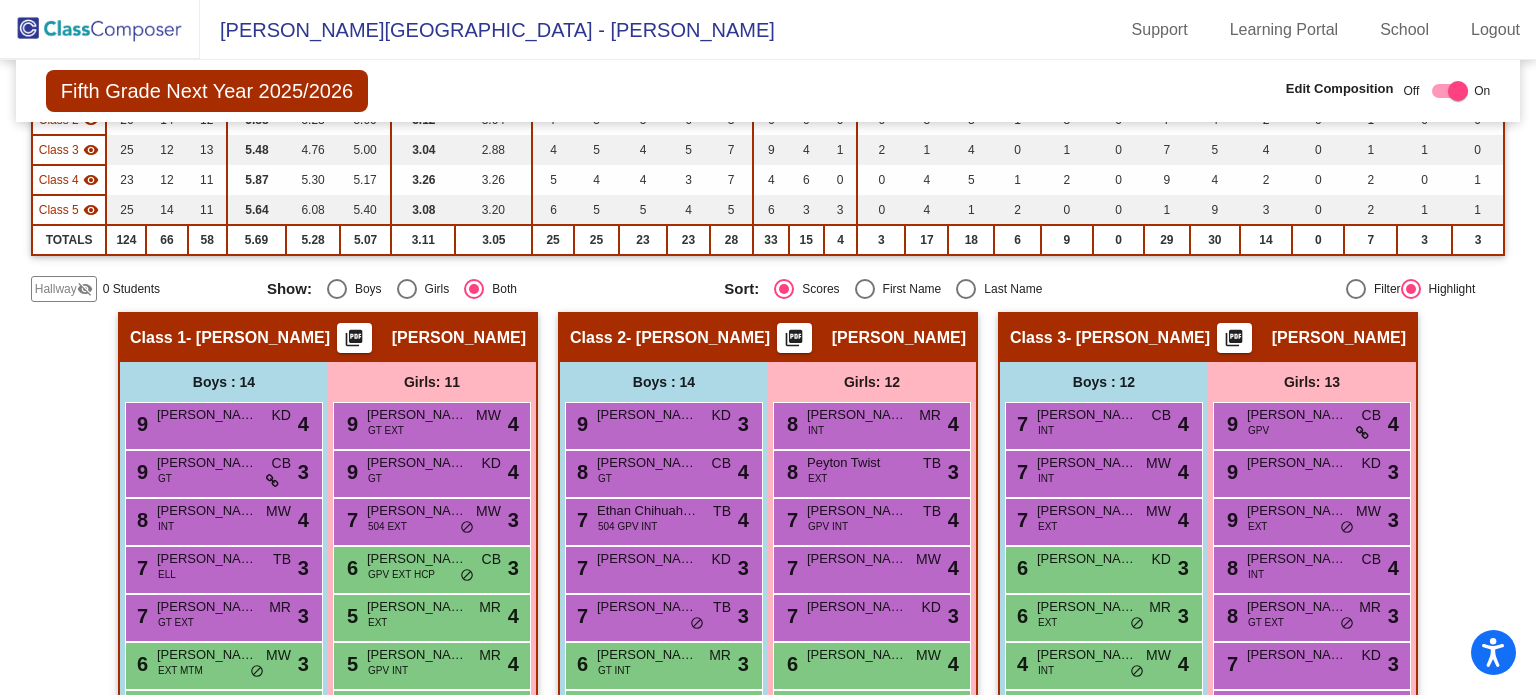 scroll, scrollTop: 233, scrollLeft: 0, axis: vertical 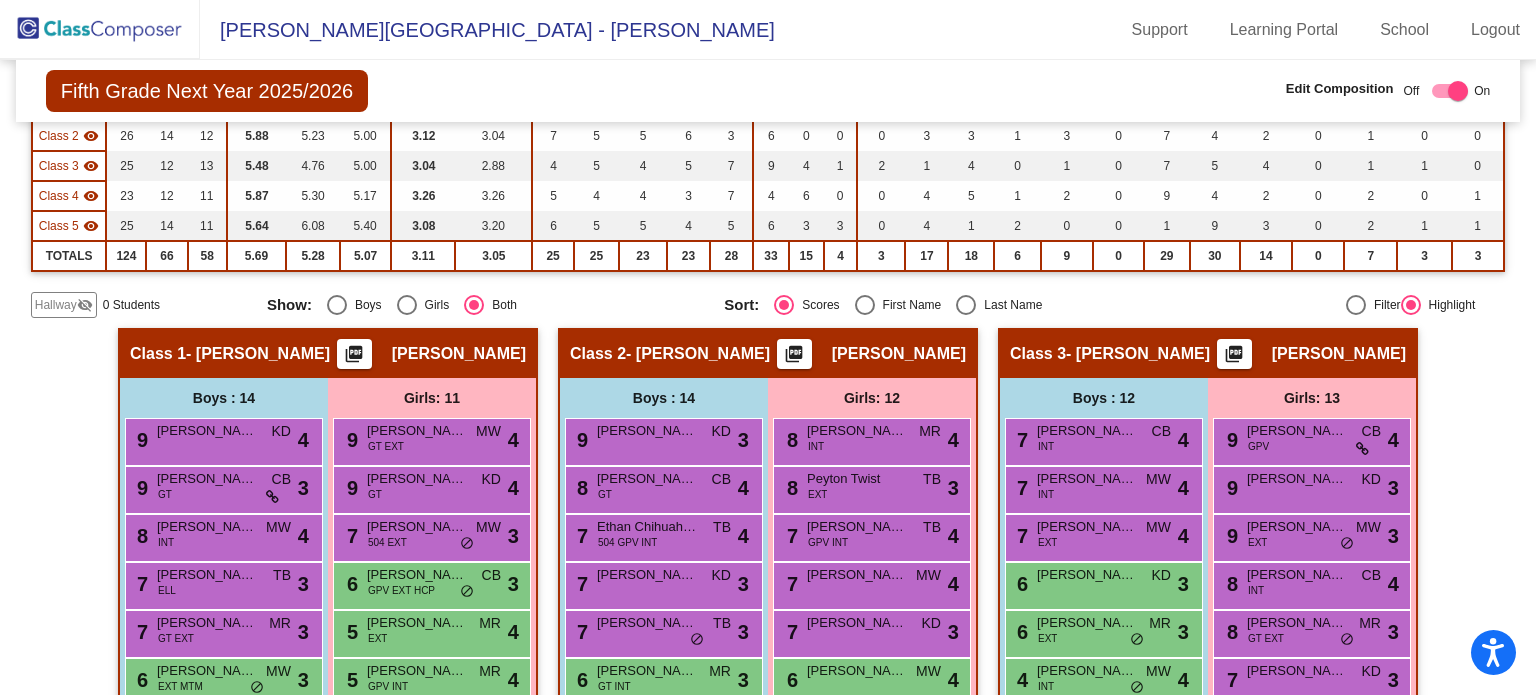 drag, startPoint x: 1520, startPoint y: 218, endPoint x: 1529, endPoint y: 183, distance: 36.138622 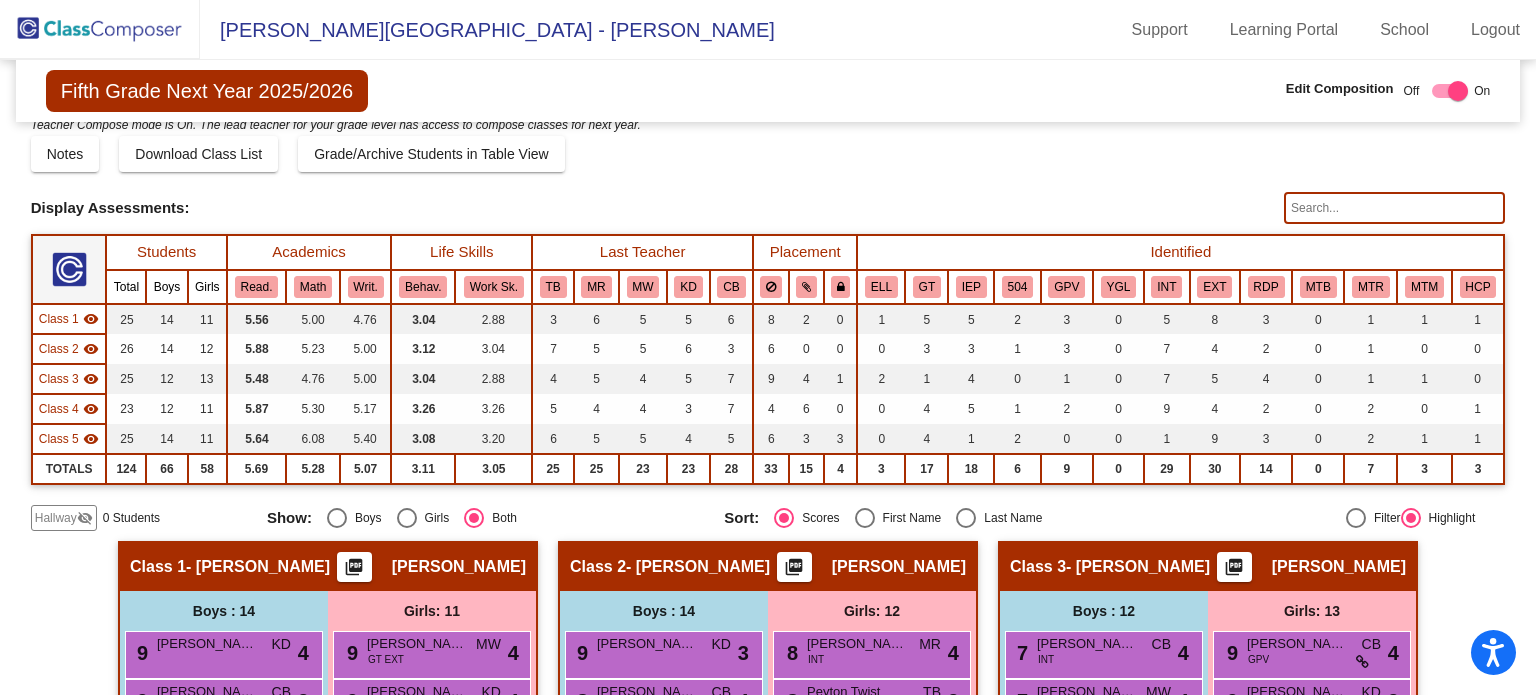 scroll, scrollTop: 41, scrollLeft: 0, axis: vertical 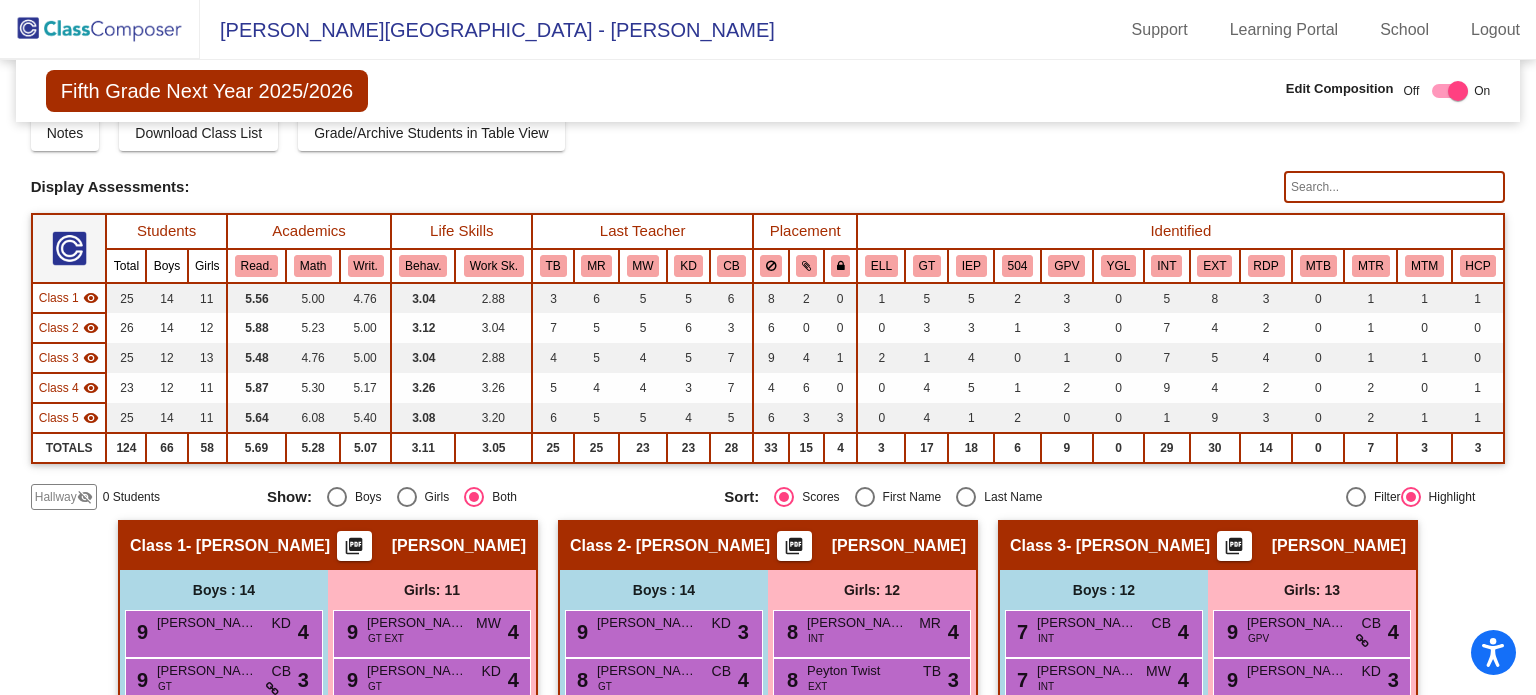 click 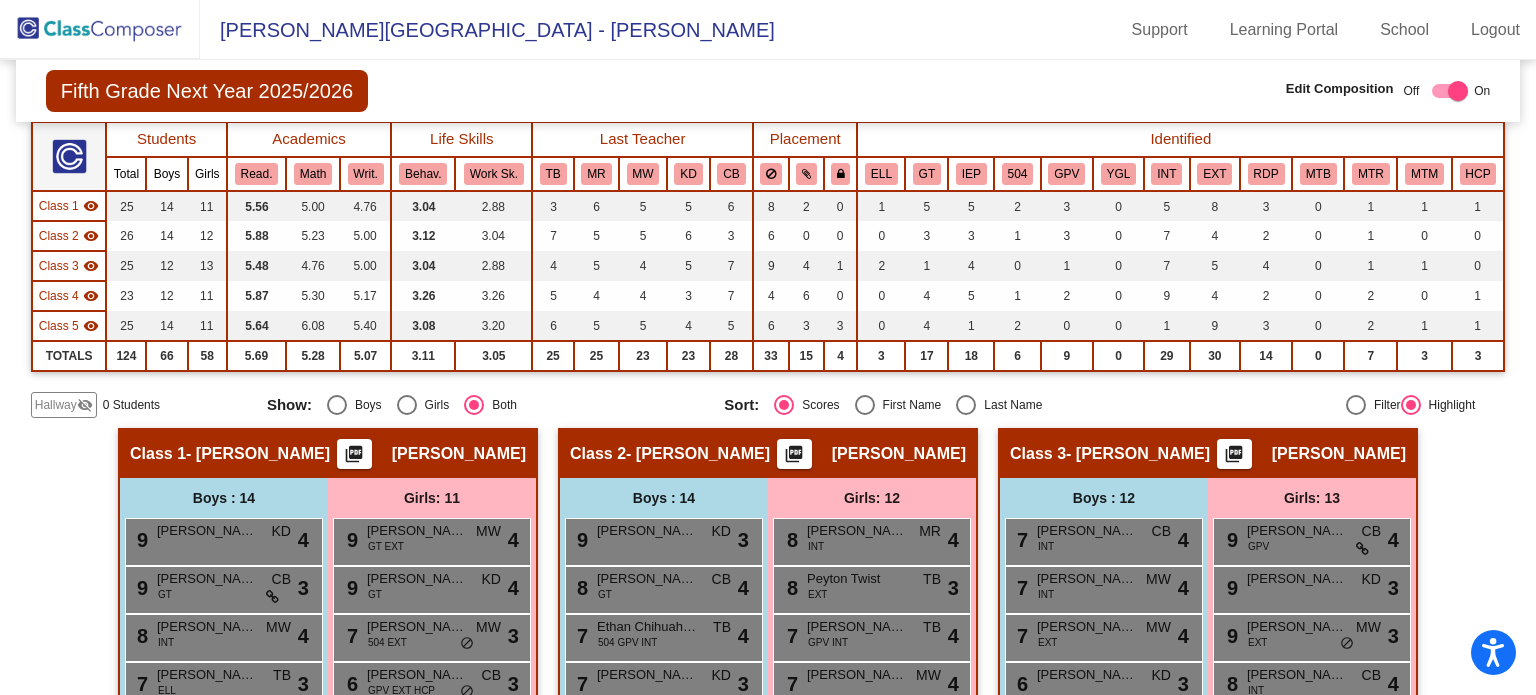 scroll, scrollTop: 0, scrollLeft: 0, axis: both 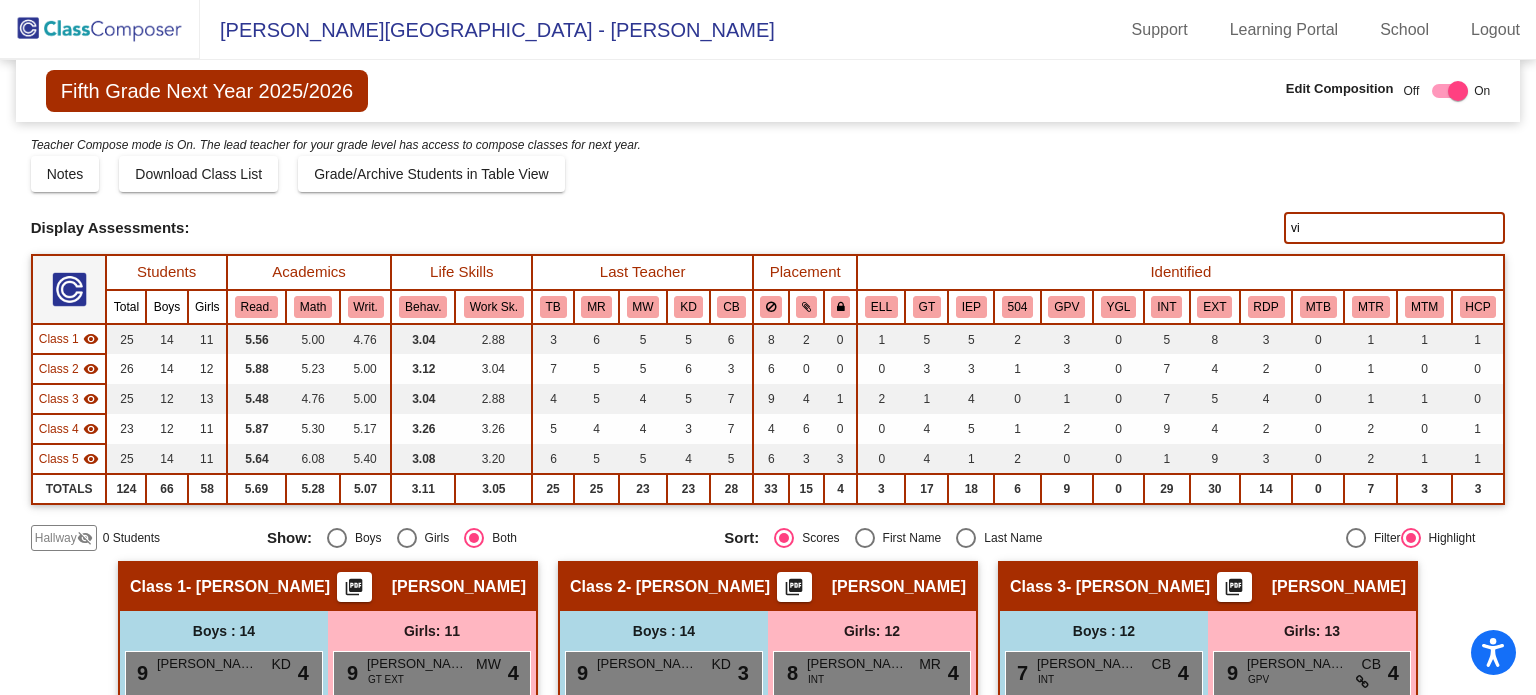 type on "v" 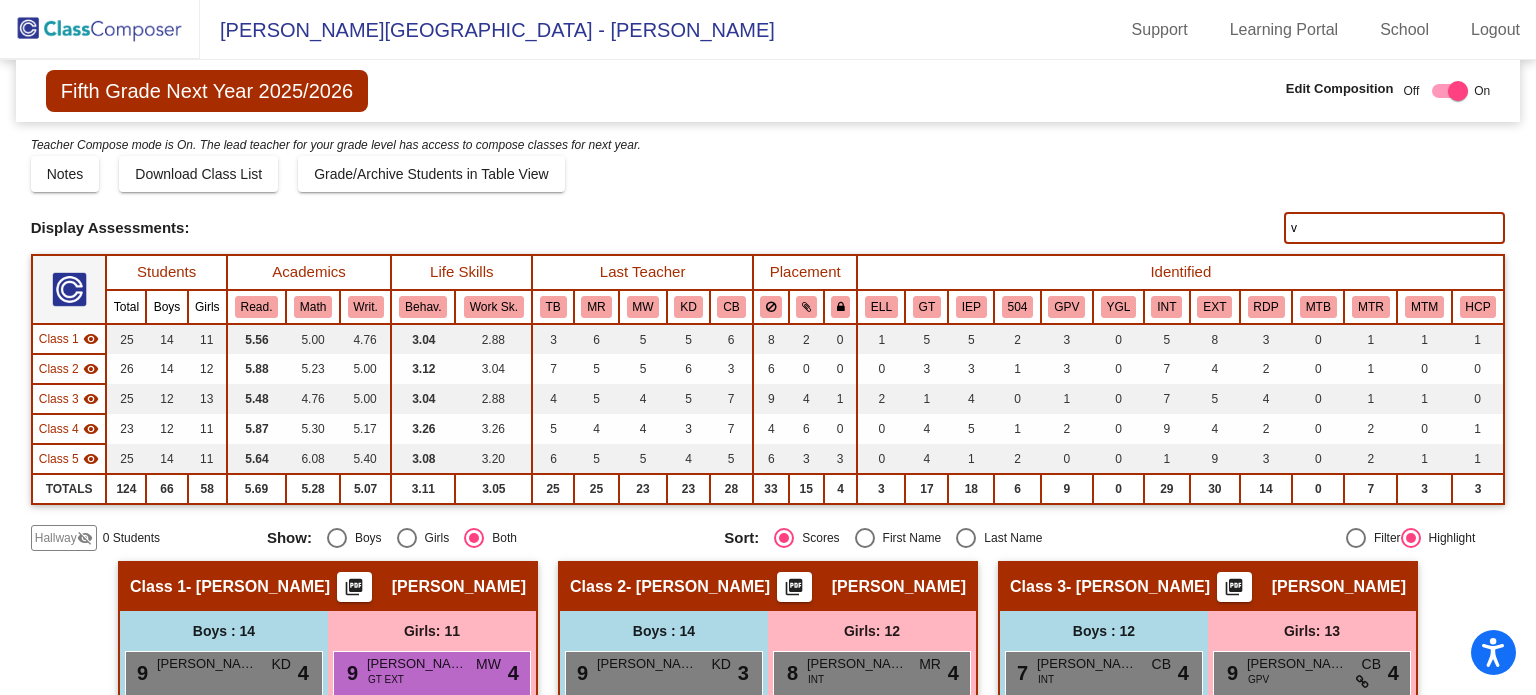 type 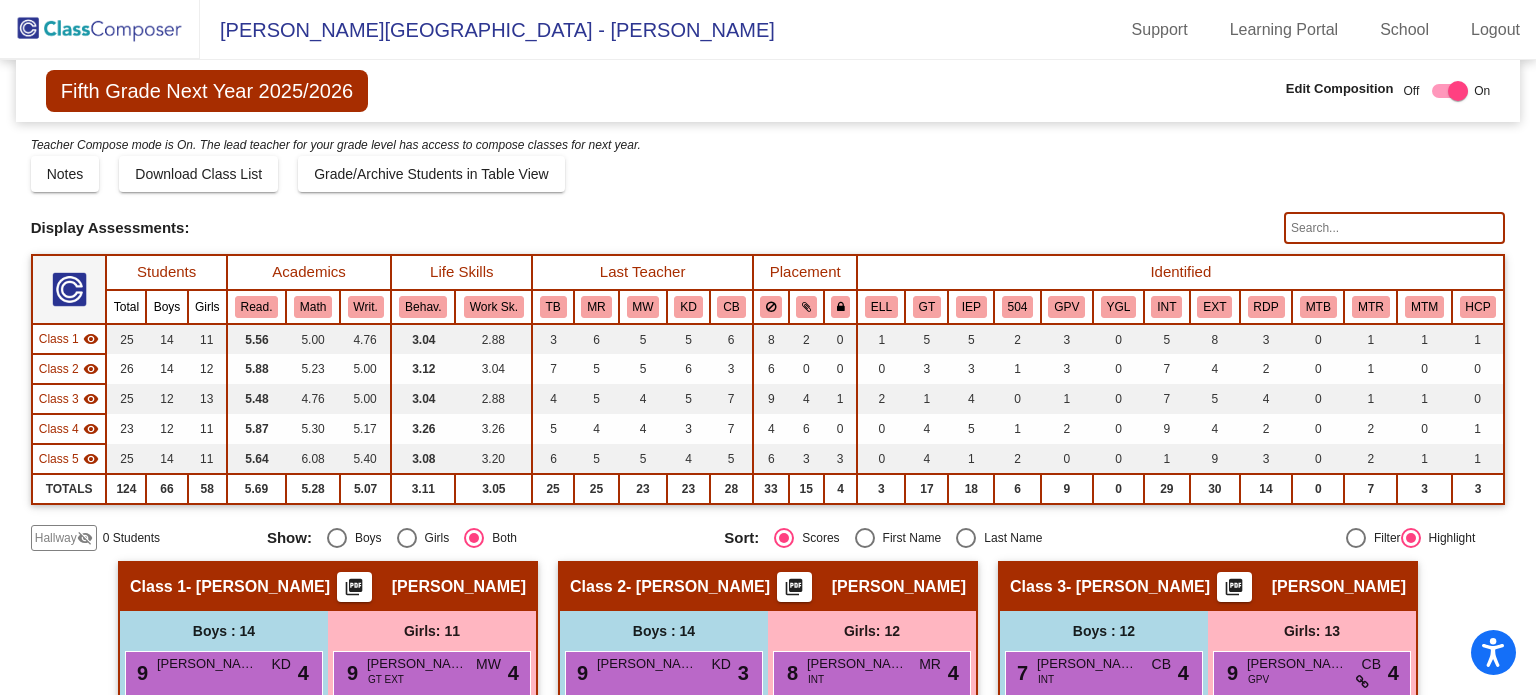 drag, startPoint x: 1525, startPoint y: 152, endPoint x: 1501, endPoint y: 299, distance: 148.9463 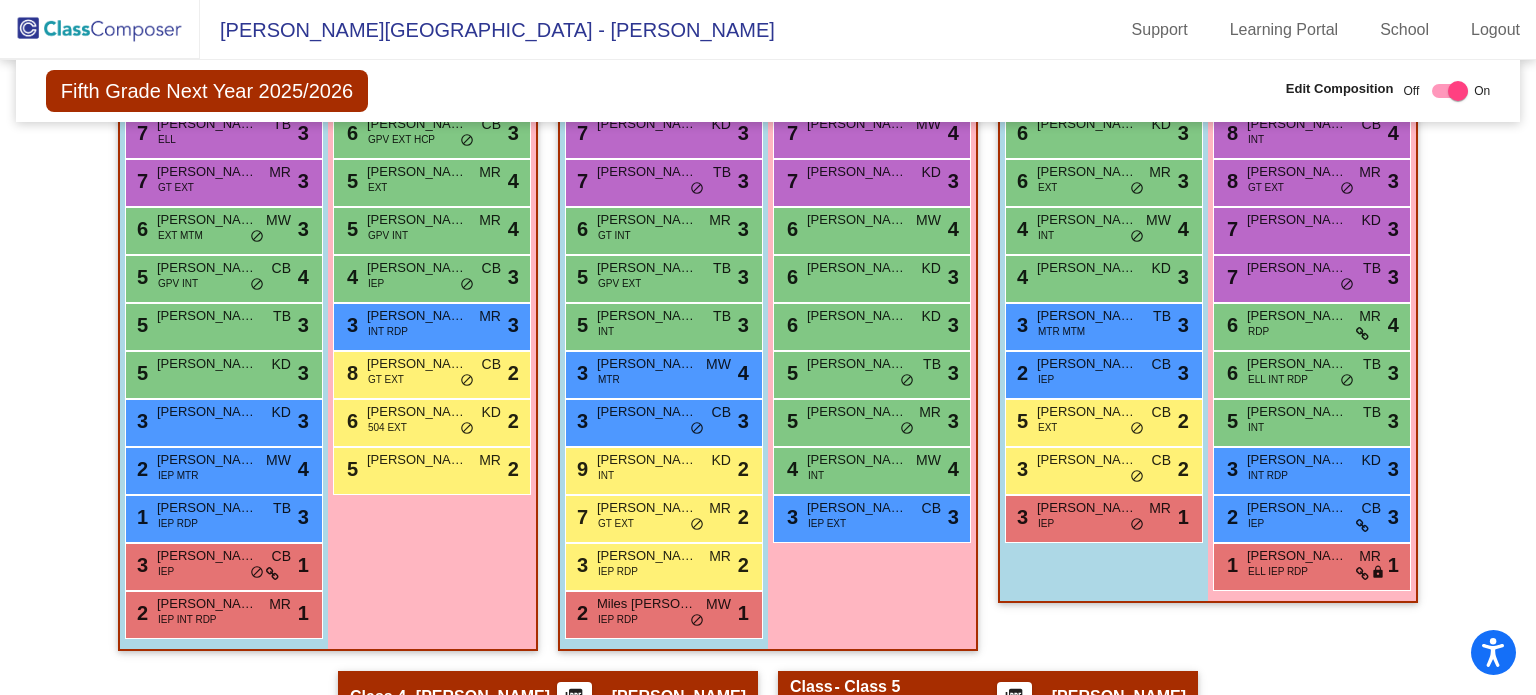 scroll, scrollTop: 688, scrollLeft: 0, axis: vertical 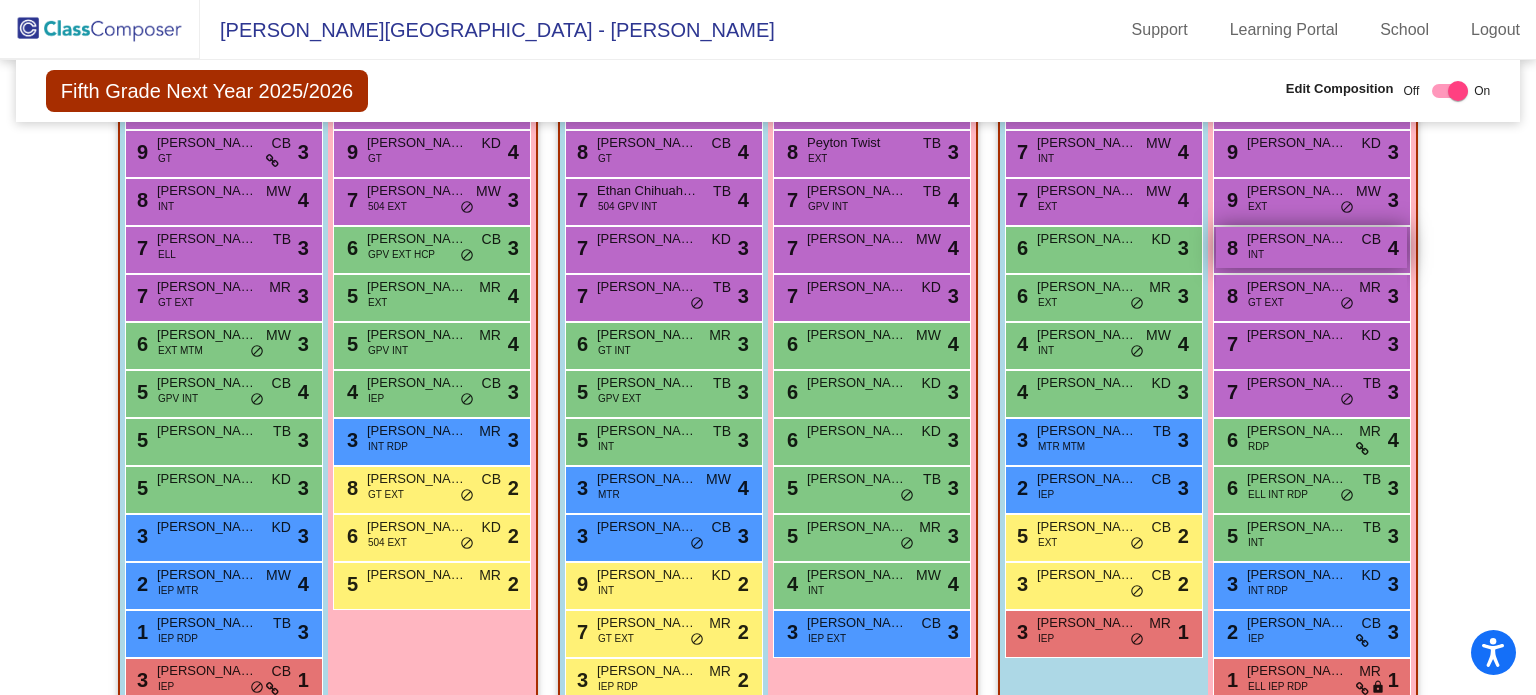 click on "8 [PERSON_NAME] INT CB lock do_not_disturb_alt 4" at bounding box center [1311, 247] 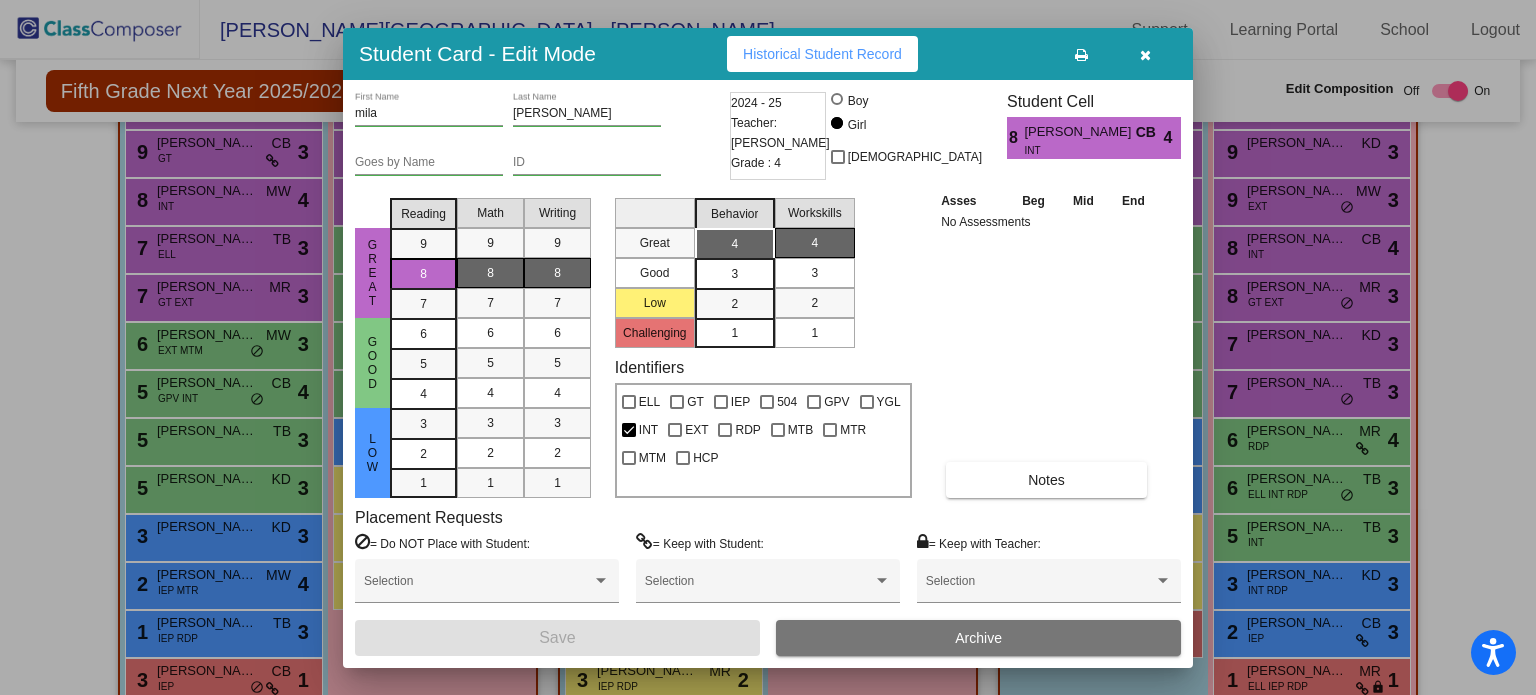 click at bounding box center [1145, 55] 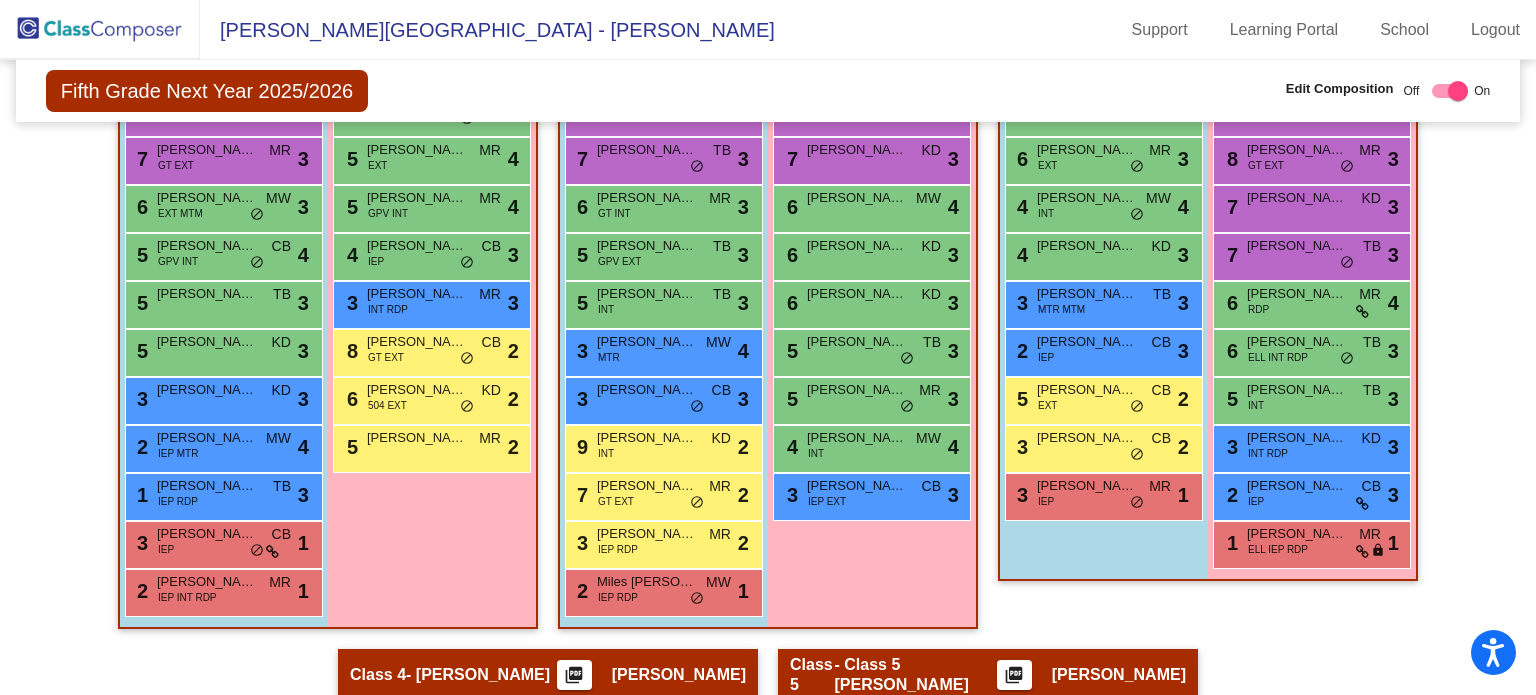 scroll, scrollTop: 708, scrollLeft: 0, axis: vertical 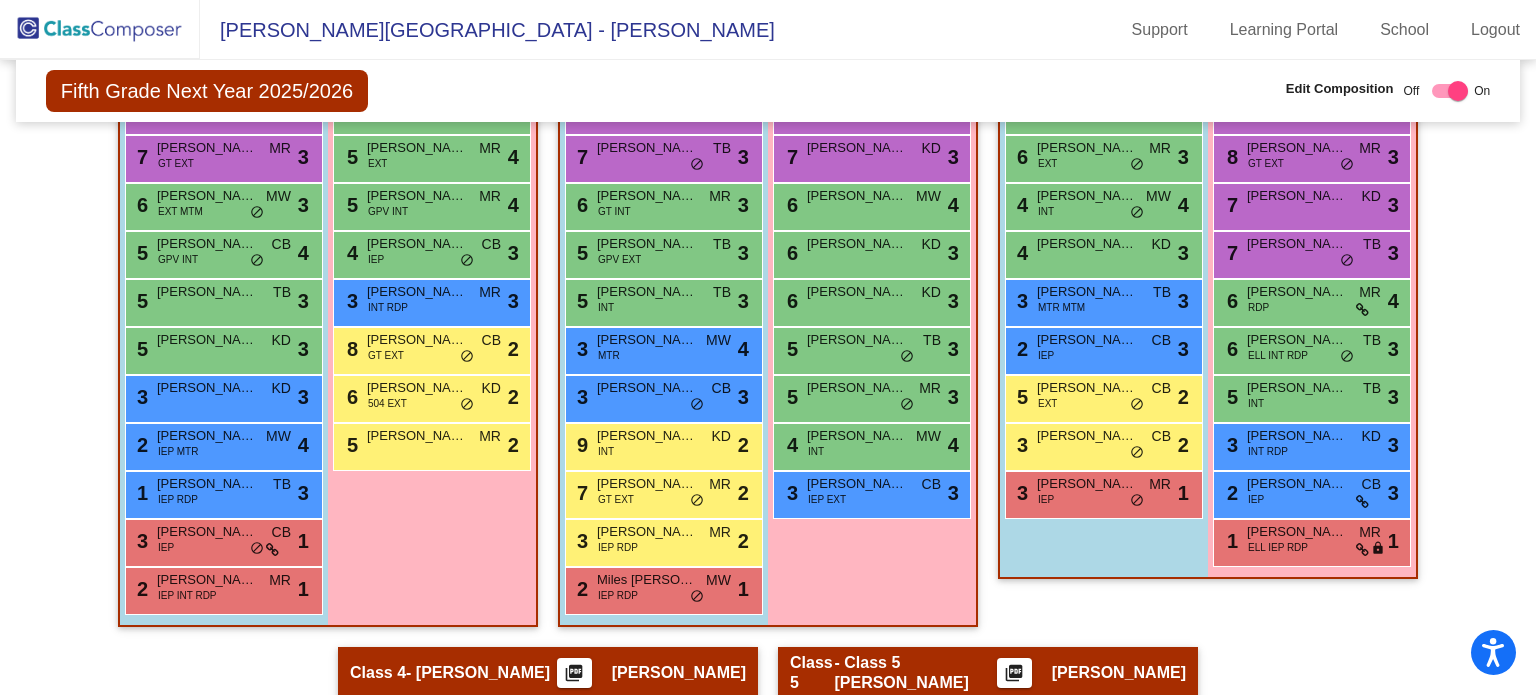 drag, startPoint x: 1524, startPoint y: 322, endPoint x: 1524, endPoint y: 300, distance: 22 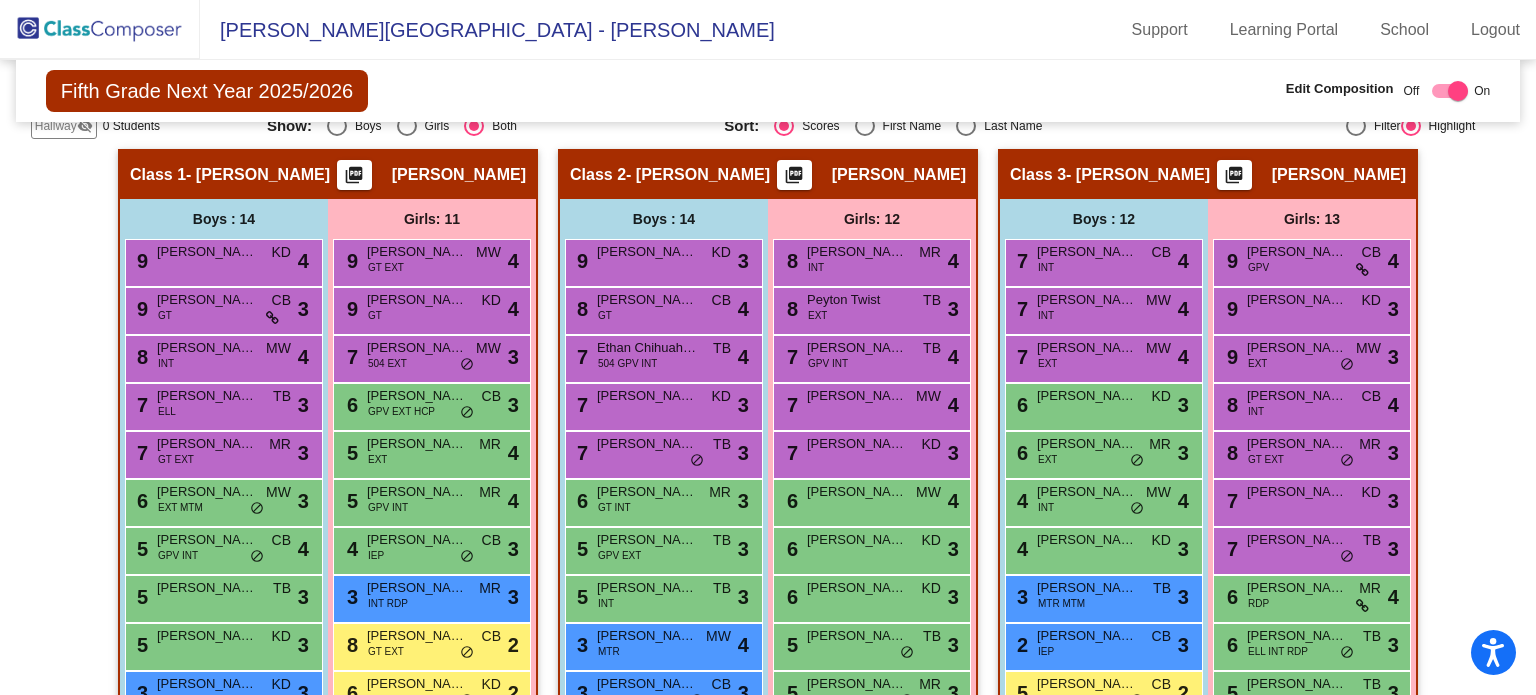 scroll, scrollTop: 399, scrollLeft: 0, axis: vertical 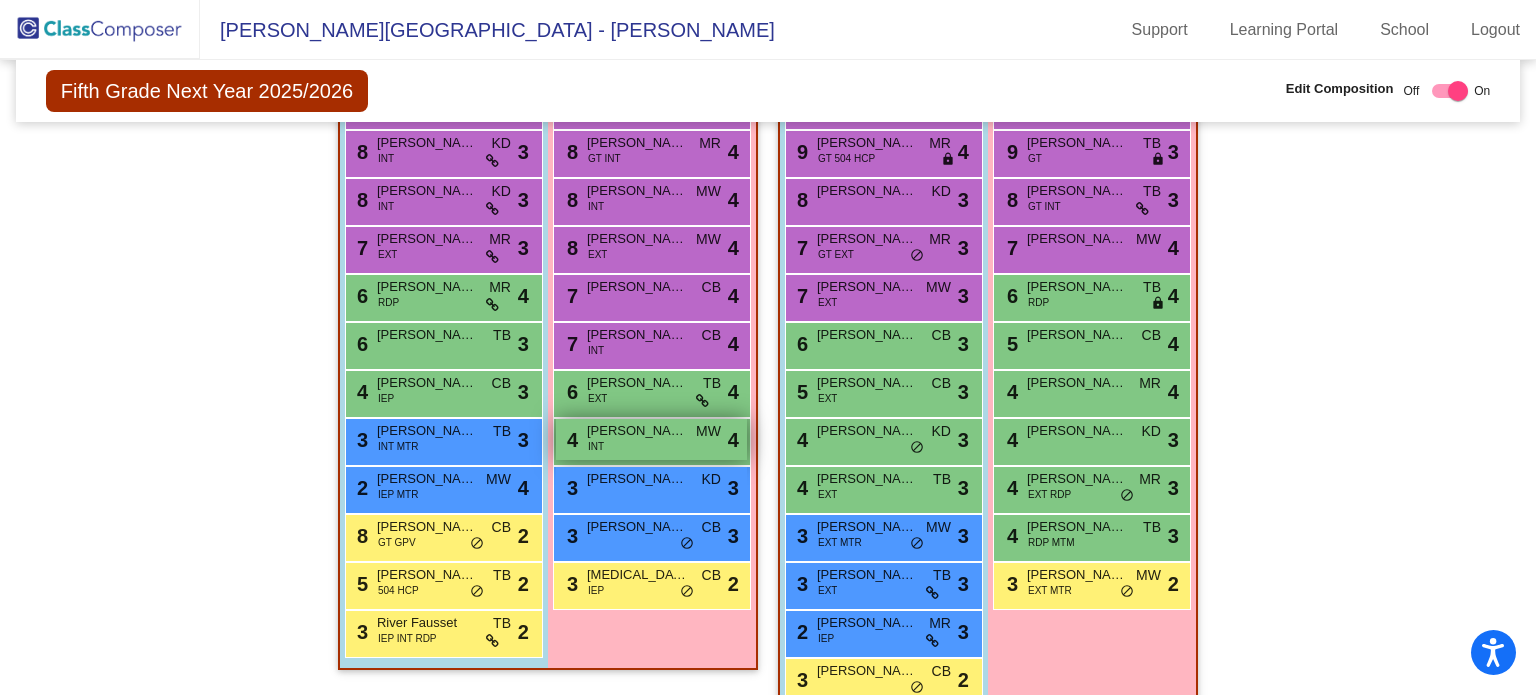 click on "4 [PERSON_NAME] INT MW lock do_not_disturb_alt 4" at bounding box center (651, 439) 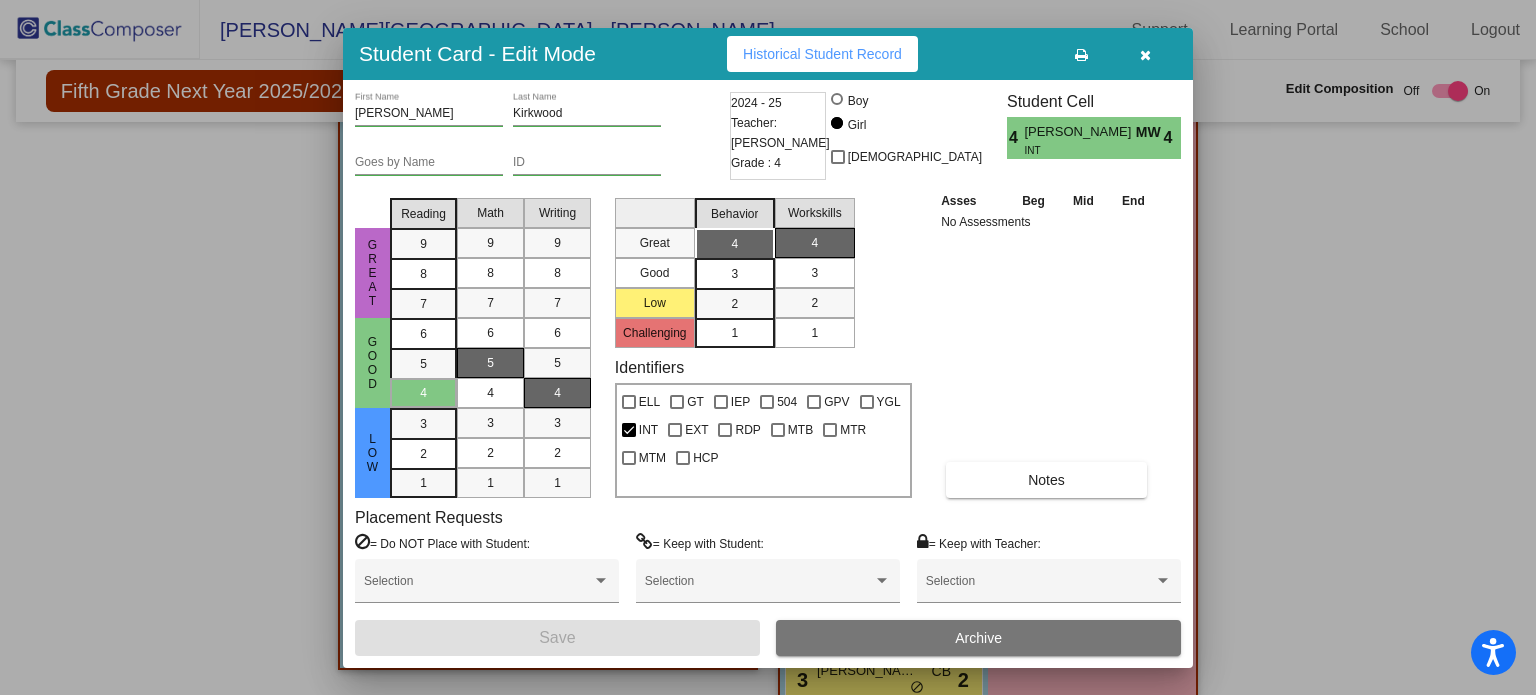 click at bounding box center [1145, 54] 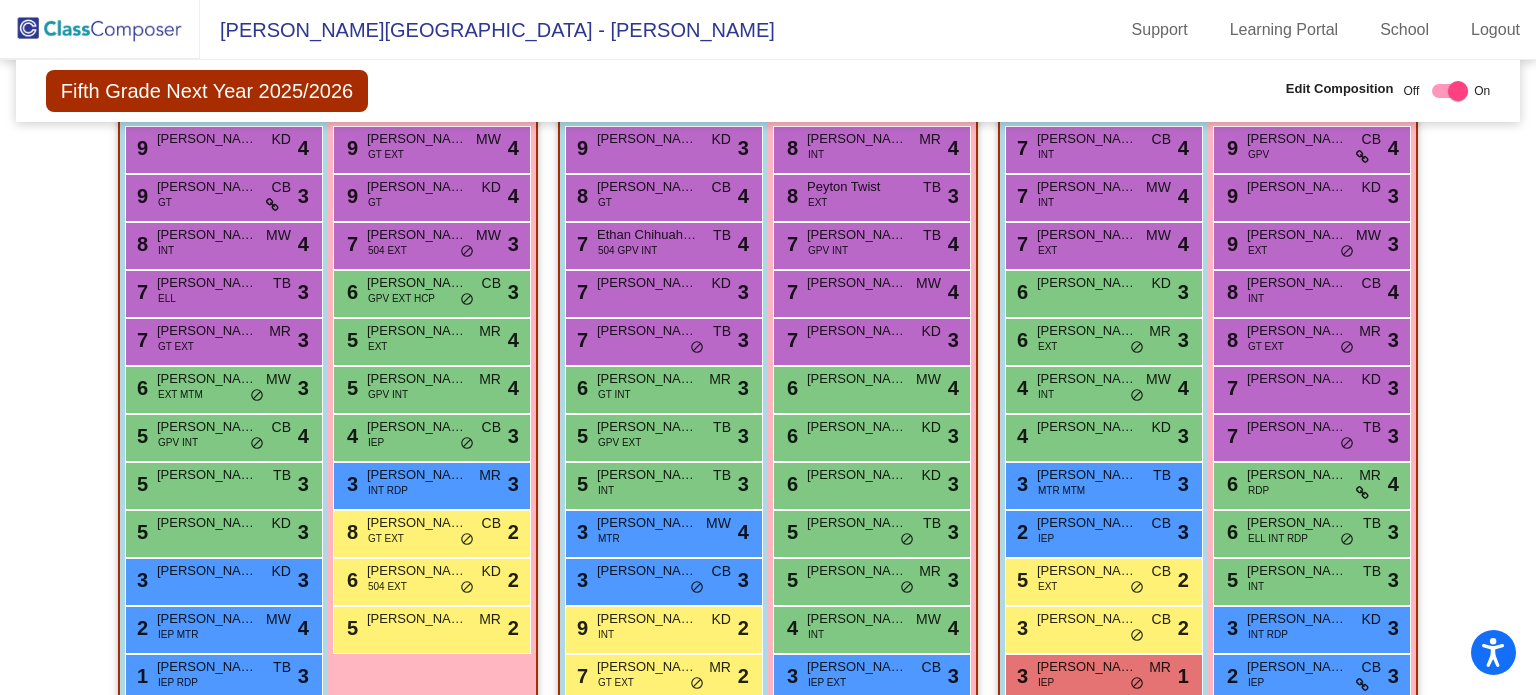 scroll, scrollTop: 528, scrollLeft: 0, axis: vertical 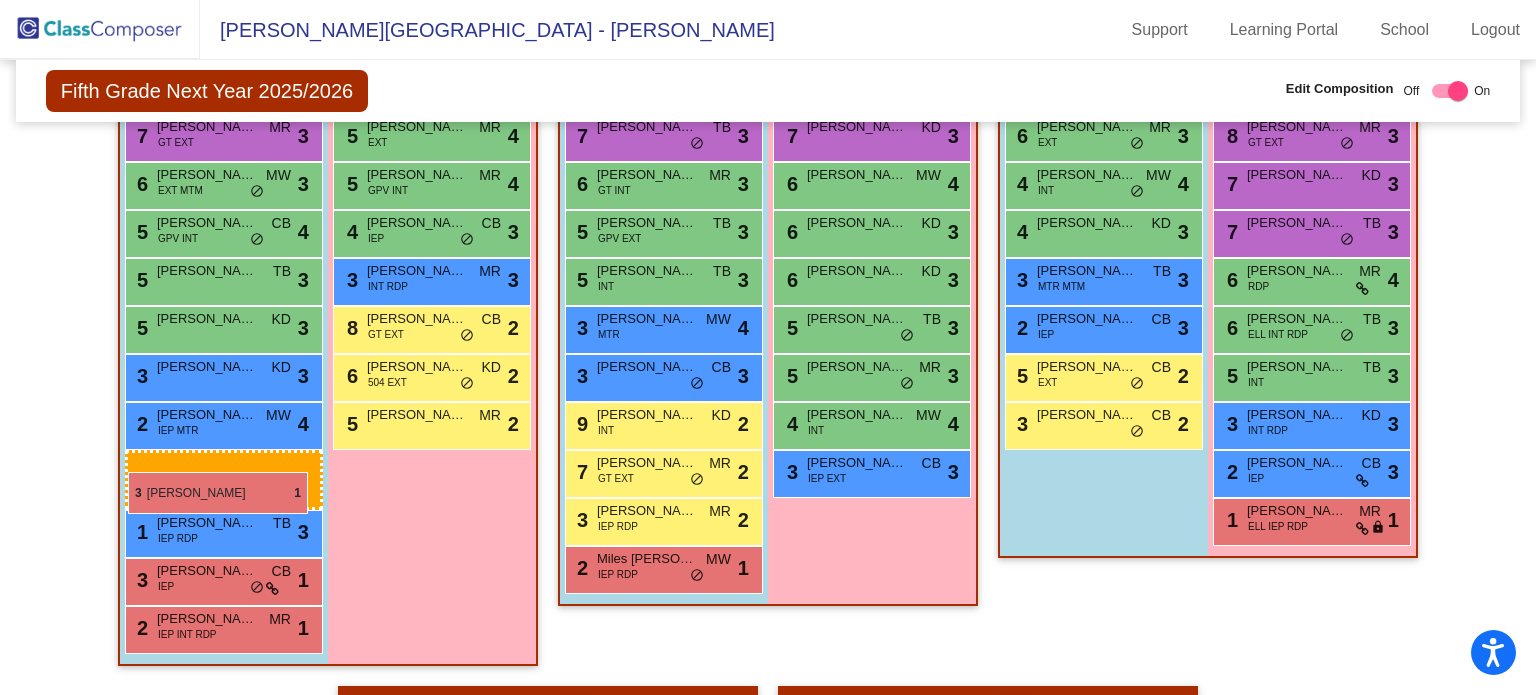 drag, startPoint x: 1073, startPoint y: 468, endPoint x: 127, endPoint y: 472, distance: 946.0085 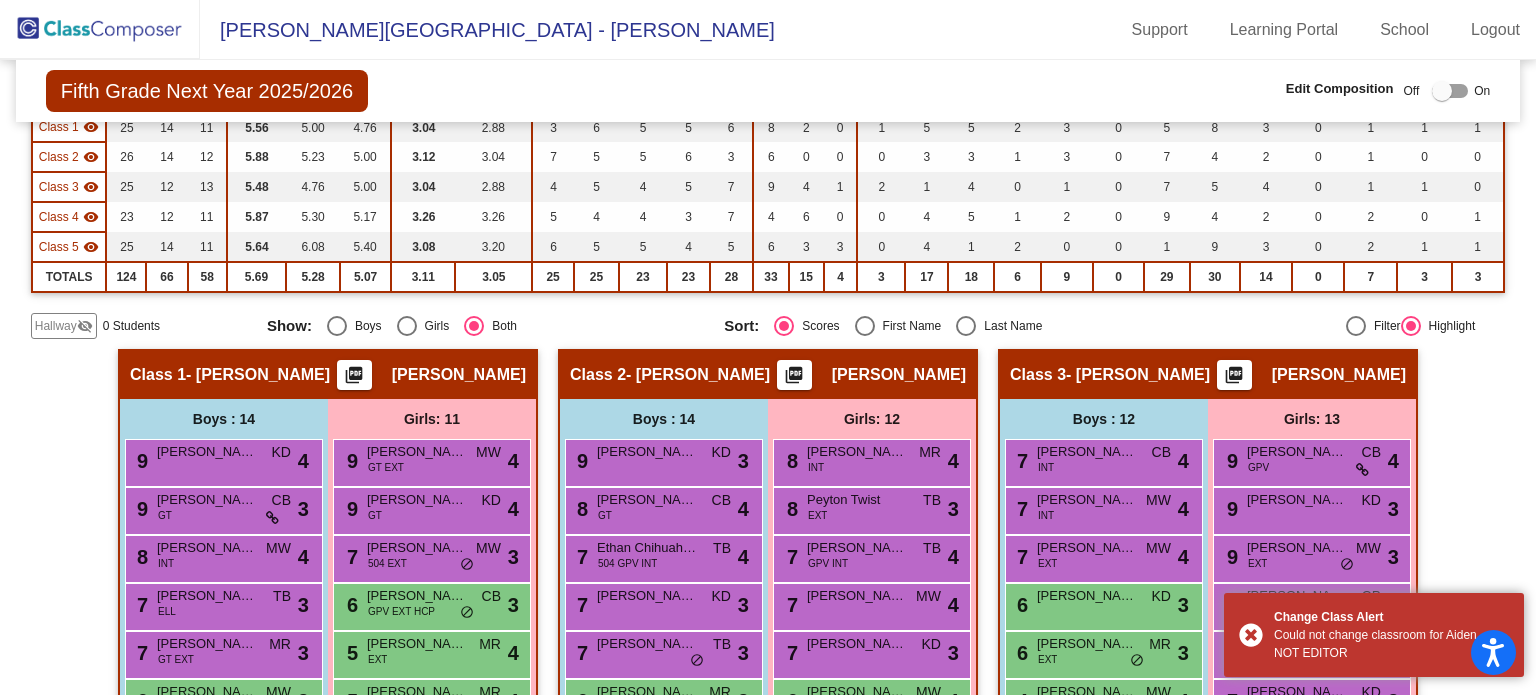 scroll, scrollTop: 207, scrollLeft: 0, axis: vertical 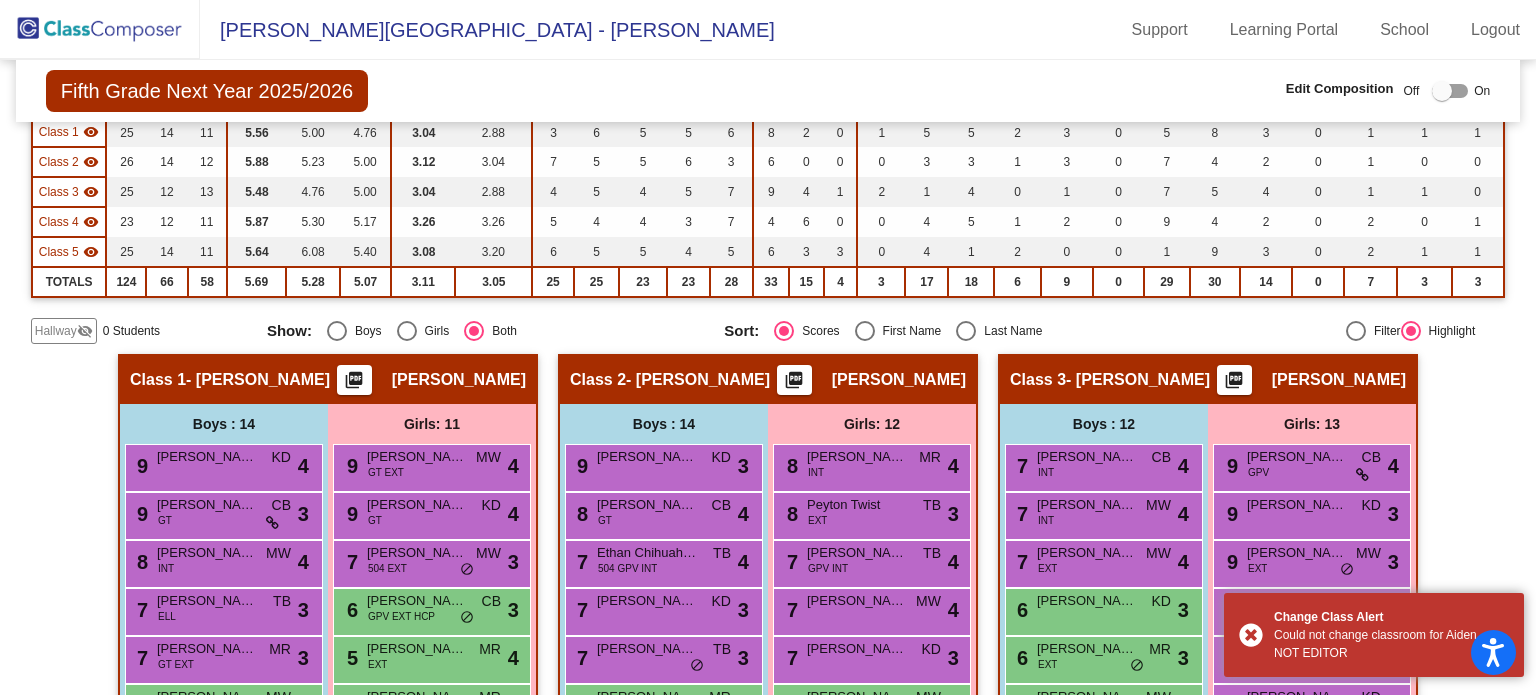 click at bounding box center (1450, 91) 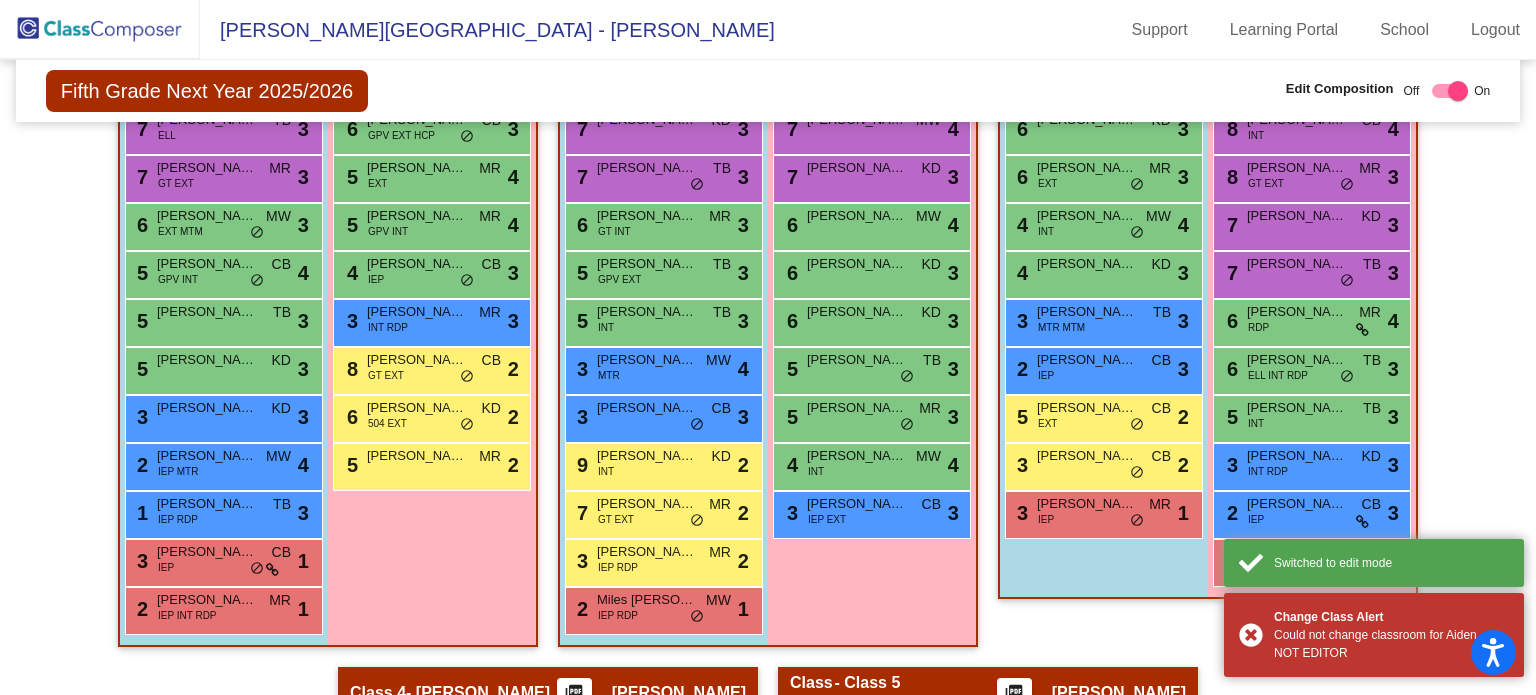 scroll, scrollTop: 824, scrollLeft: 0, axis: vertical 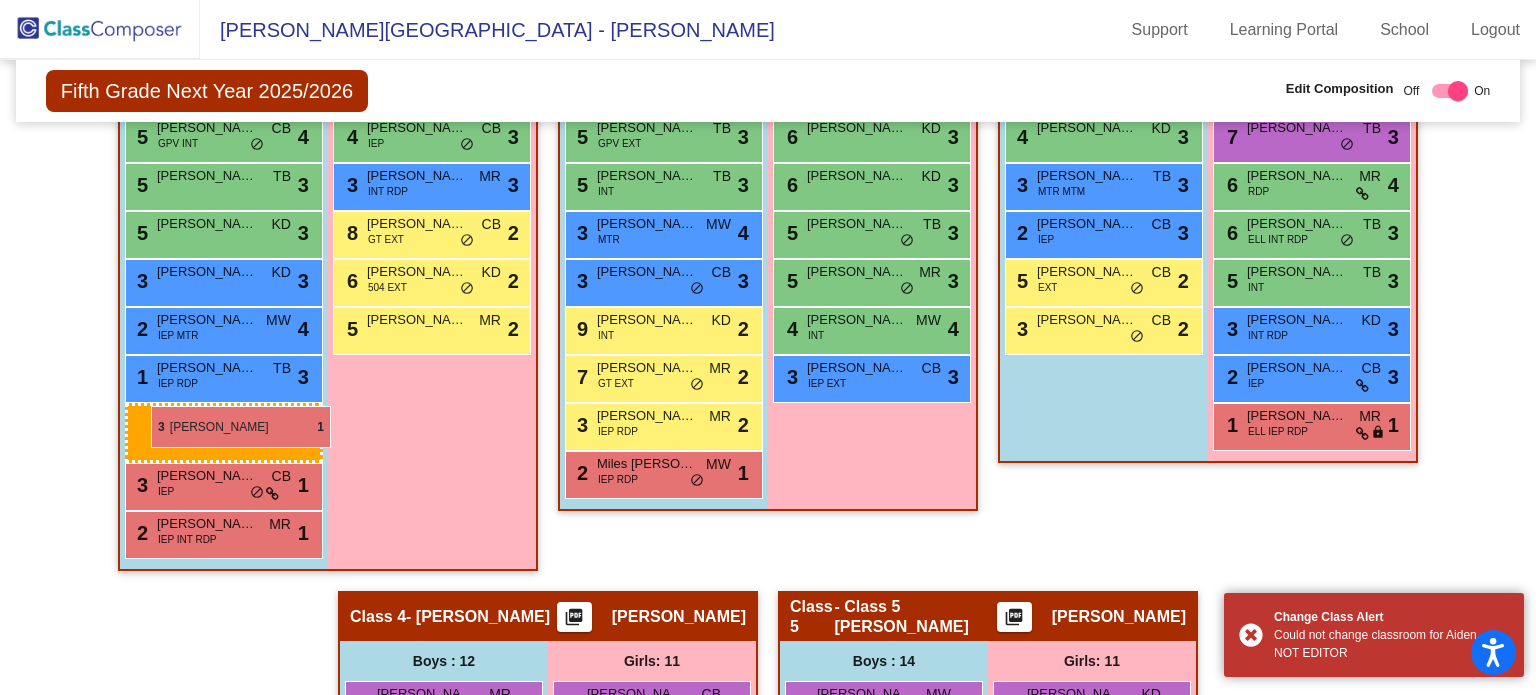 drag, startPoint x: 1092, startPoint y: 372, endPoint x: 150, endPoint y: 406, distance: 942.6134 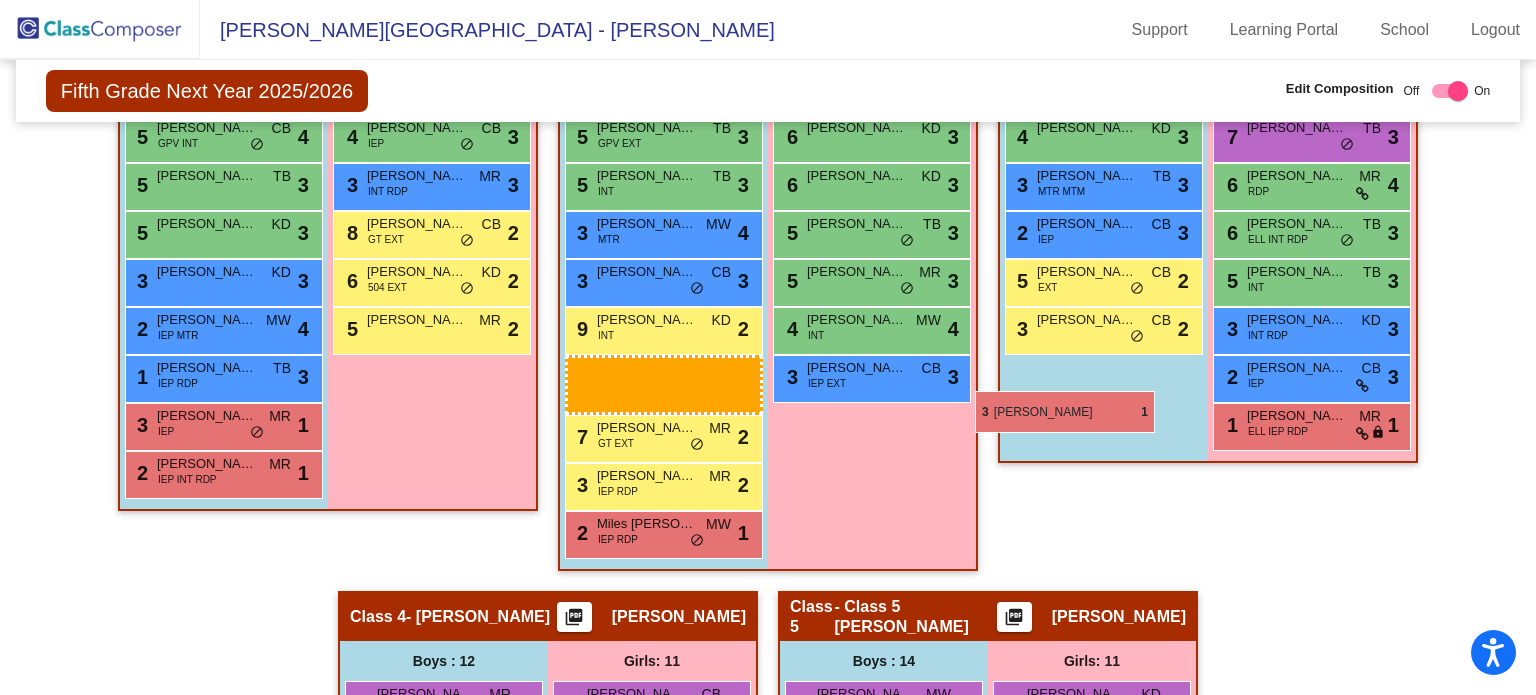 drag, startPoint x: 186, startPoint y: 415, endPoint x: 975, endPoint y: 391, distance: 789.3649 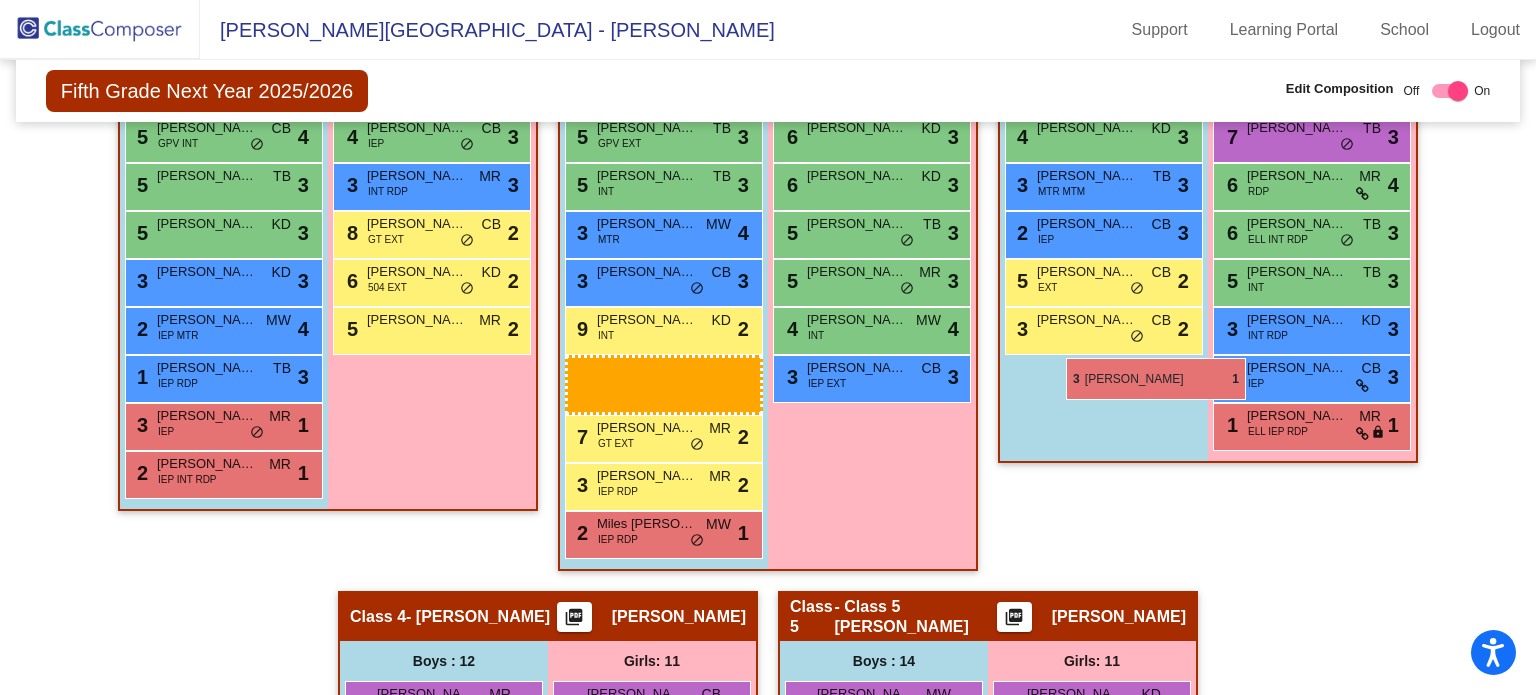 drag, startPoint x: 212, startPoint y: 412, endPoint x: 1066, endPoint y: 358, distance: 855.70557 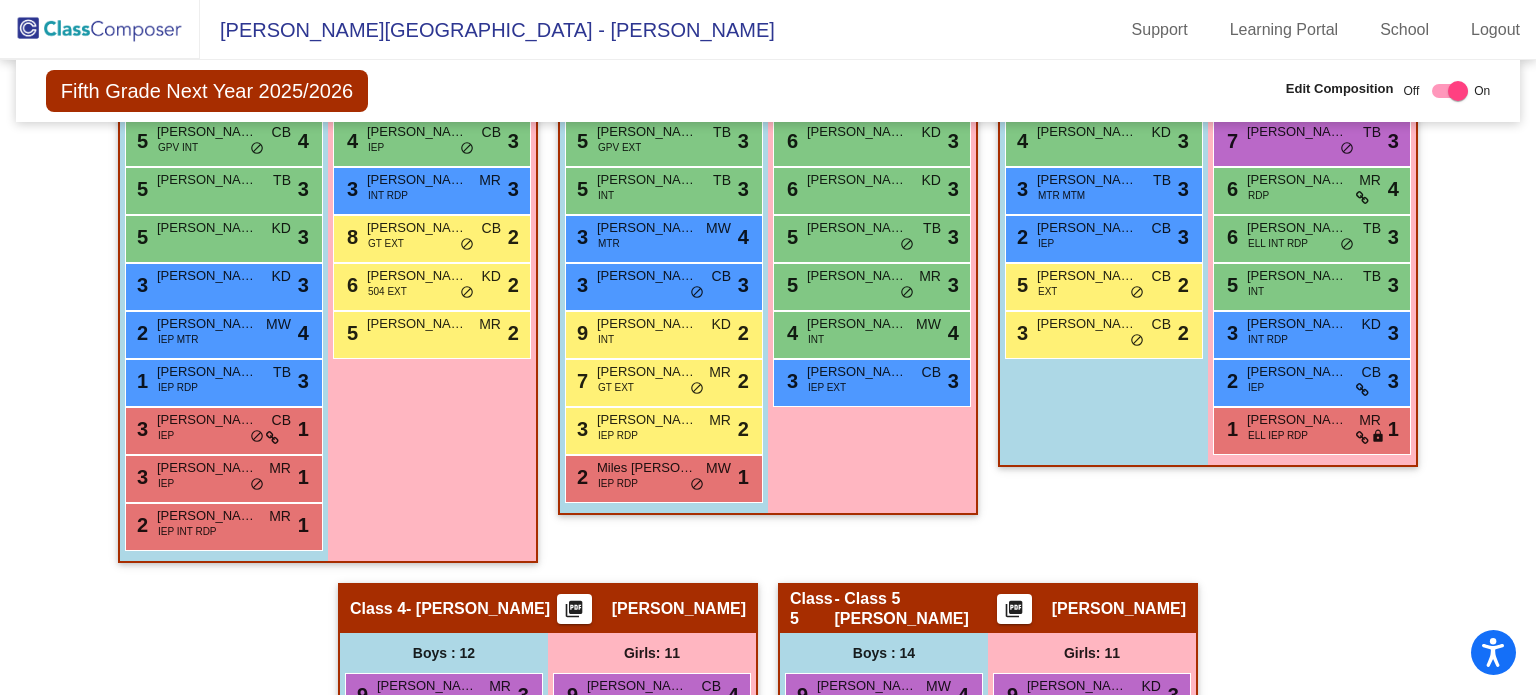 scroll, scrollTop: 864, scrollLeft: 0, axis: vertical 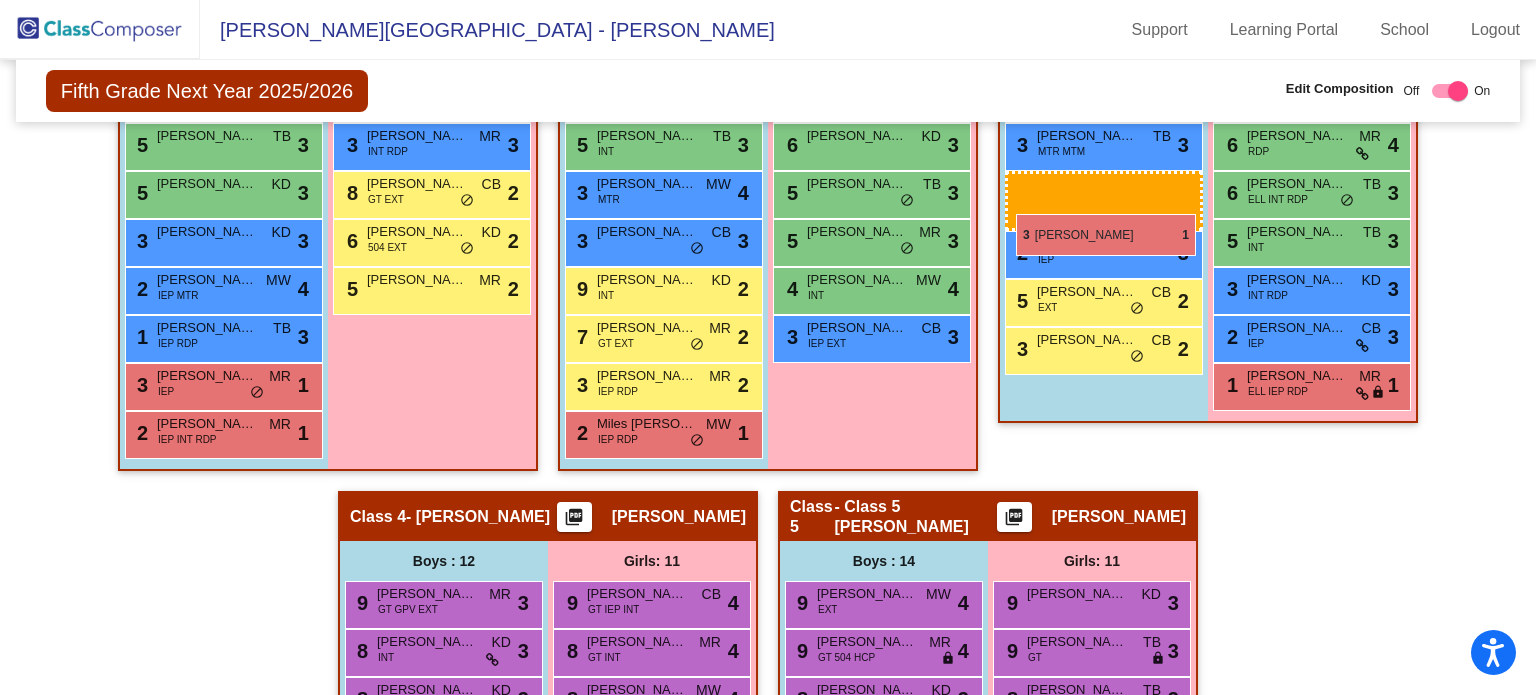 drag, startPoint x: 207, startPoint y: 379, endPoint x: 1016, endPoint y: 214, distance: 825.6549 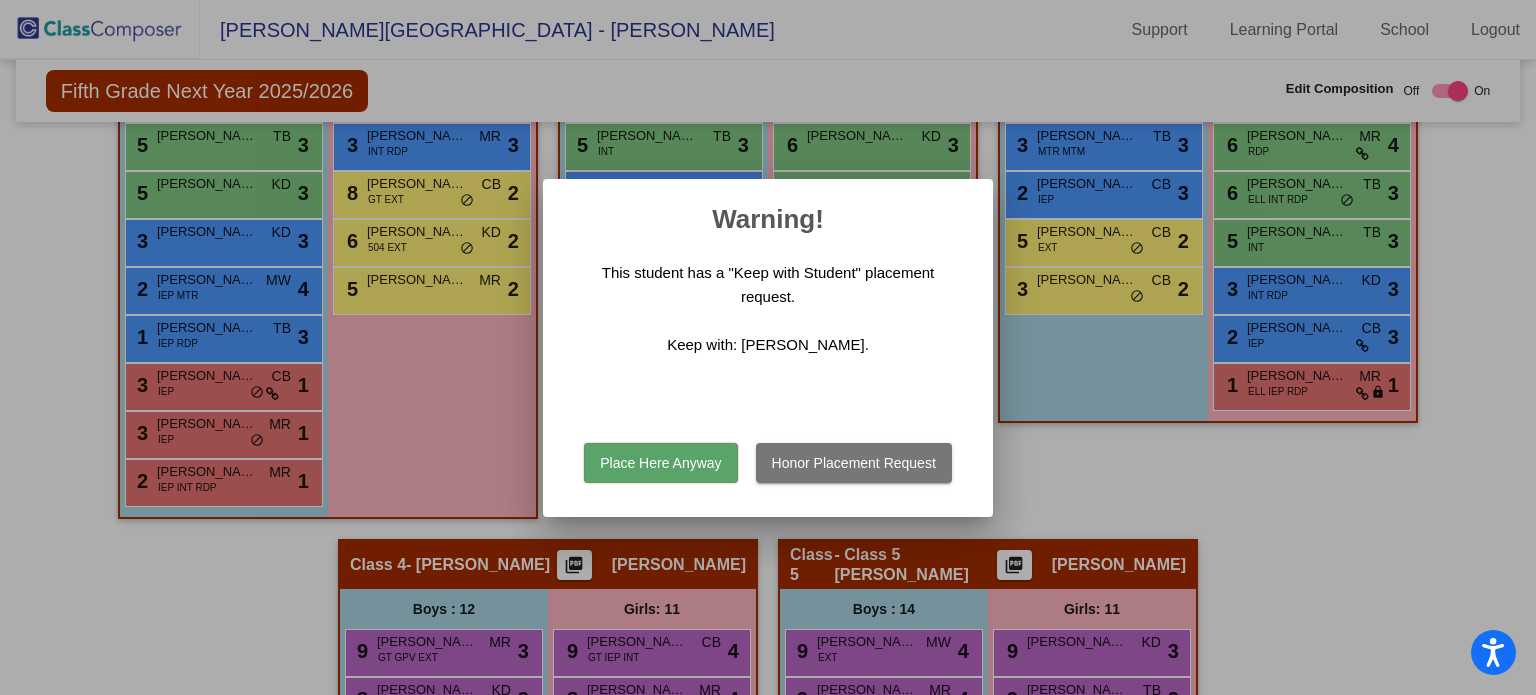 click on "Place Here Anyway" at bounding box center [660, 463] 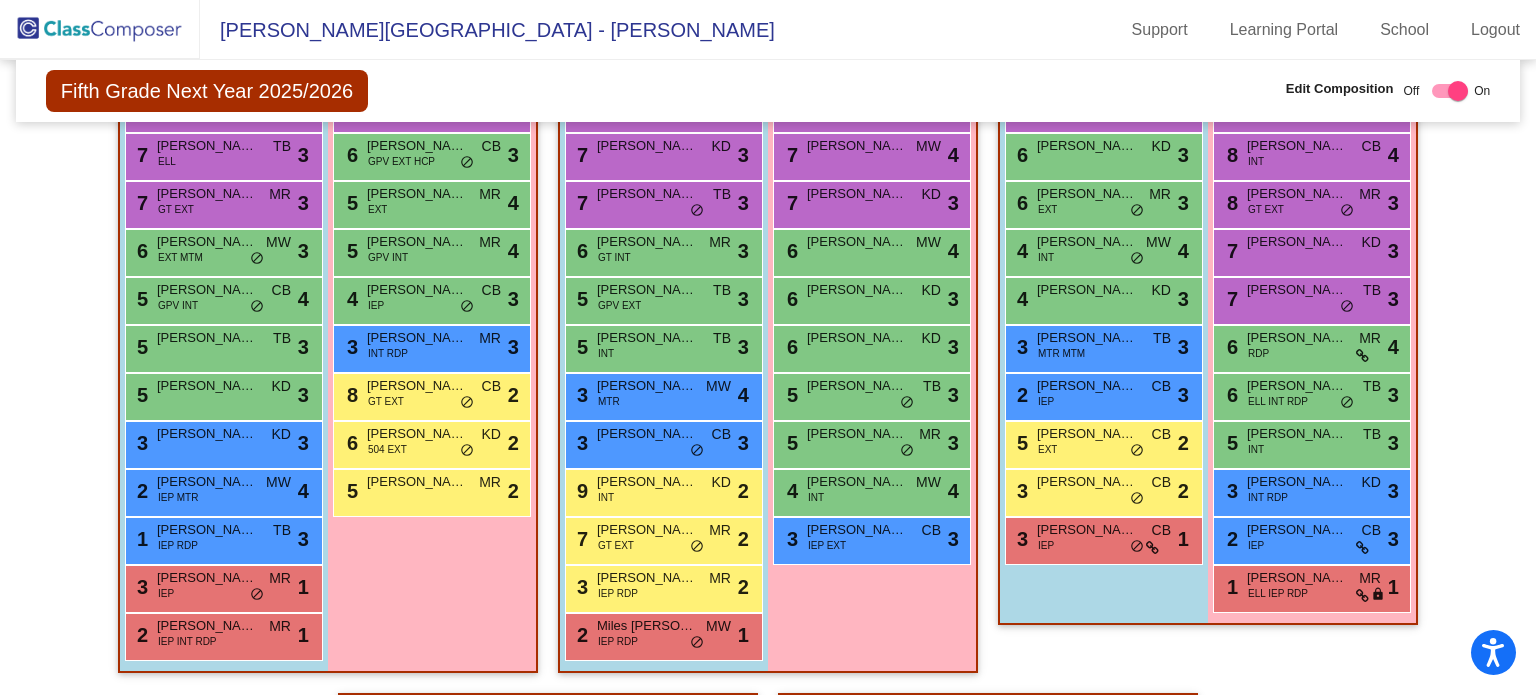 scroll, scrollTop: 664, scrollLeft: 0, axis: vertical 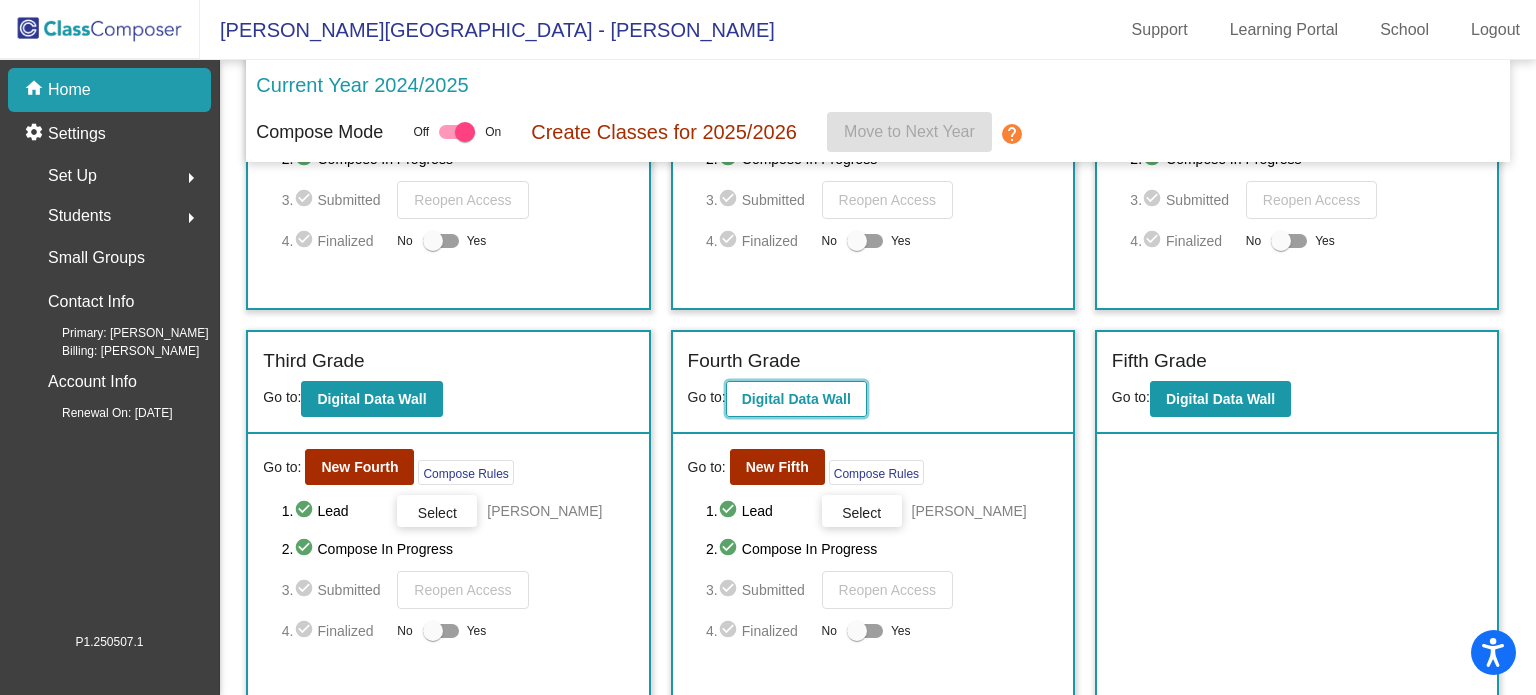 click on "Digital Data Wall" 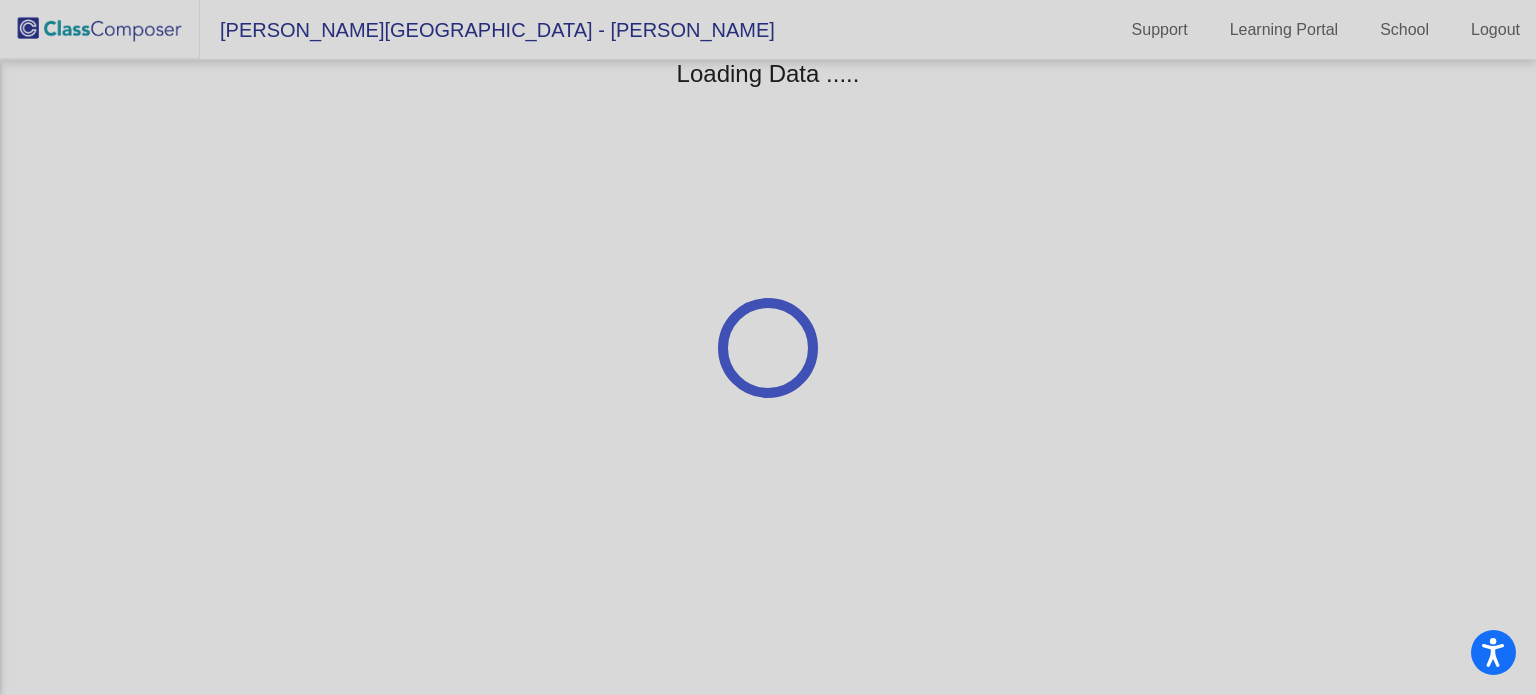 scroll, scrollTop: 0, scrollLeft: 0, axis: both 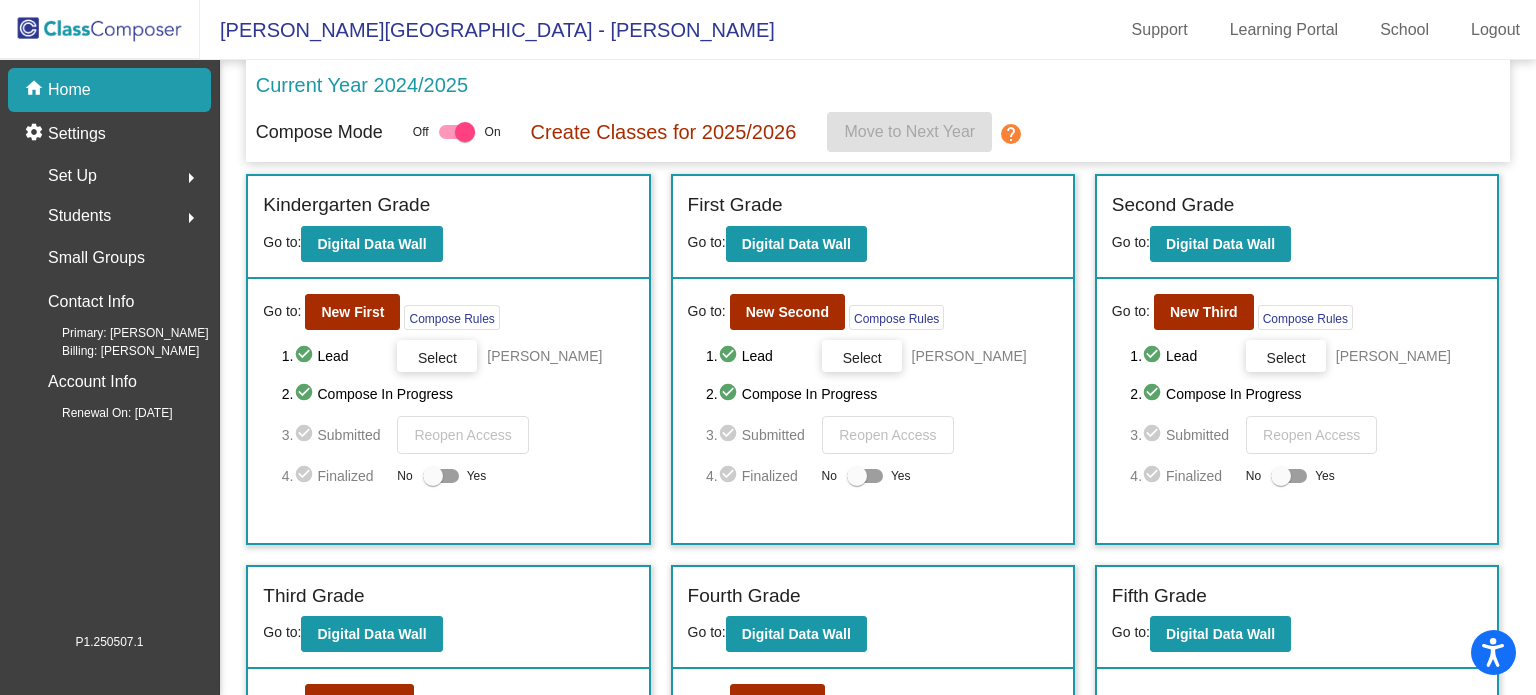 click on "Set Up  arrow_right" 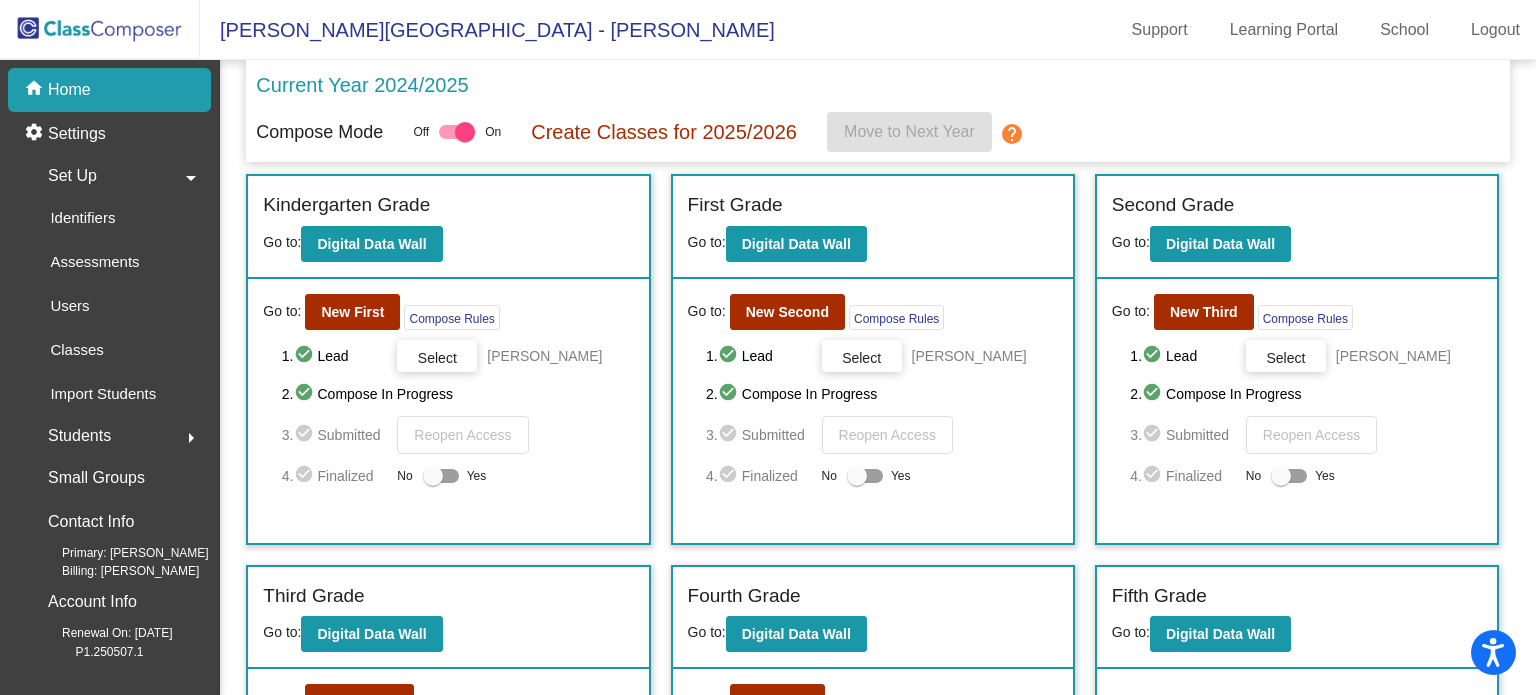 click on "Students" 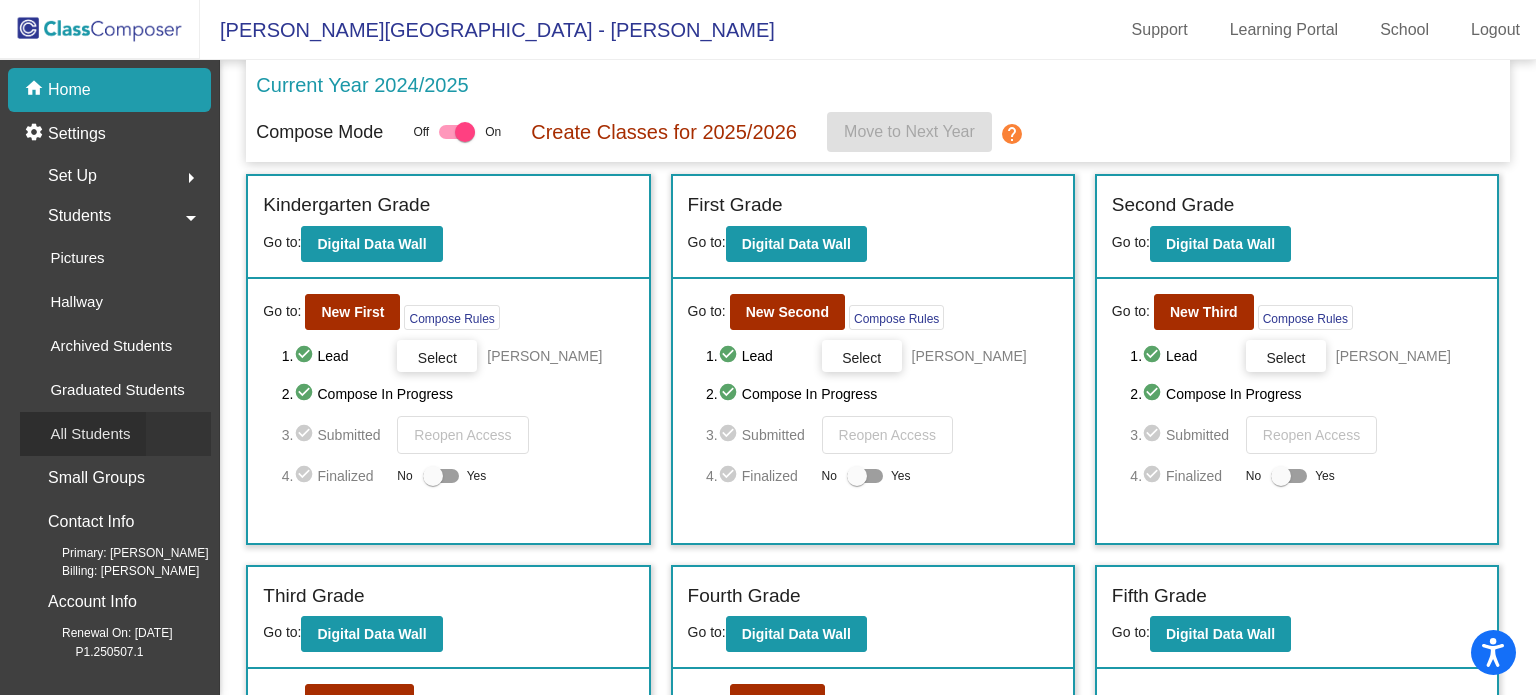 click on "All Students" 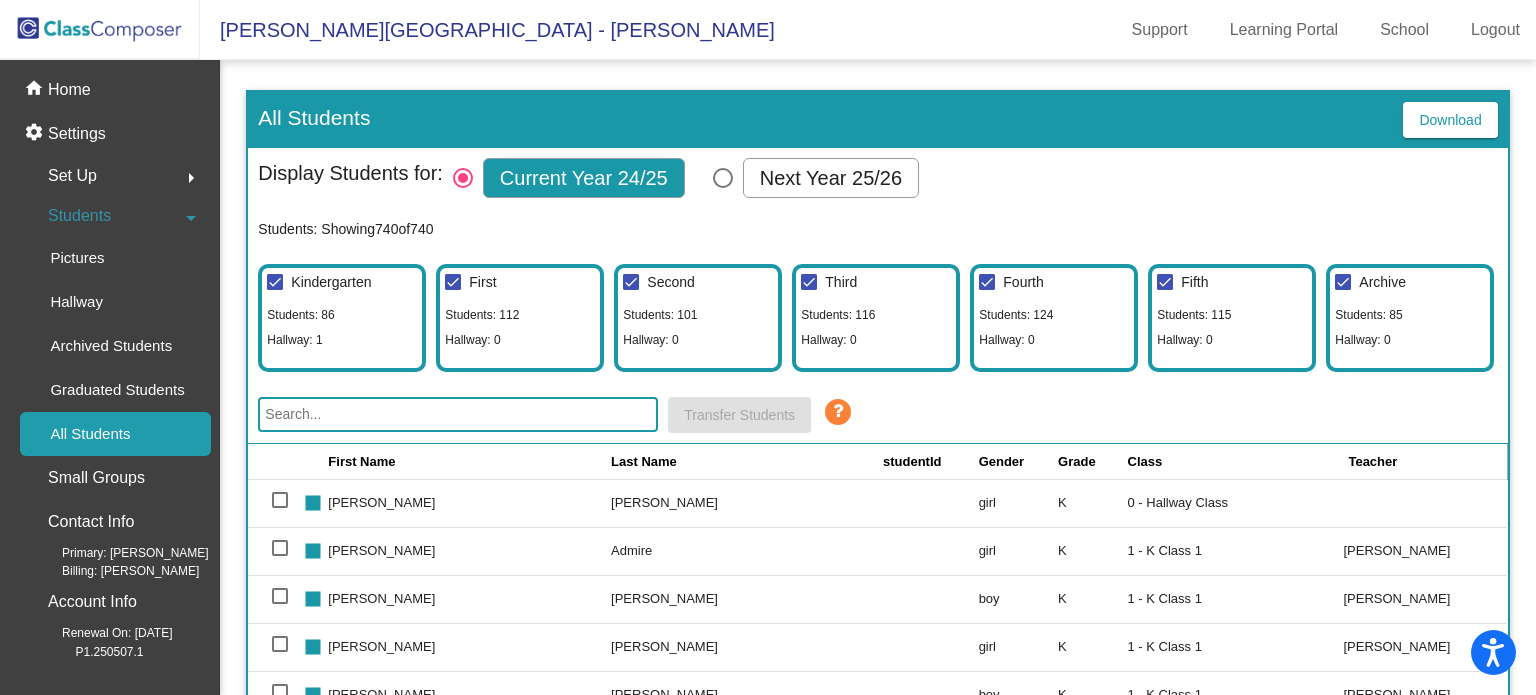 click 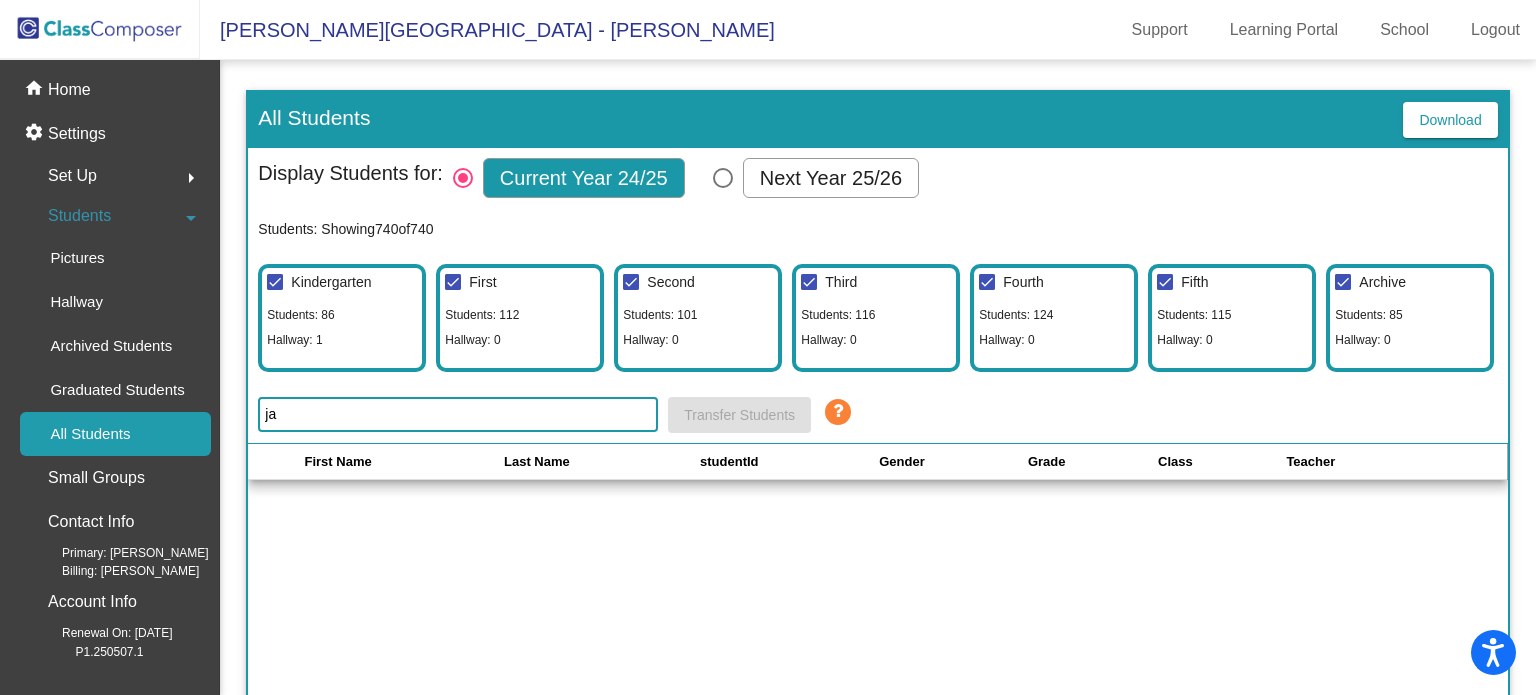 type on "j" 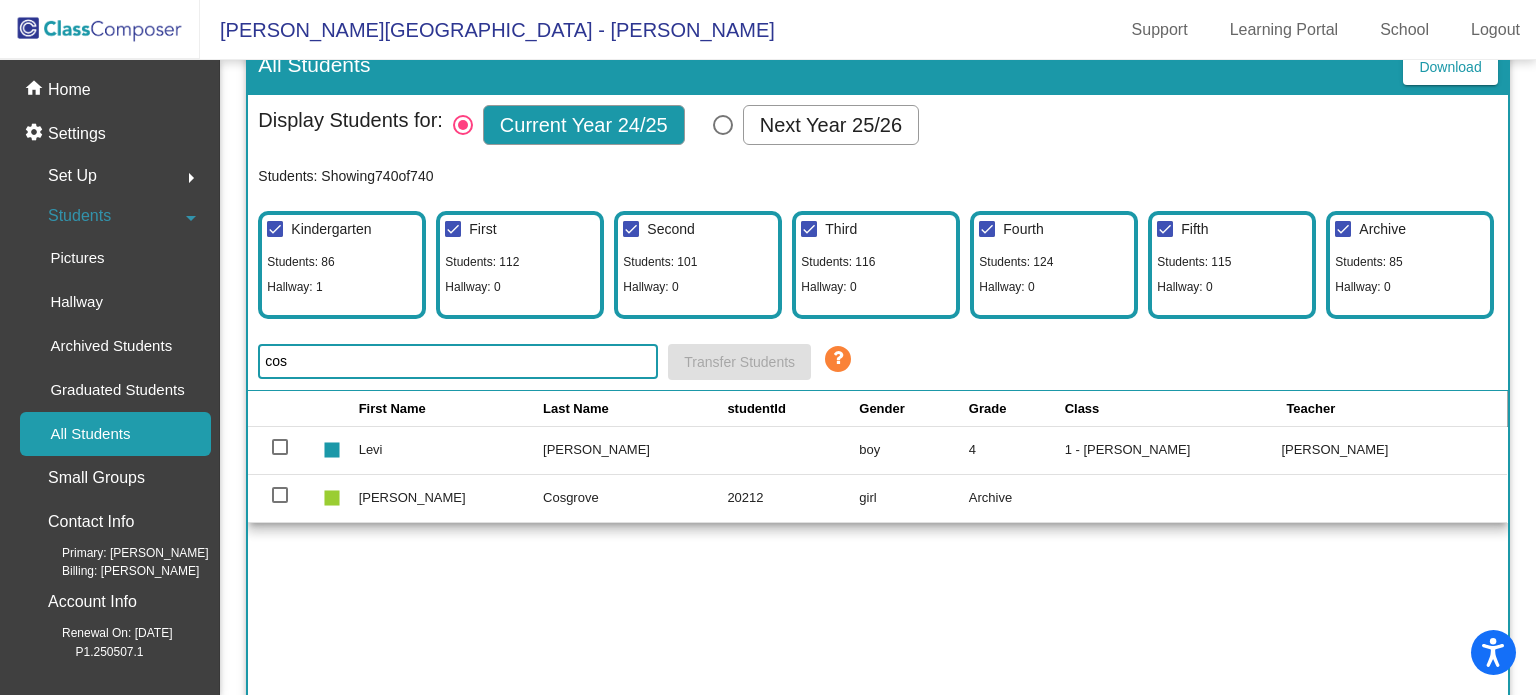 scroll, scrollTop: 27, scrollLeft: 0, axis: vertical 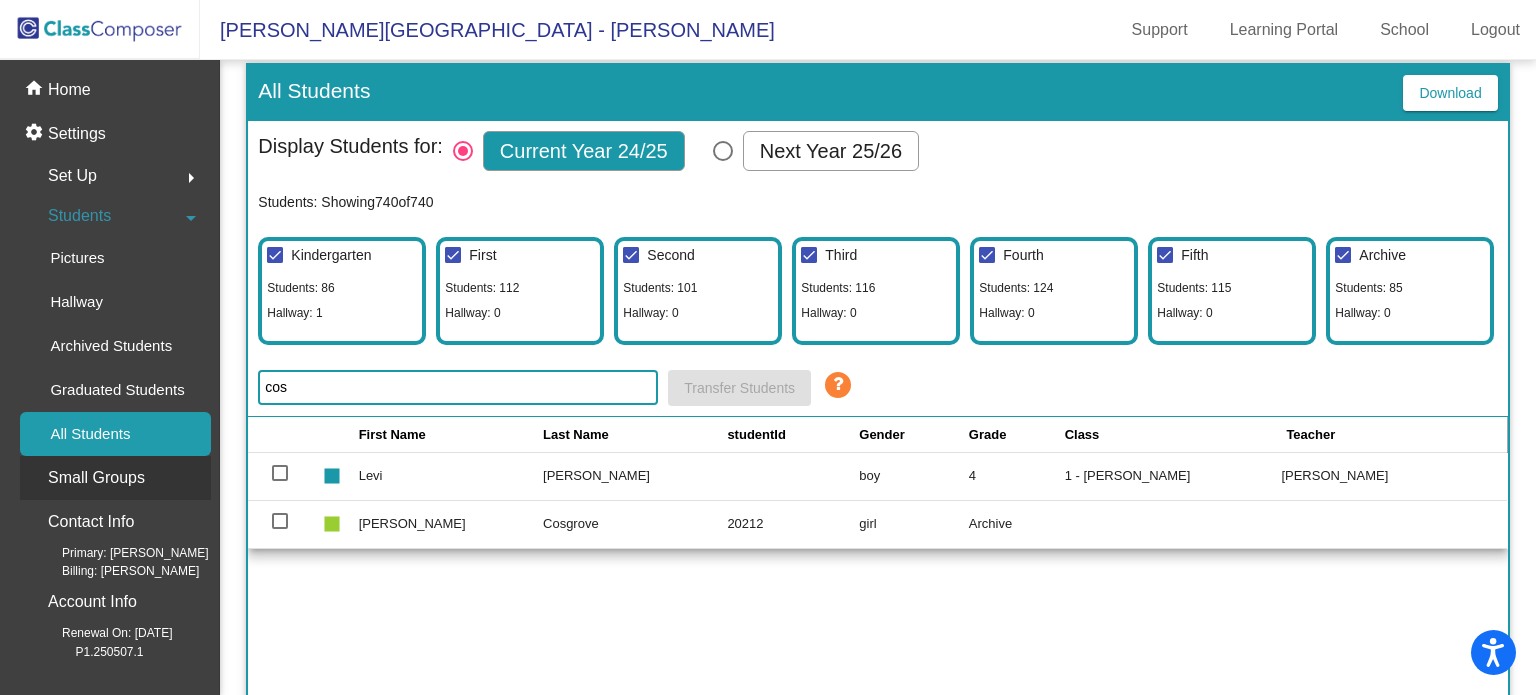 type on "cos" 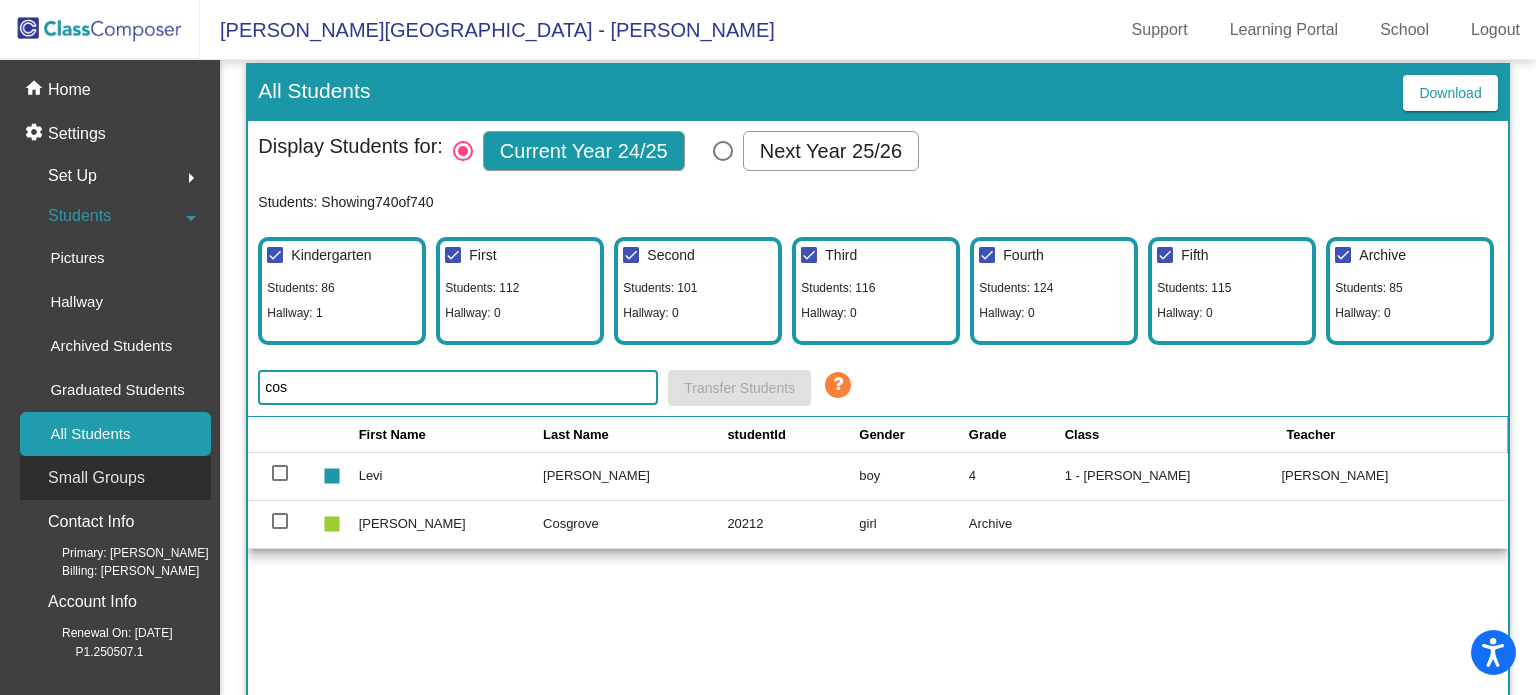 click on "Small Groups" 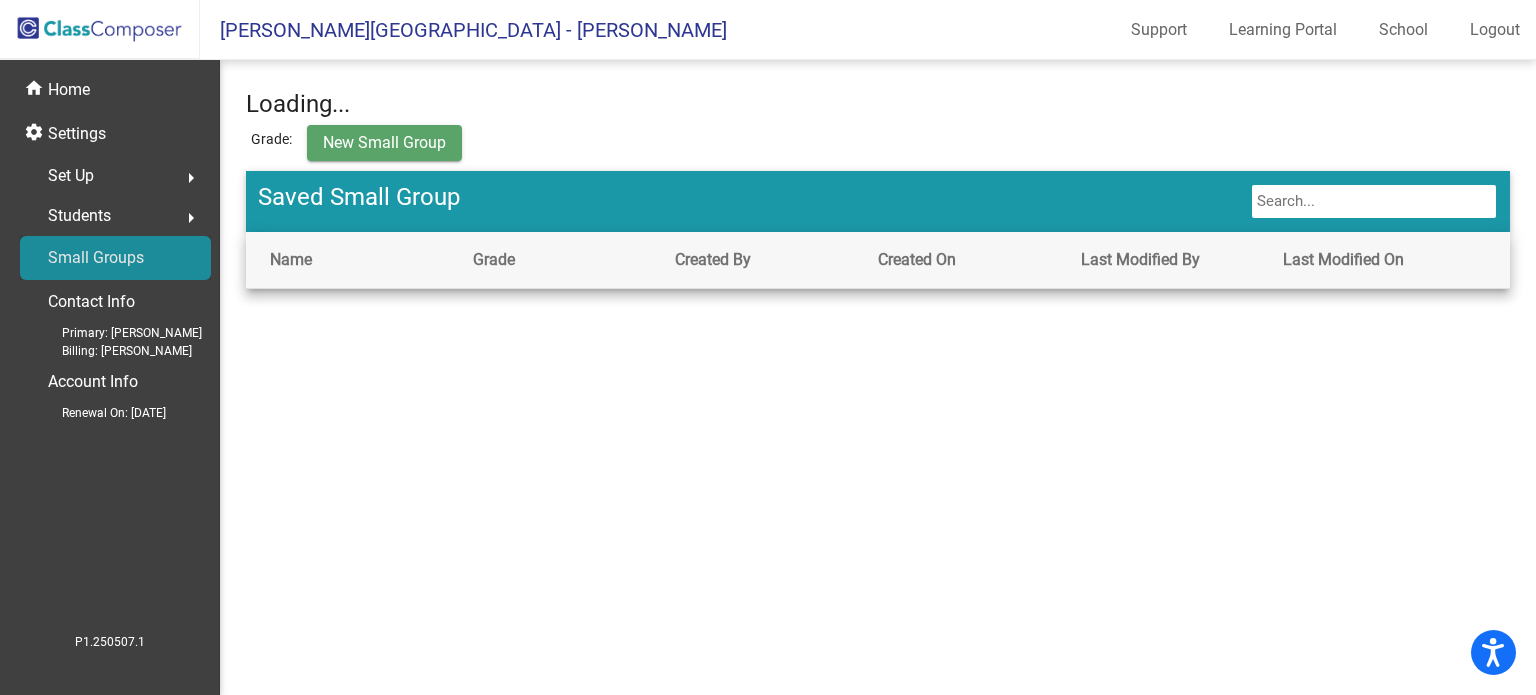 scroll, scrollTop: 0, scrollLeft: 0, axis: both 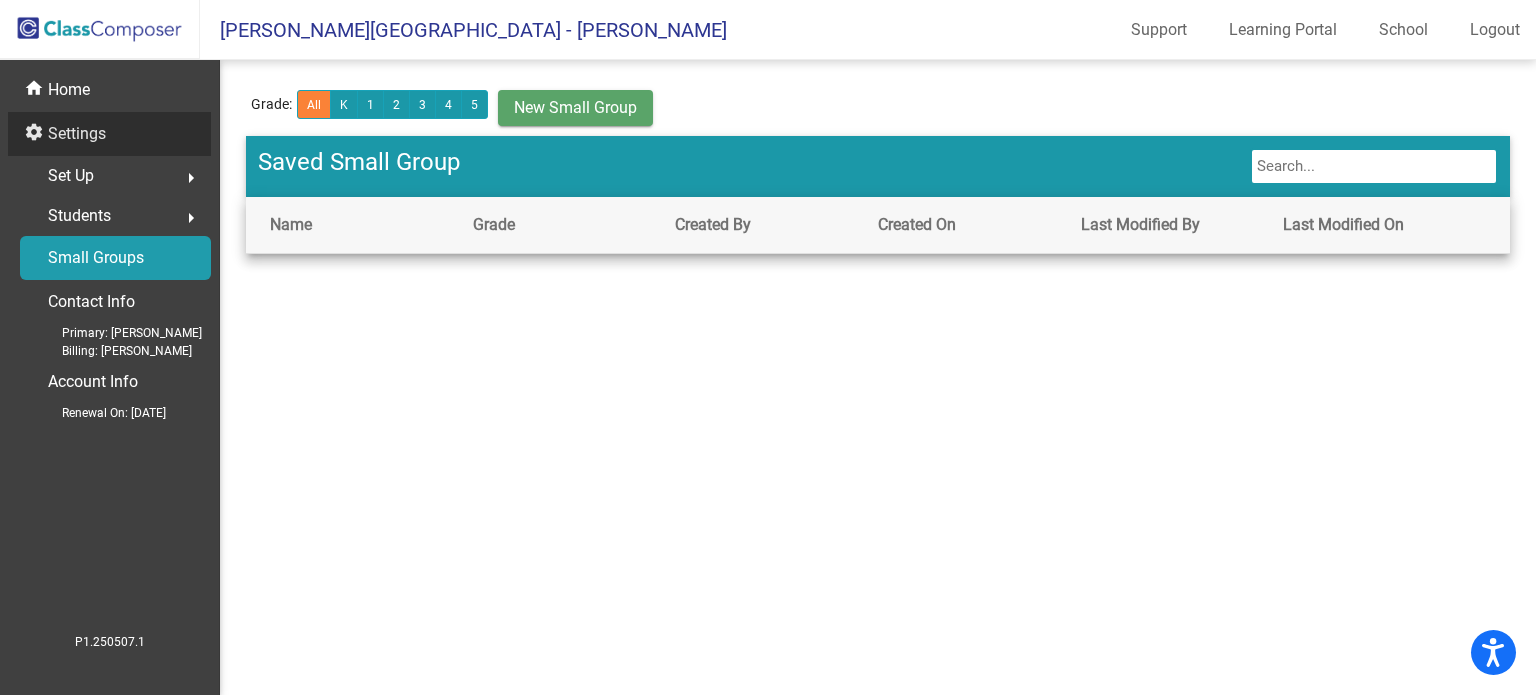 click on "Settings" 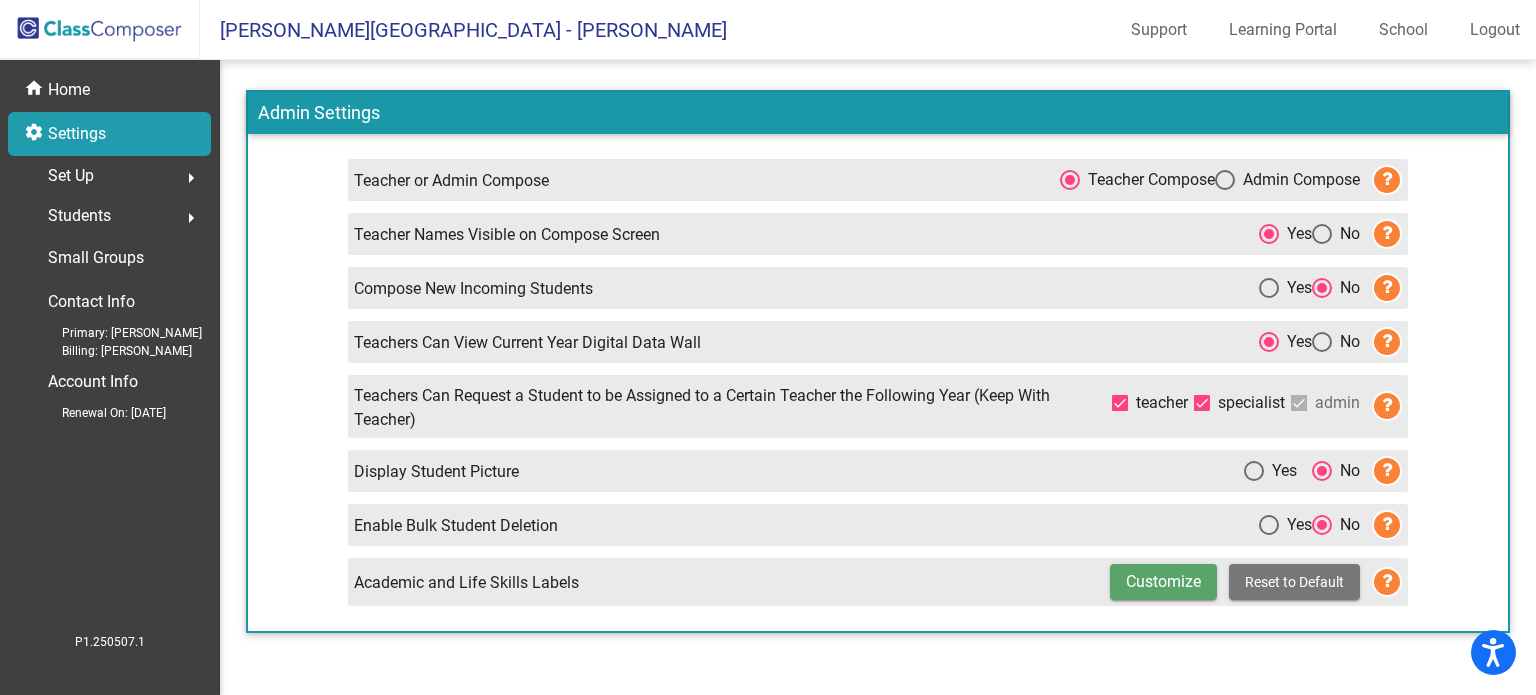 click at bounding box center [1225, 180] 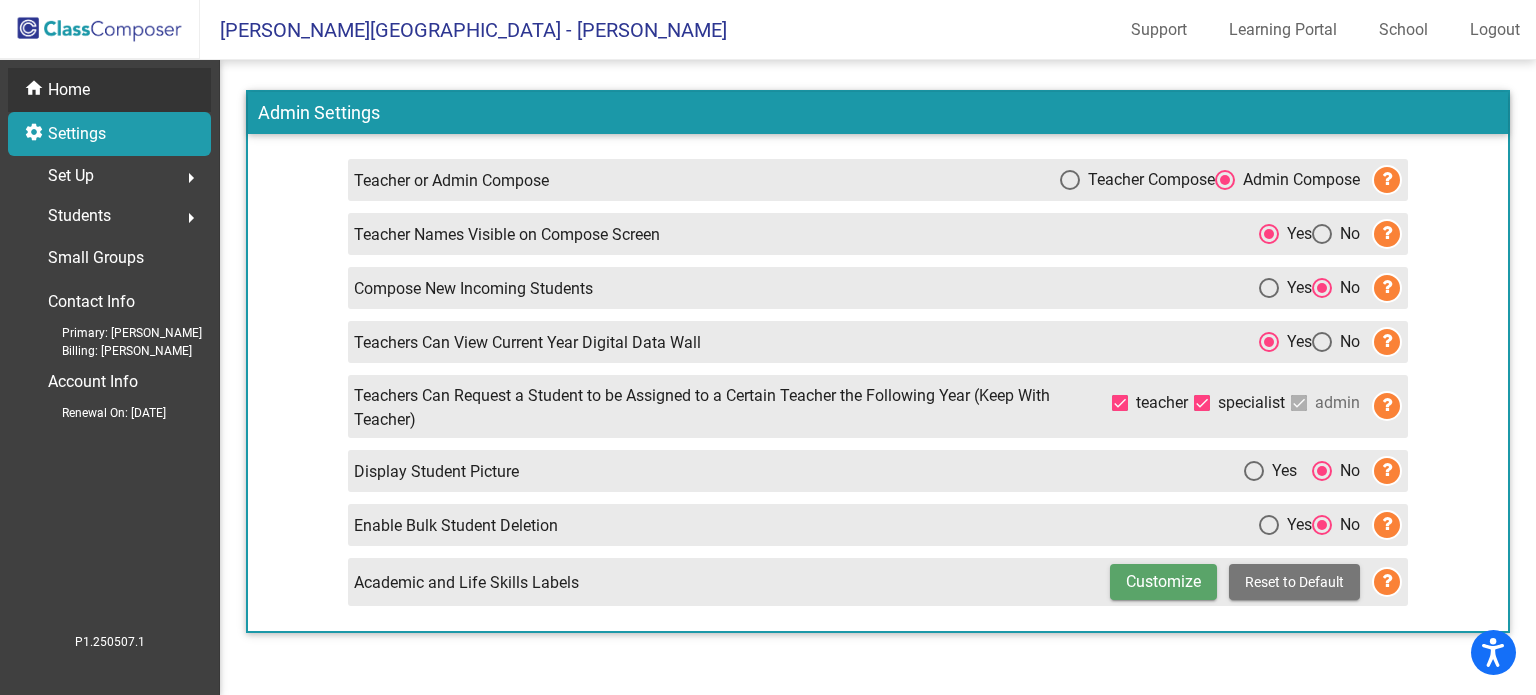 click on "Home" 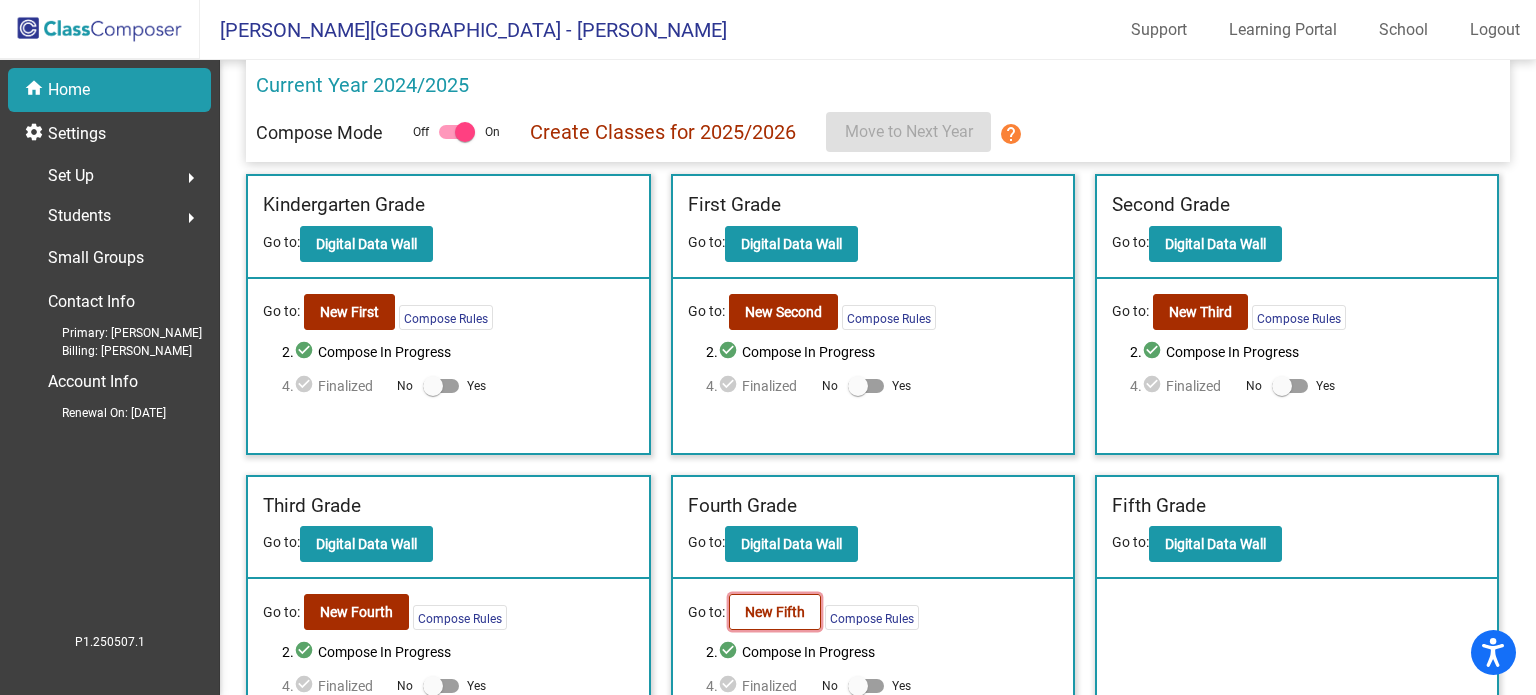 click on "New Fifth" 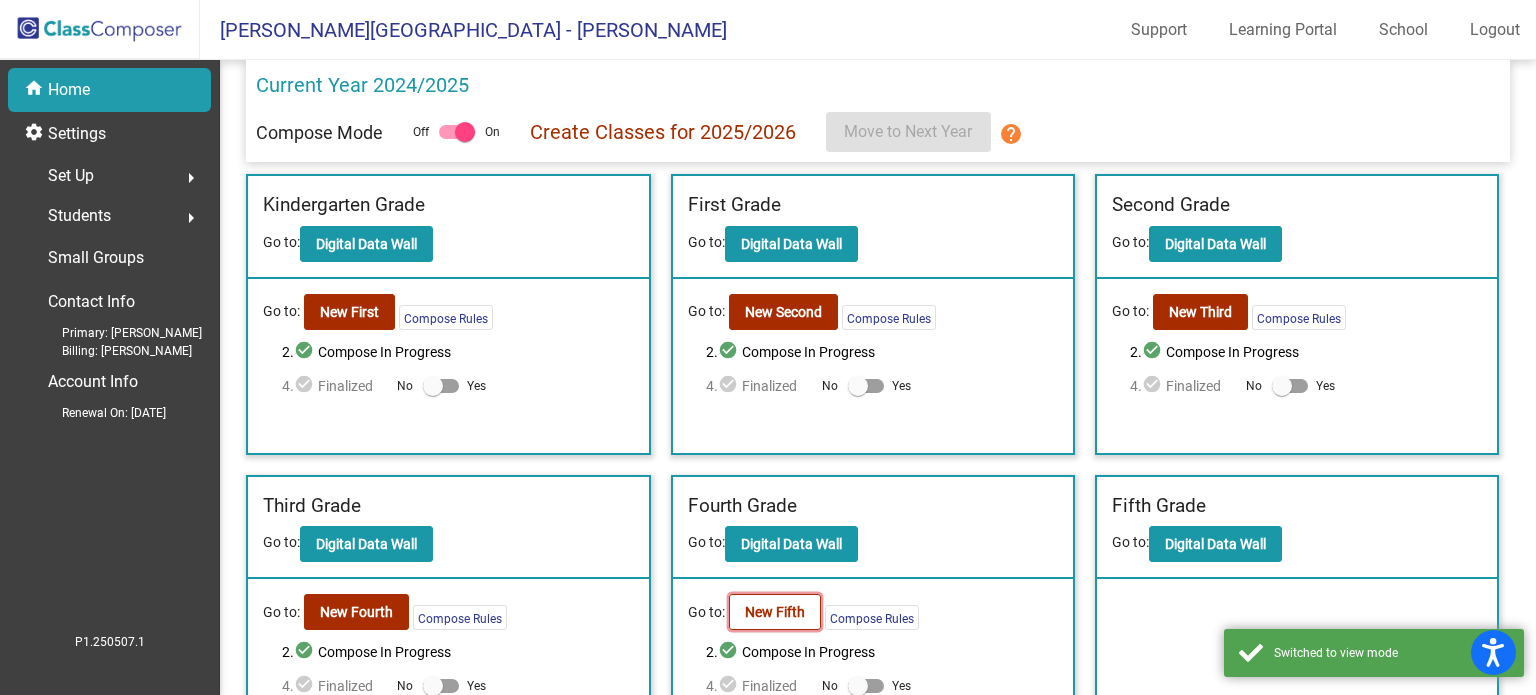 click on "New Fifth" 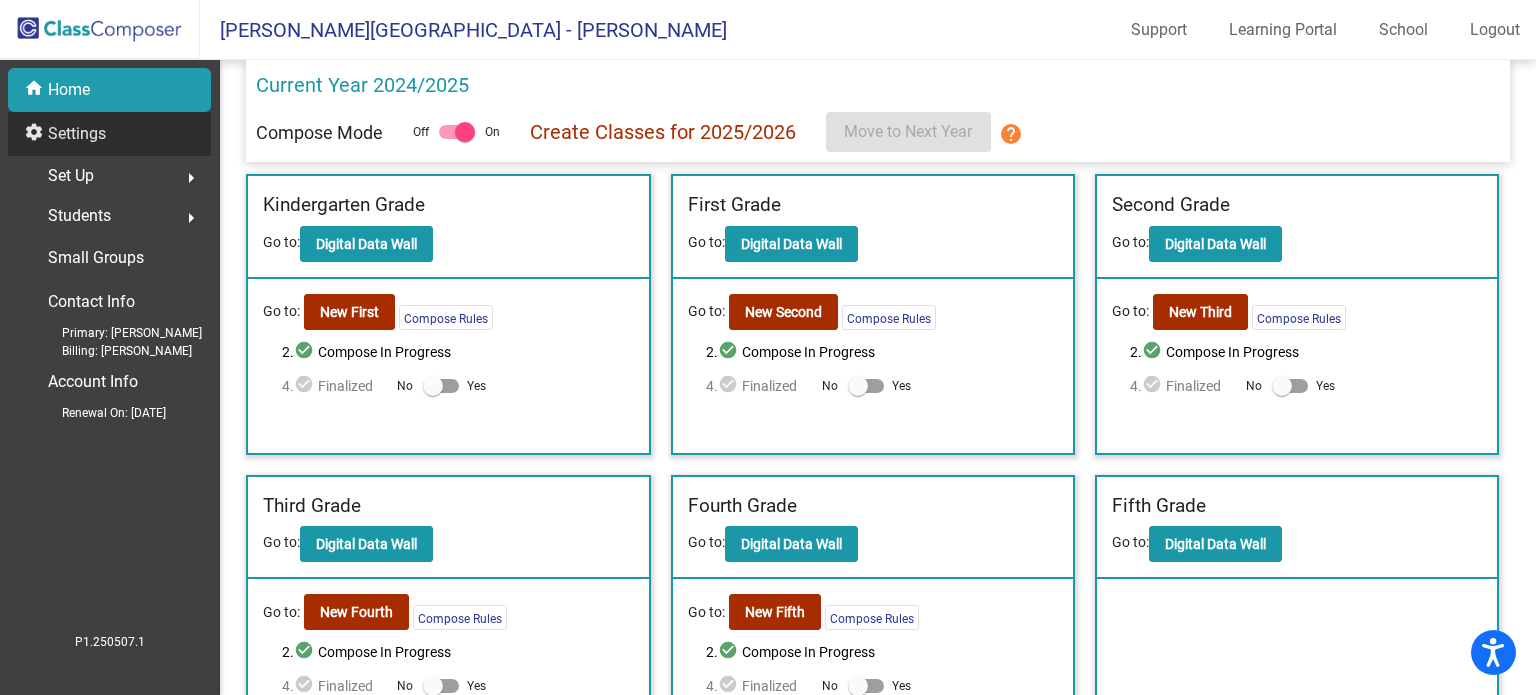 click on "Settings" 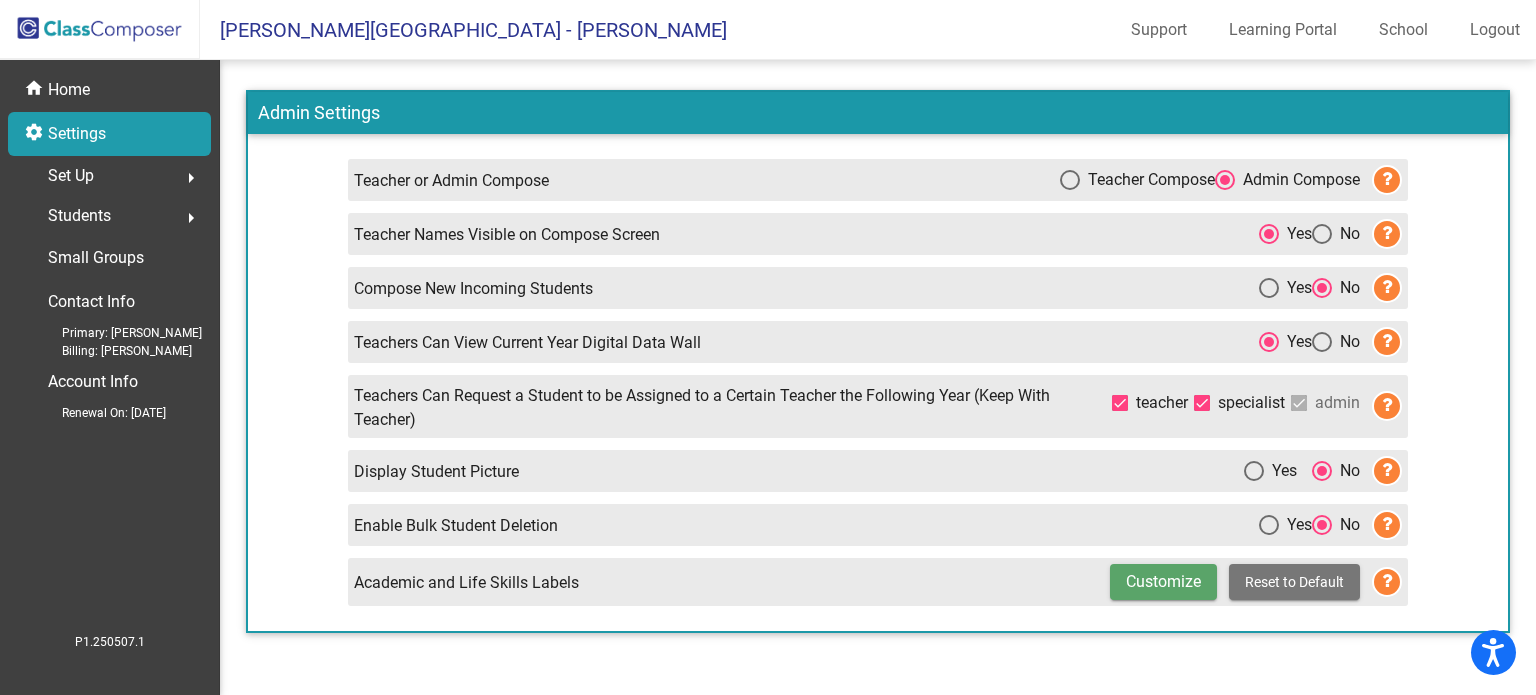 click 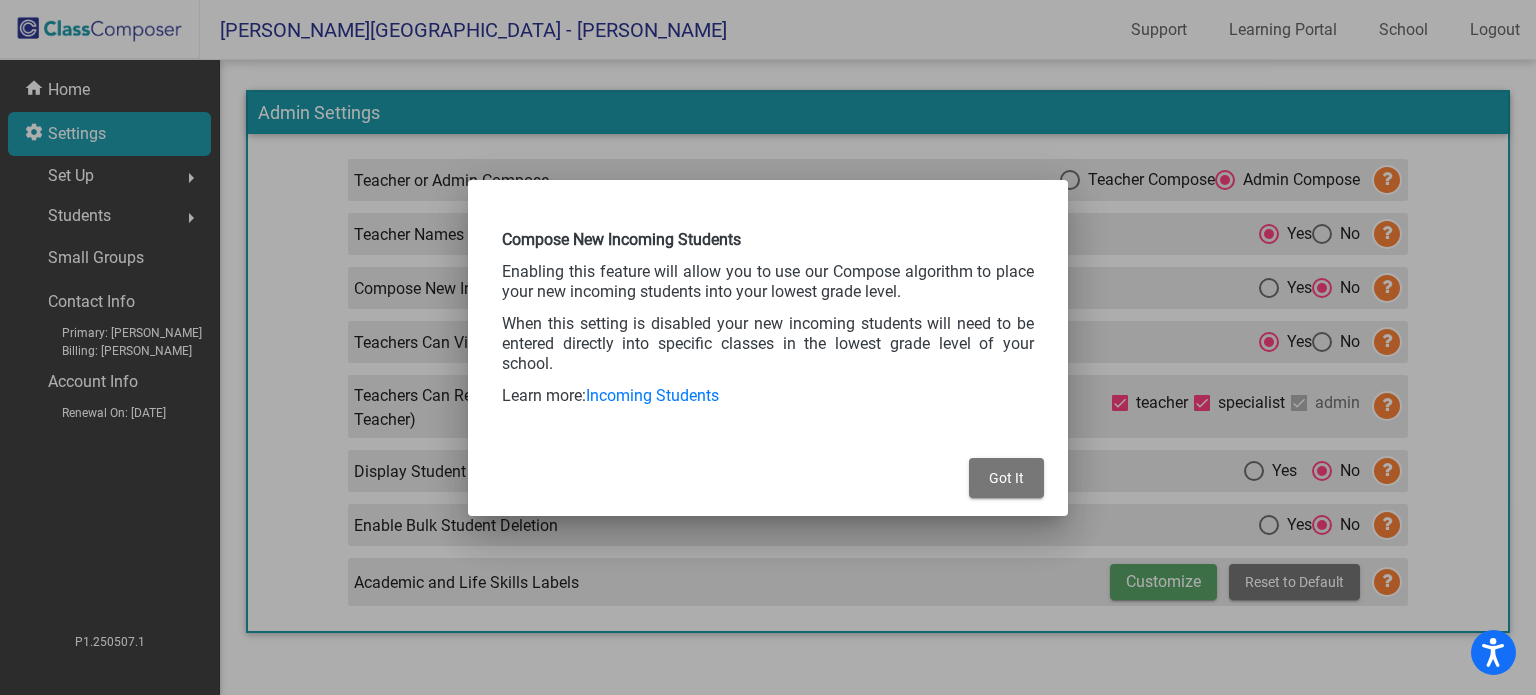click on "Got It" at bounding box center (1006, 478) 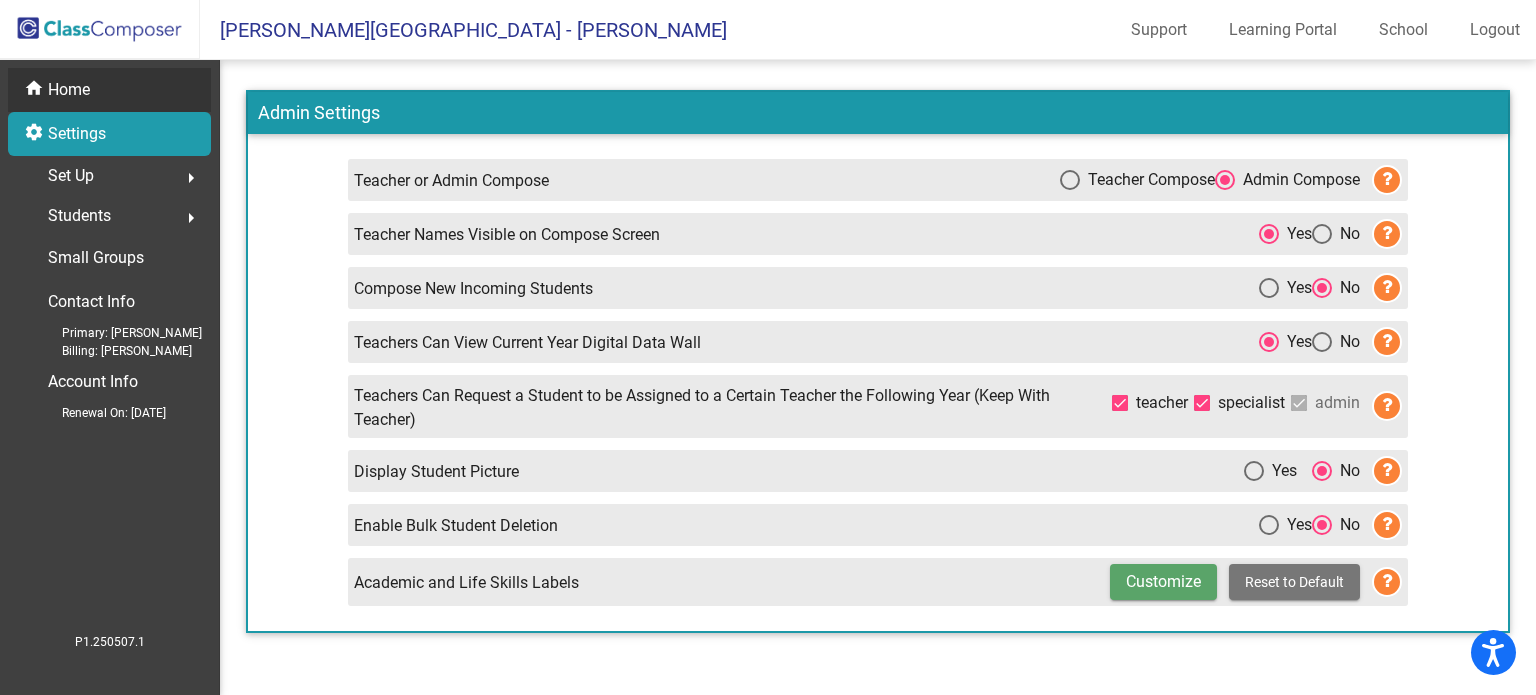 click on "home" 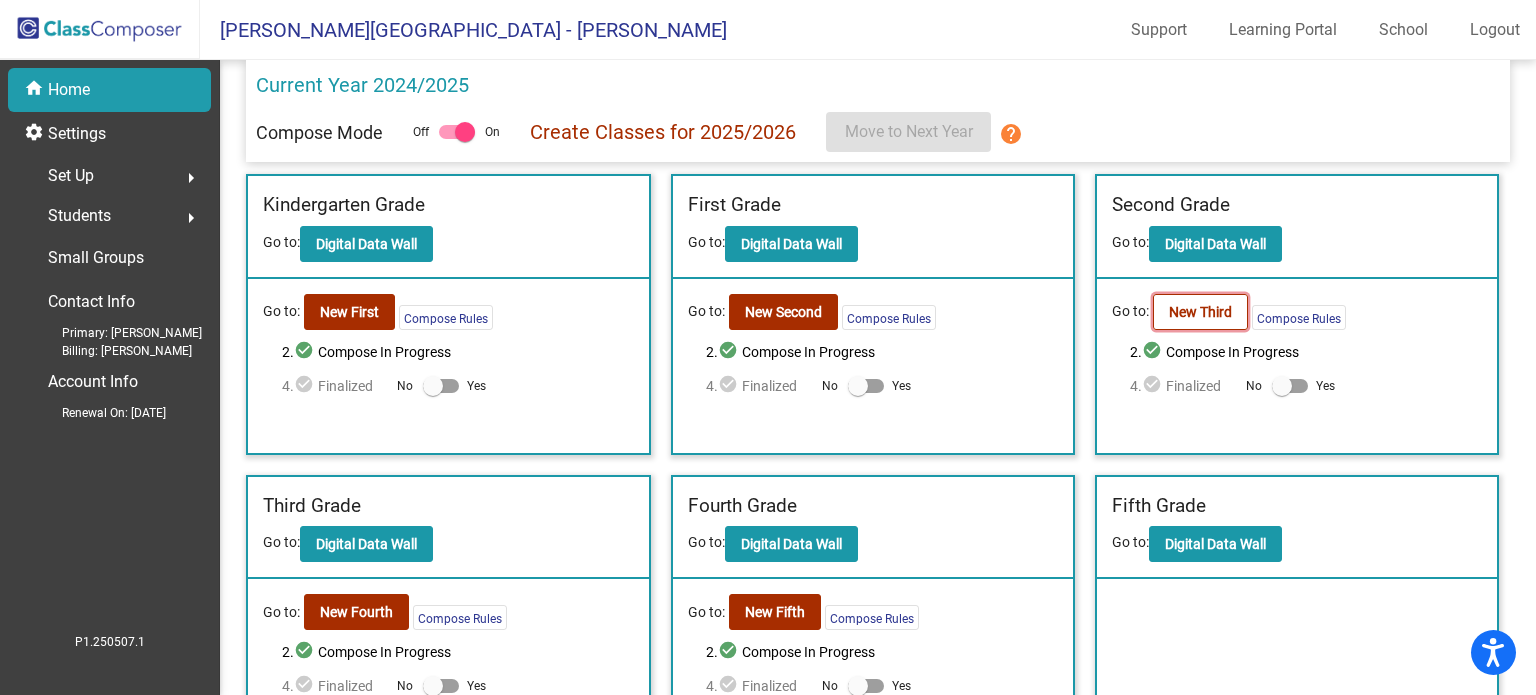 click on "New Third" 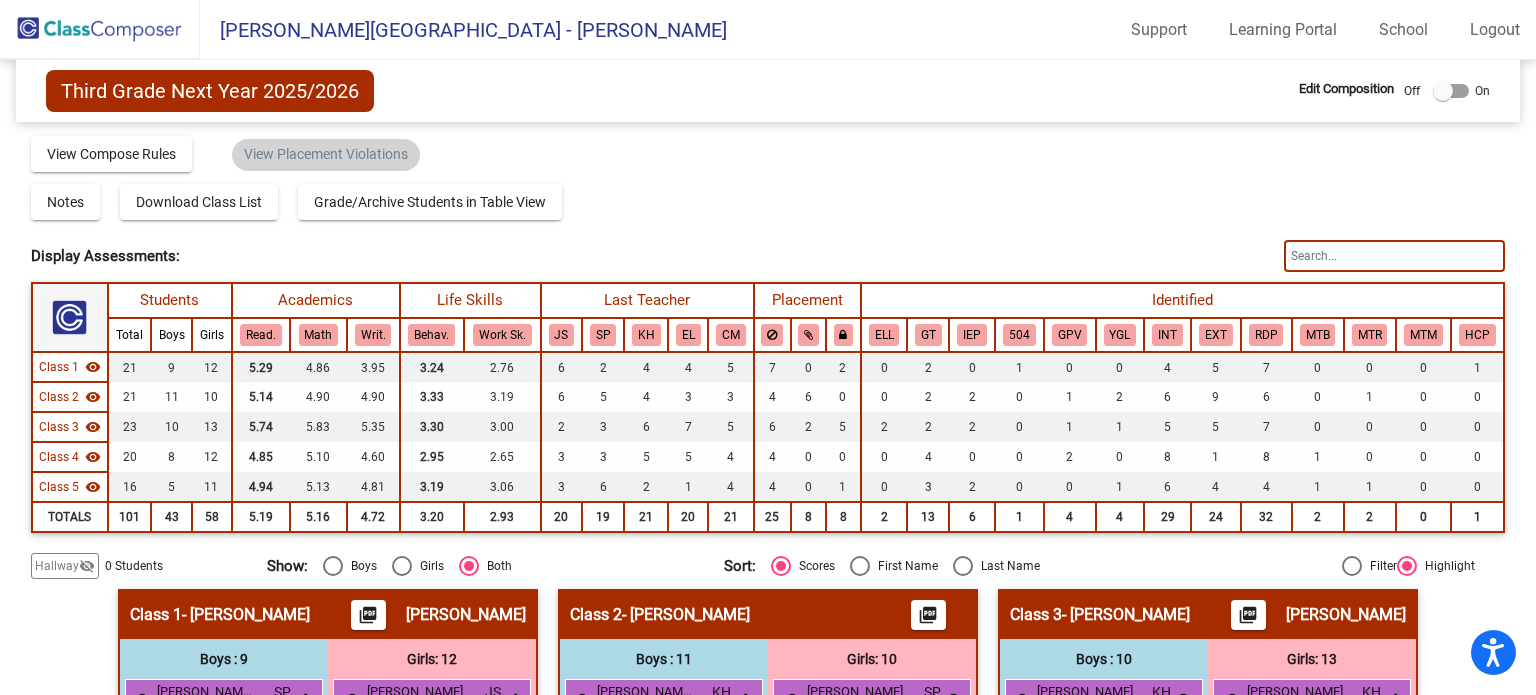 click at bounding box center (1451, 91) 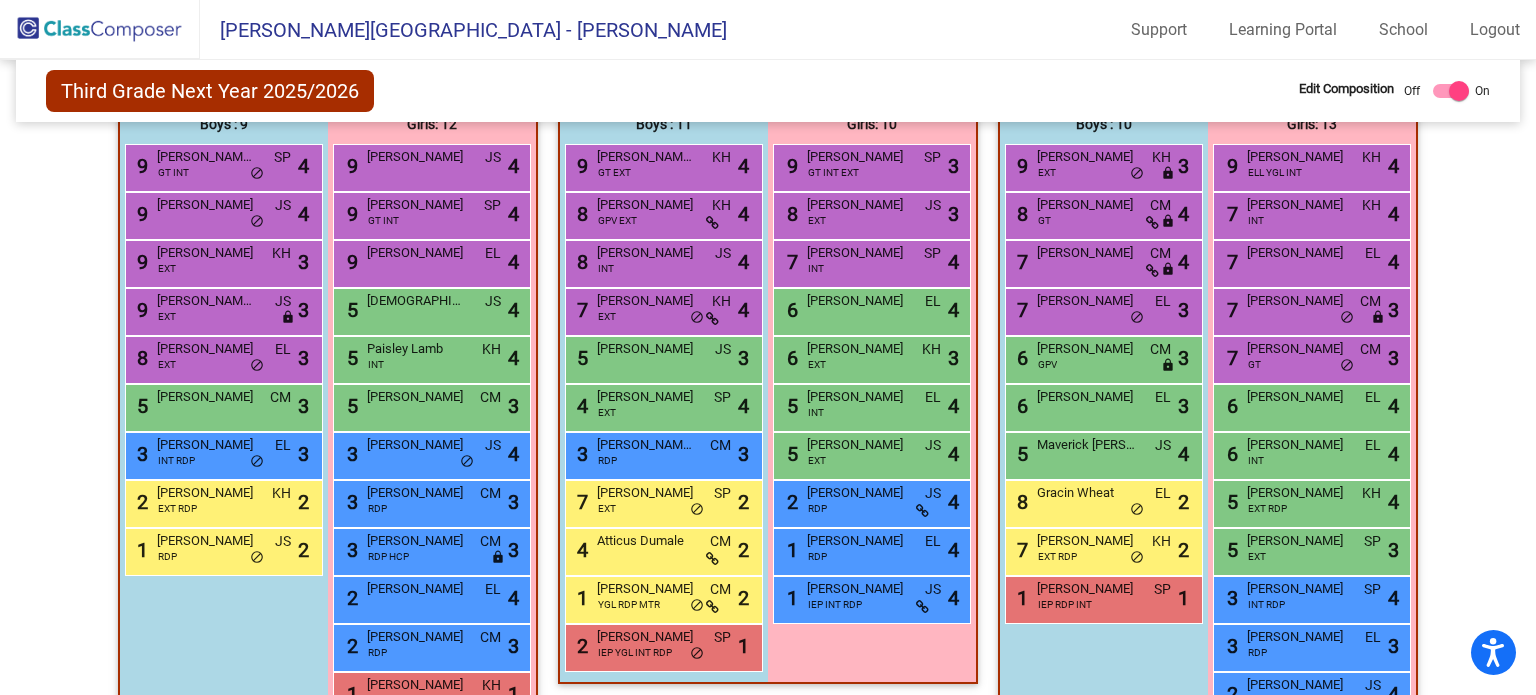 scroll, scrollTop: 548, scrollLeft: 0, axis: vertical 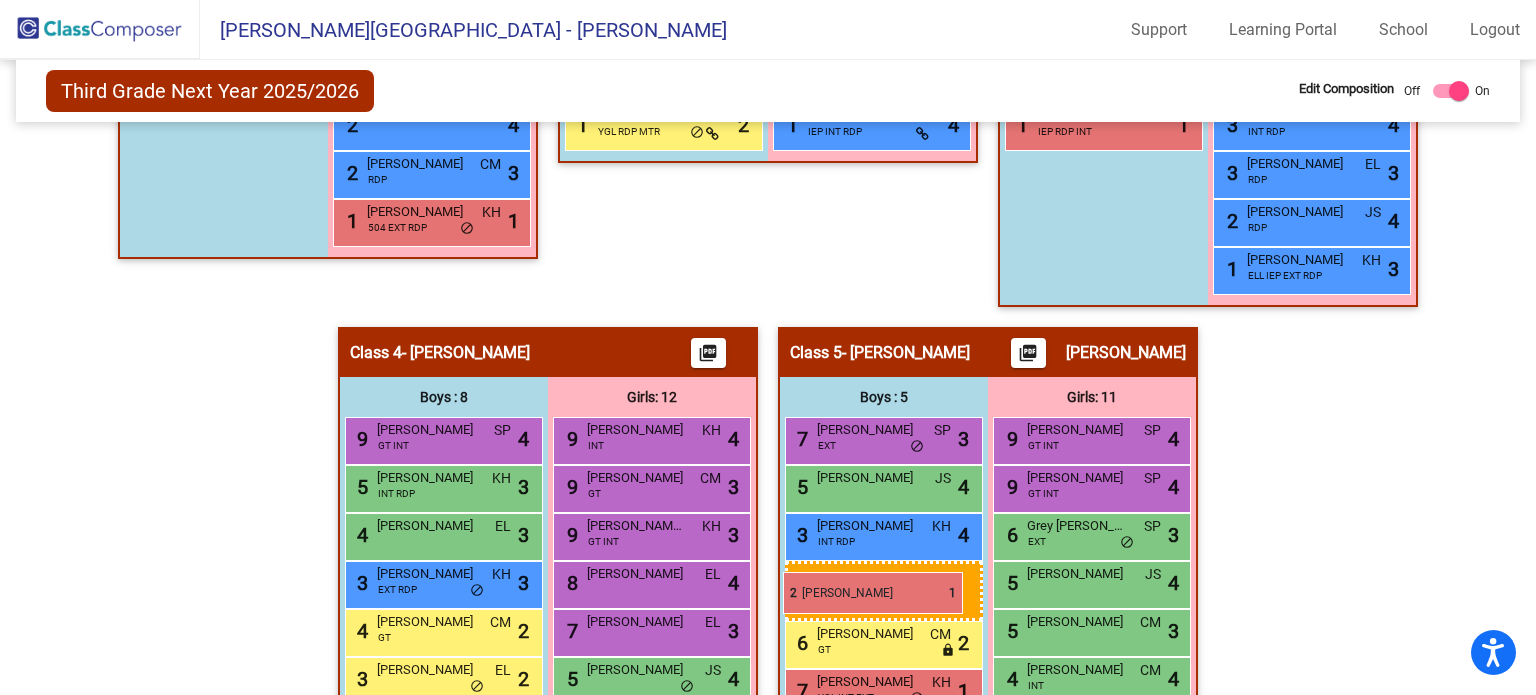 drag, startPoint x: 617, startPoint y: 173, endPoint x: 783, endPoint y: 572, distance: 432.1539 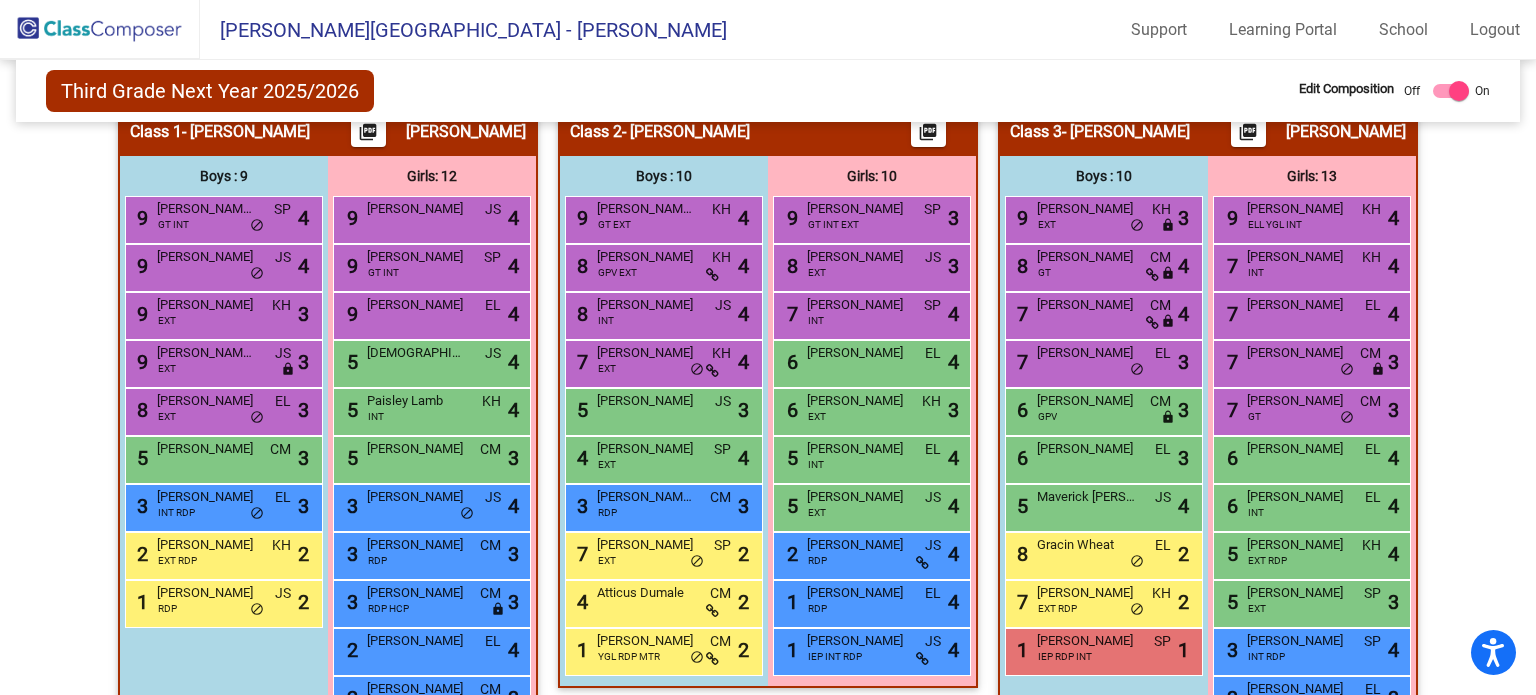 scroll, scrollTop: 473, scrollLeft: 0, axis: vertical 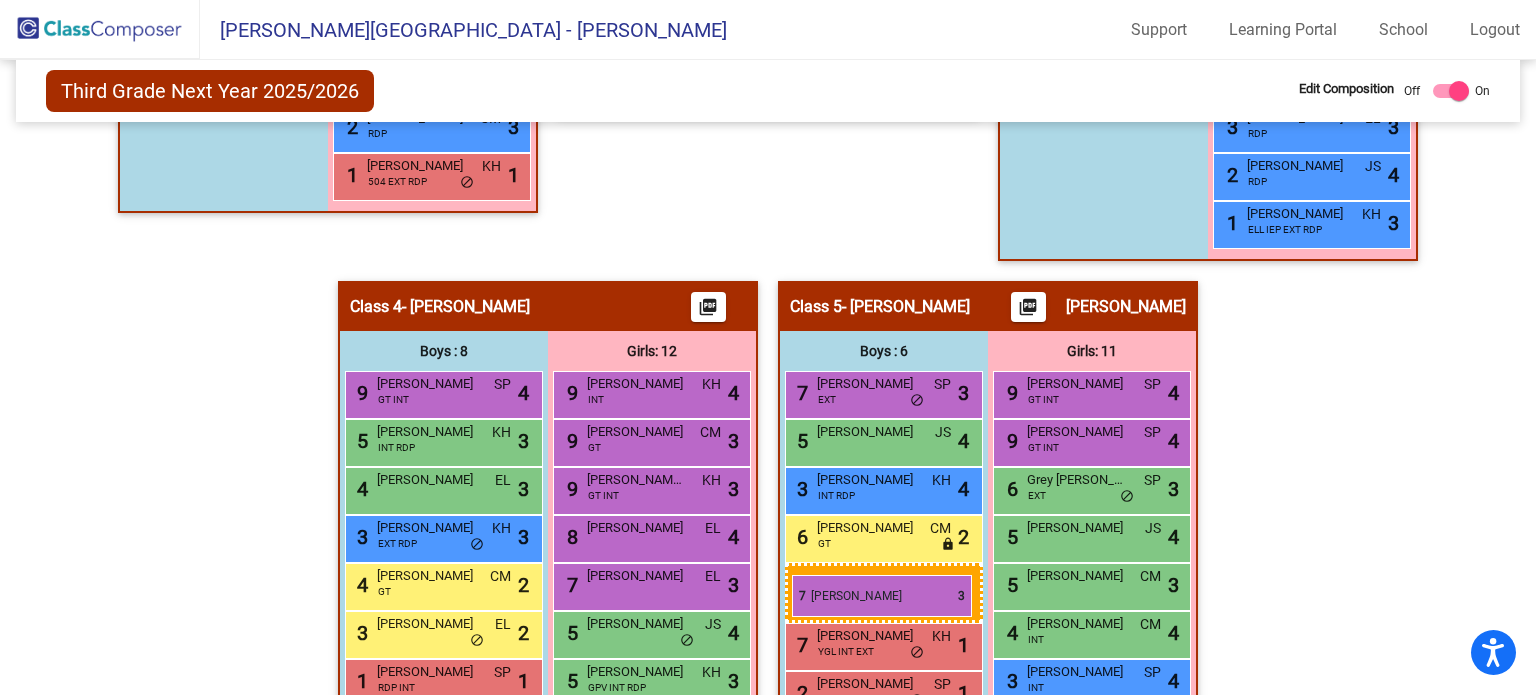 drag, startPoint x: 1067, startPoint y: 361, endPoint x: 792, endPoint y: 575, distance: 348.45517 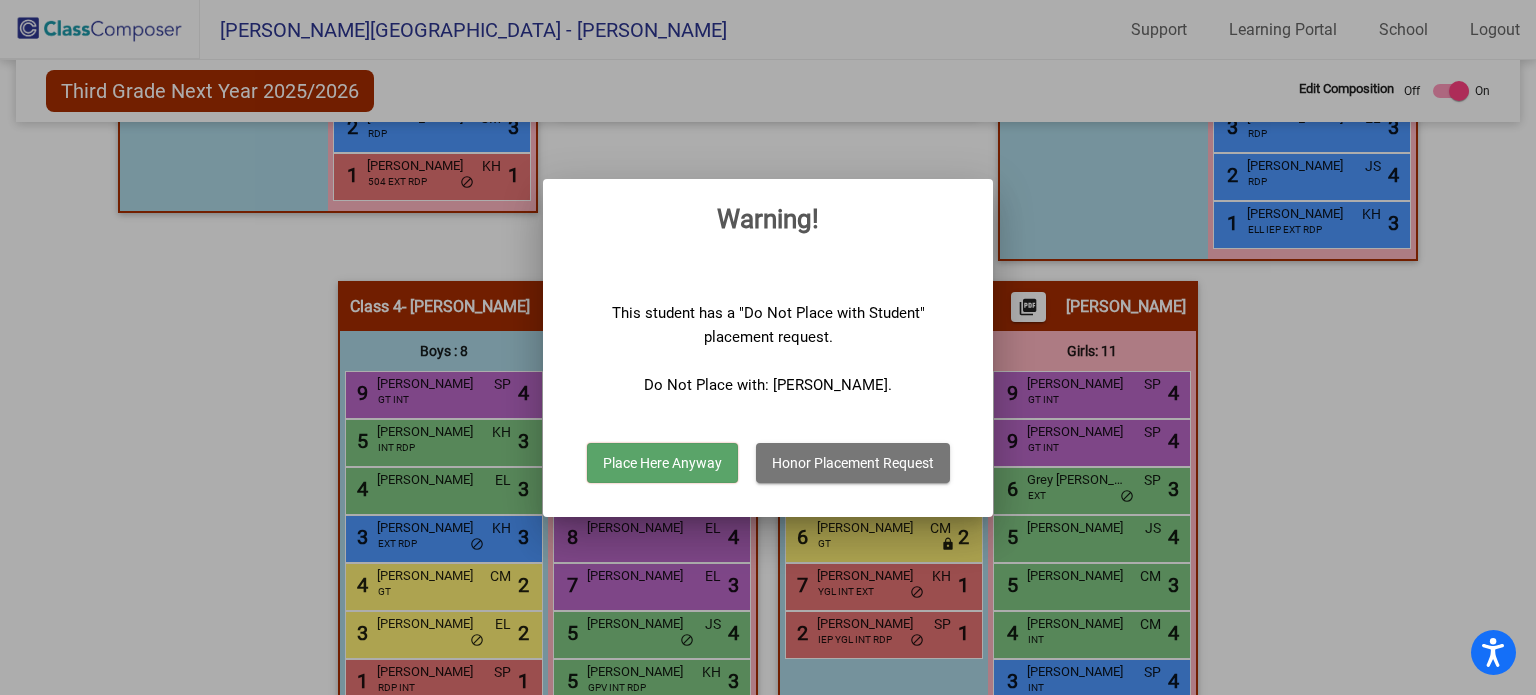 click on "Honor Placement Request" at bounding box center (853, 463) 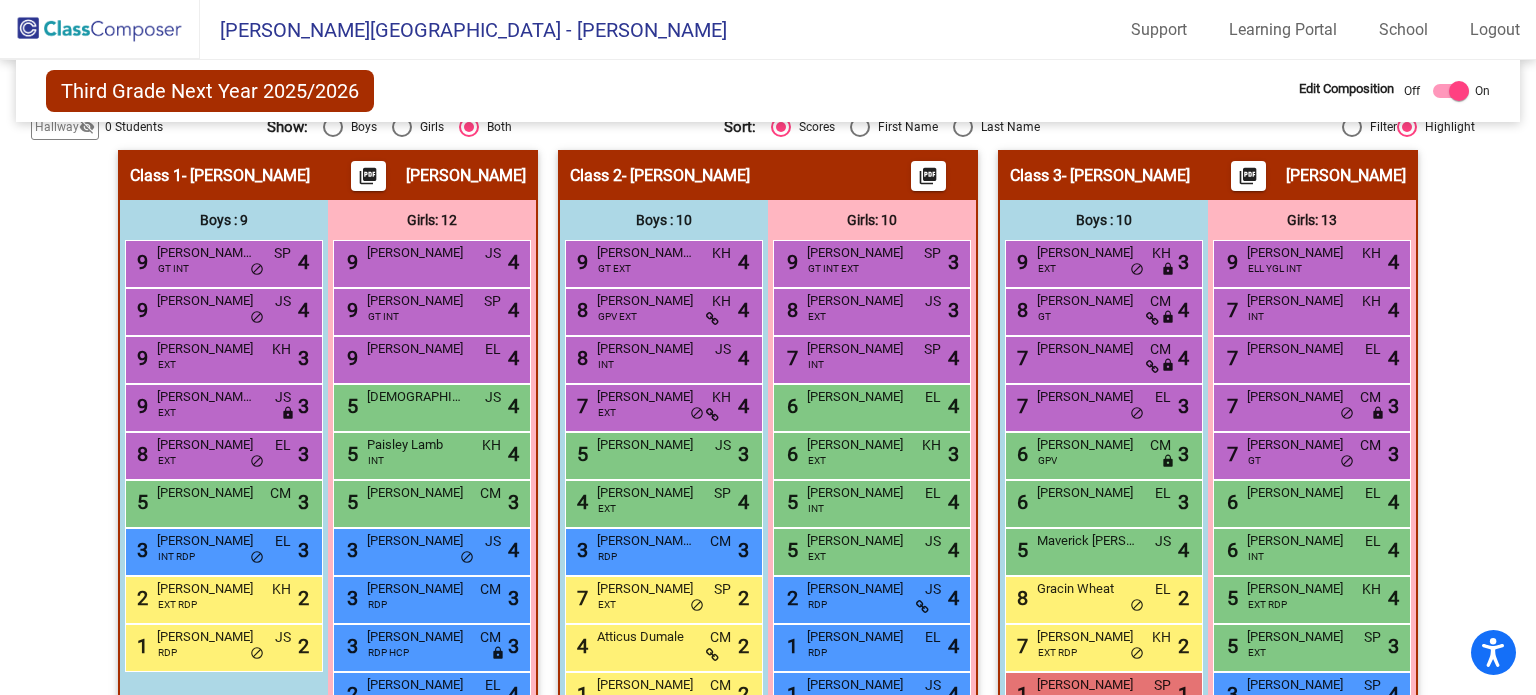 scroll, scrollTop: 436, scrollLeft: 0, axis: vertical 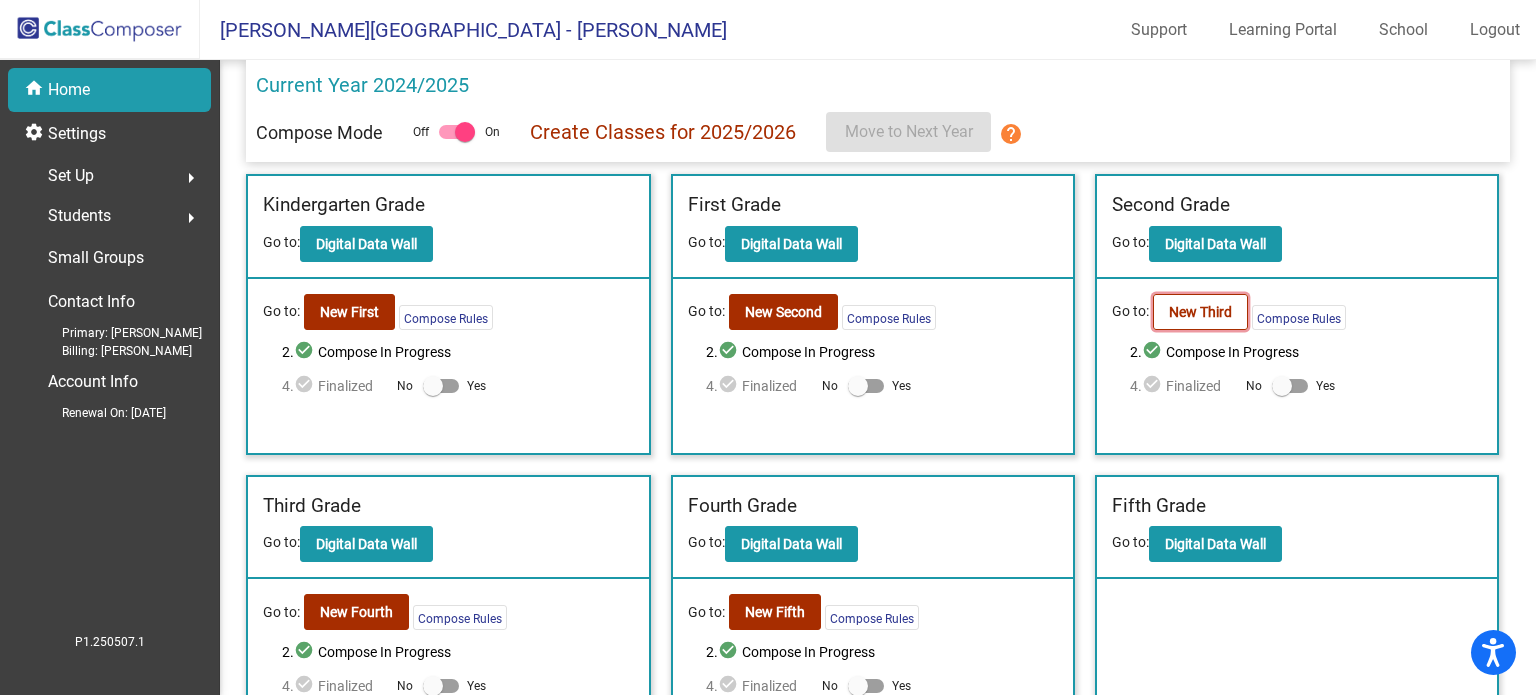 click on "New Third" 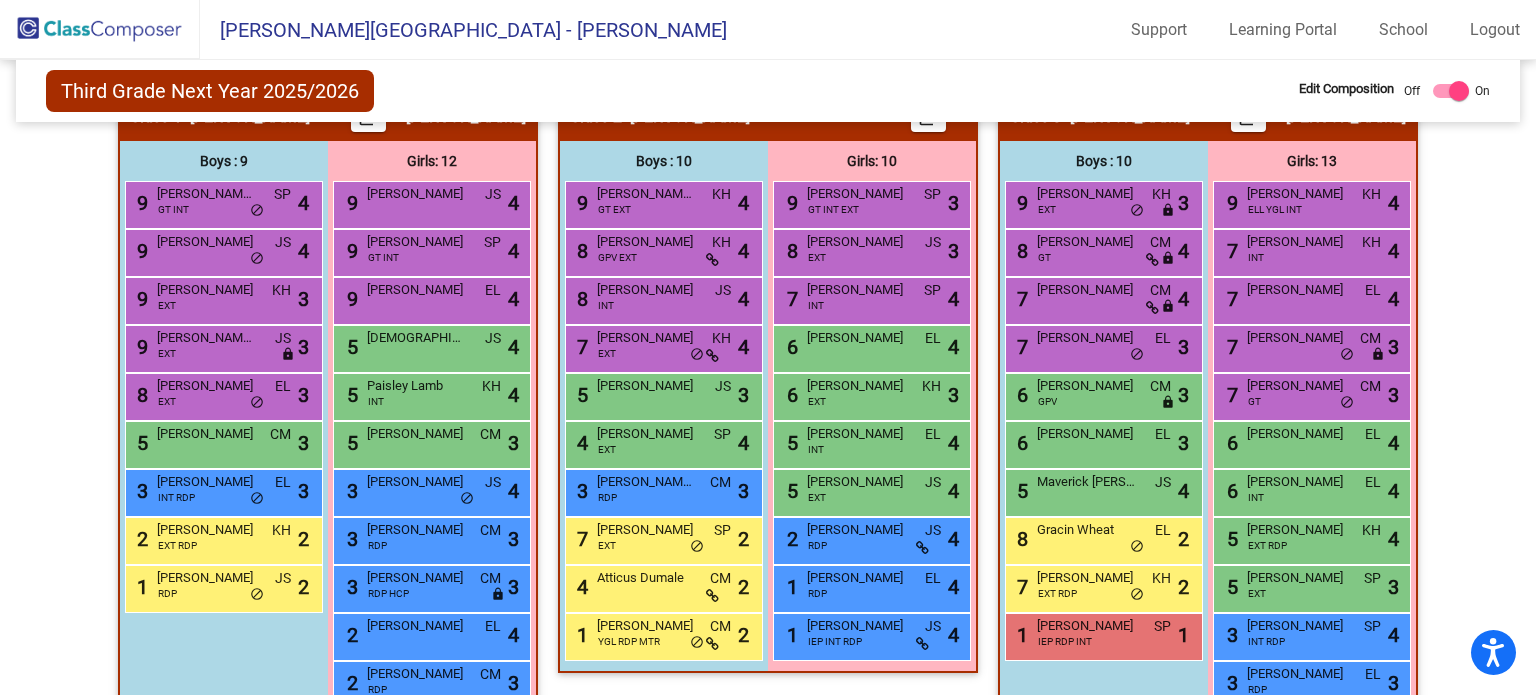 scroll, scrollTop: 480, scrollLeft: 0, axis: vertical 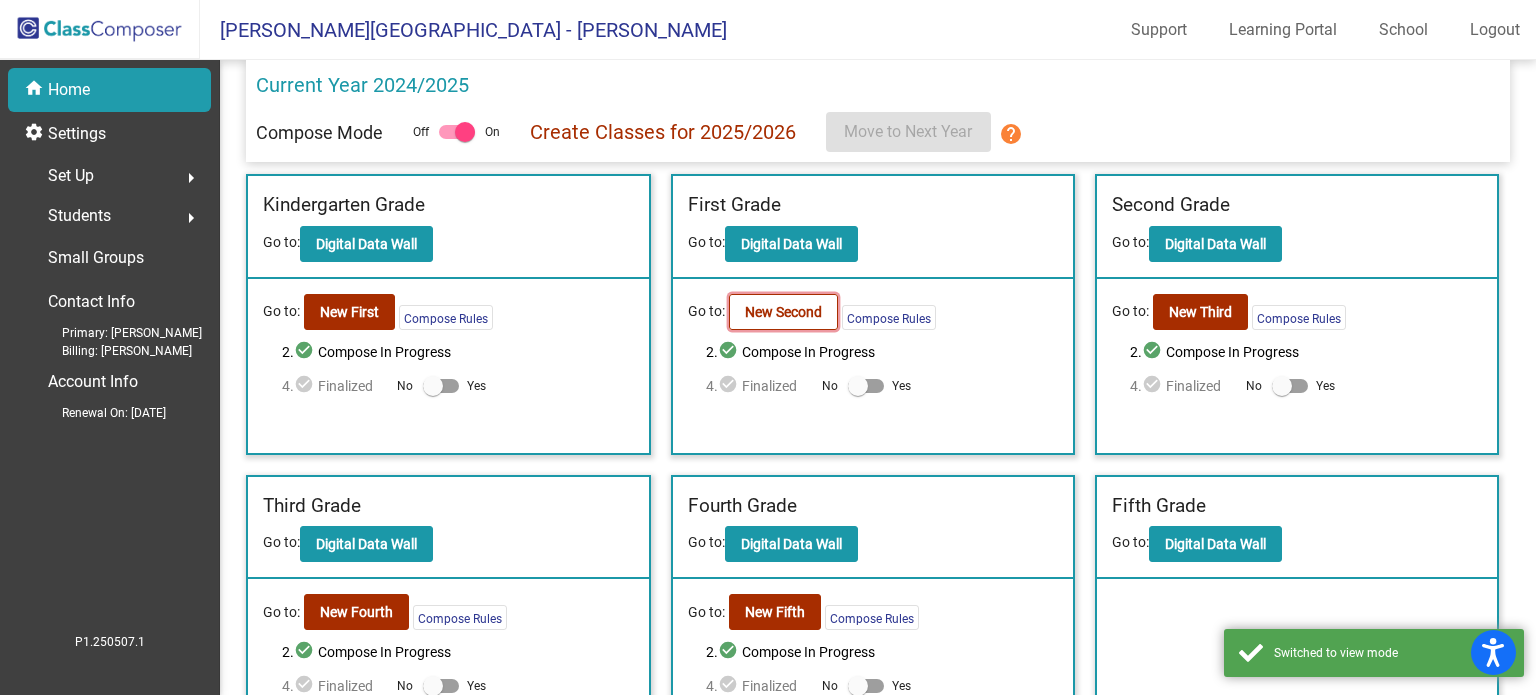click on "New Second" 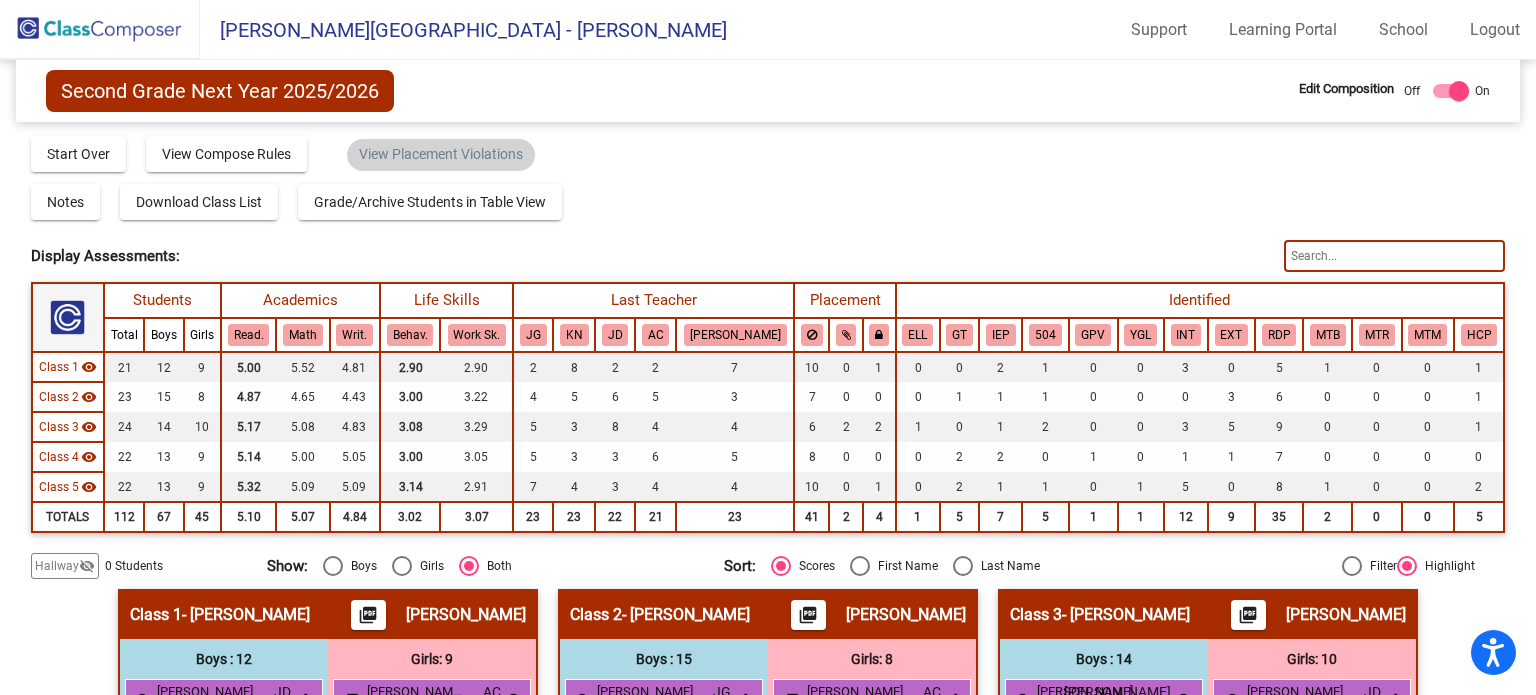 drag, startPoint x: 1525, startPoint y: 123, endPoint x: 1528, endPoint y: 256, distance: 133.03383 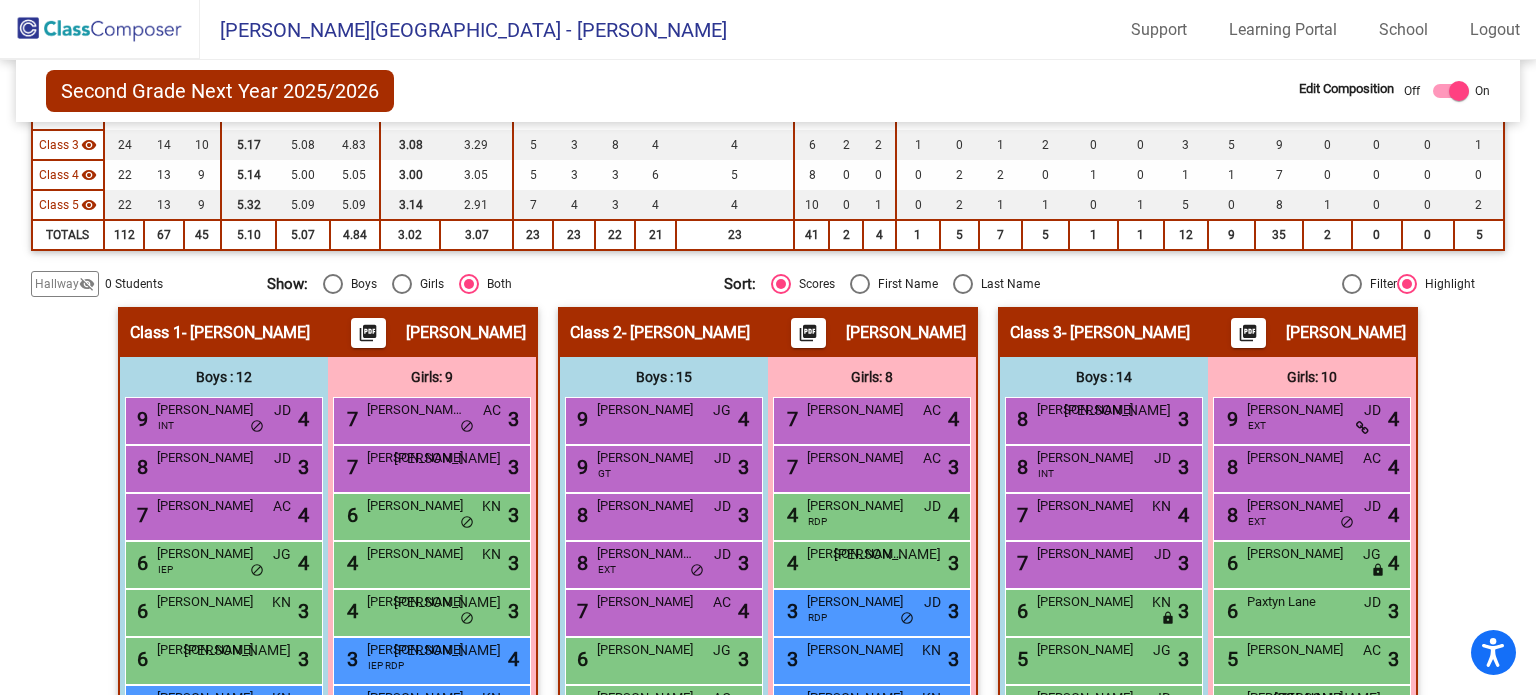 scroll, scrollTop: 288, scrollLeft: 0, axis: vertical 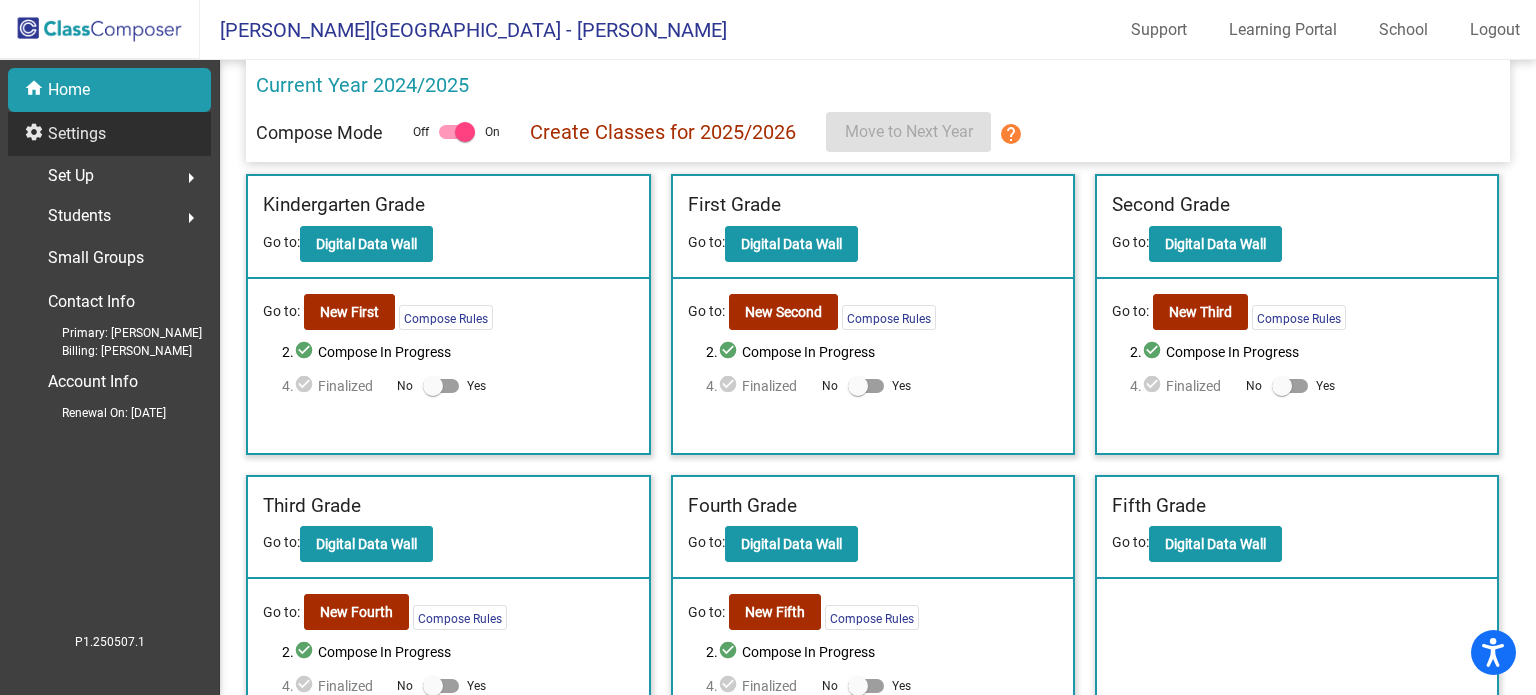 click on "Settings" 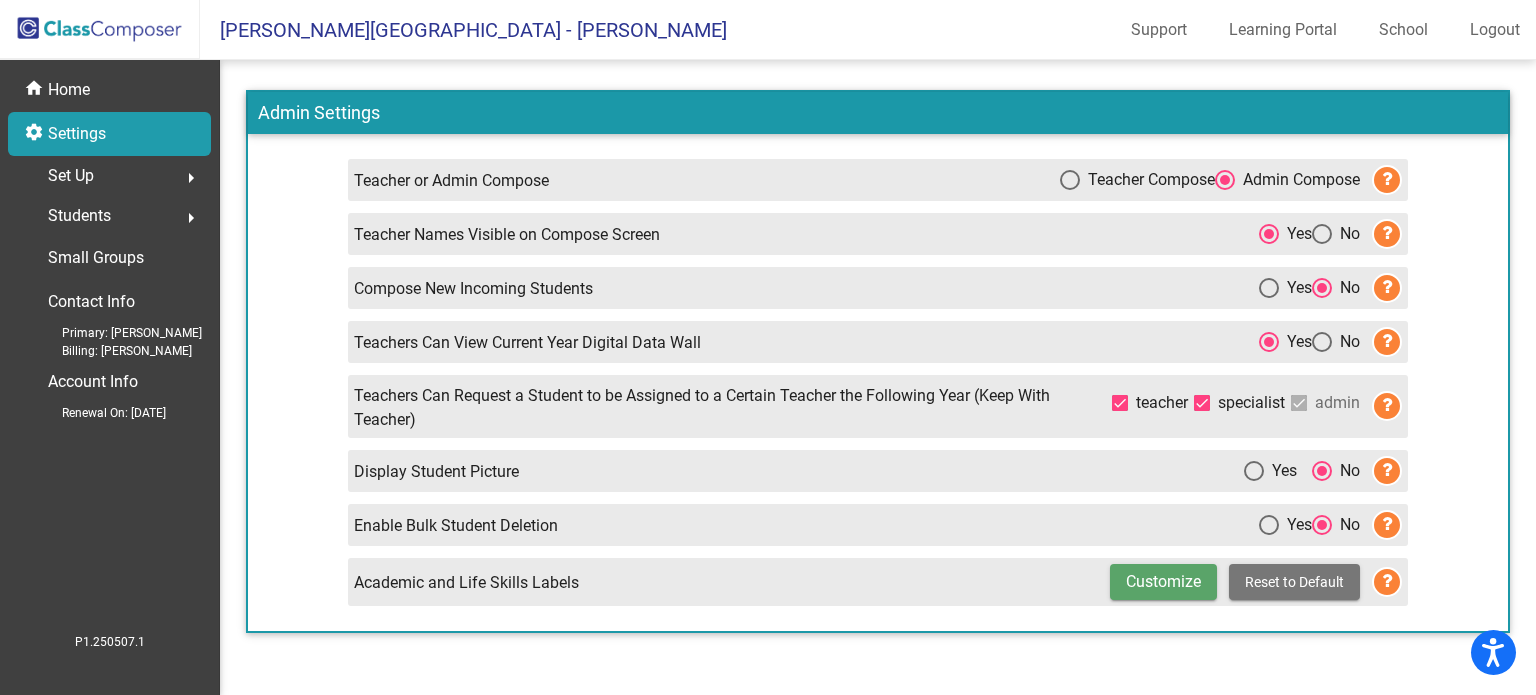 click at bounding box center [1322, 342] 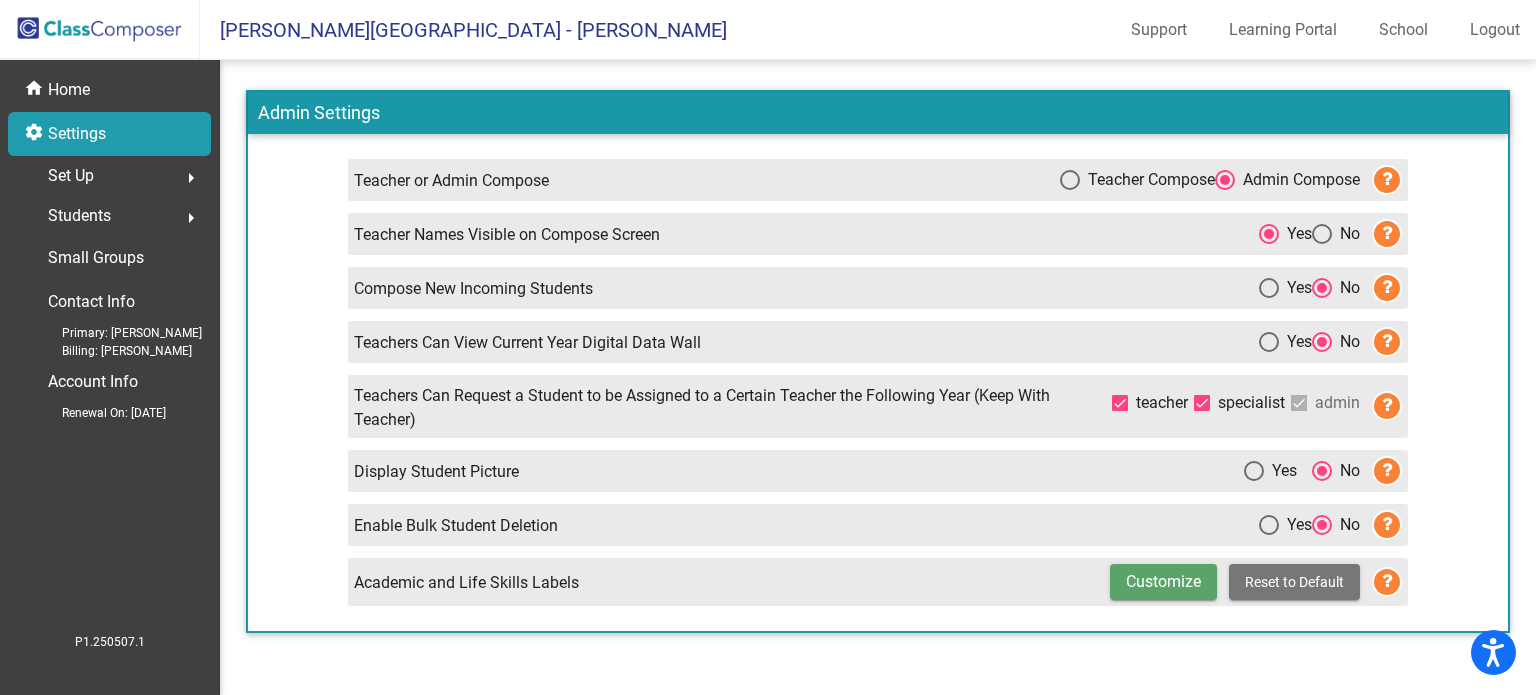 click at bounding box center (1299, 403) 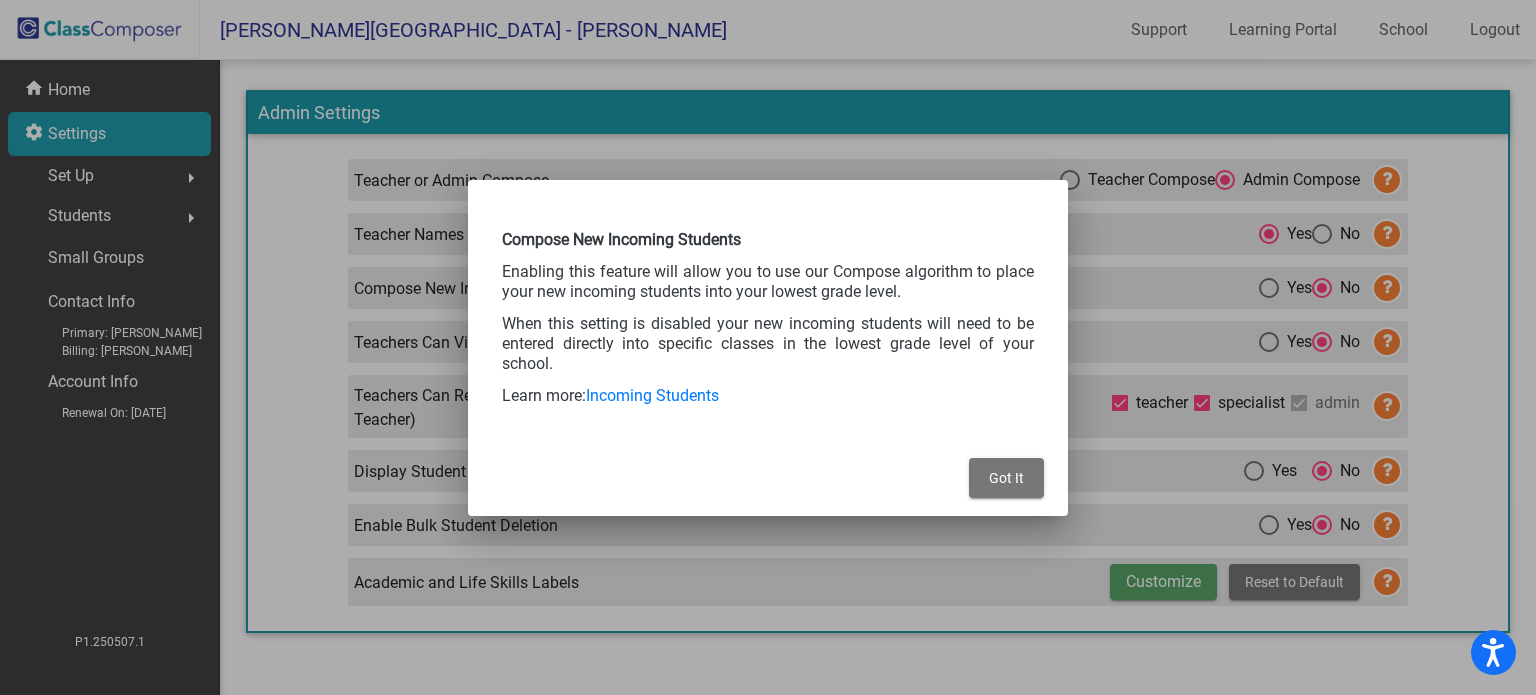 click on "Got It" at bounding box center (1006, 478) 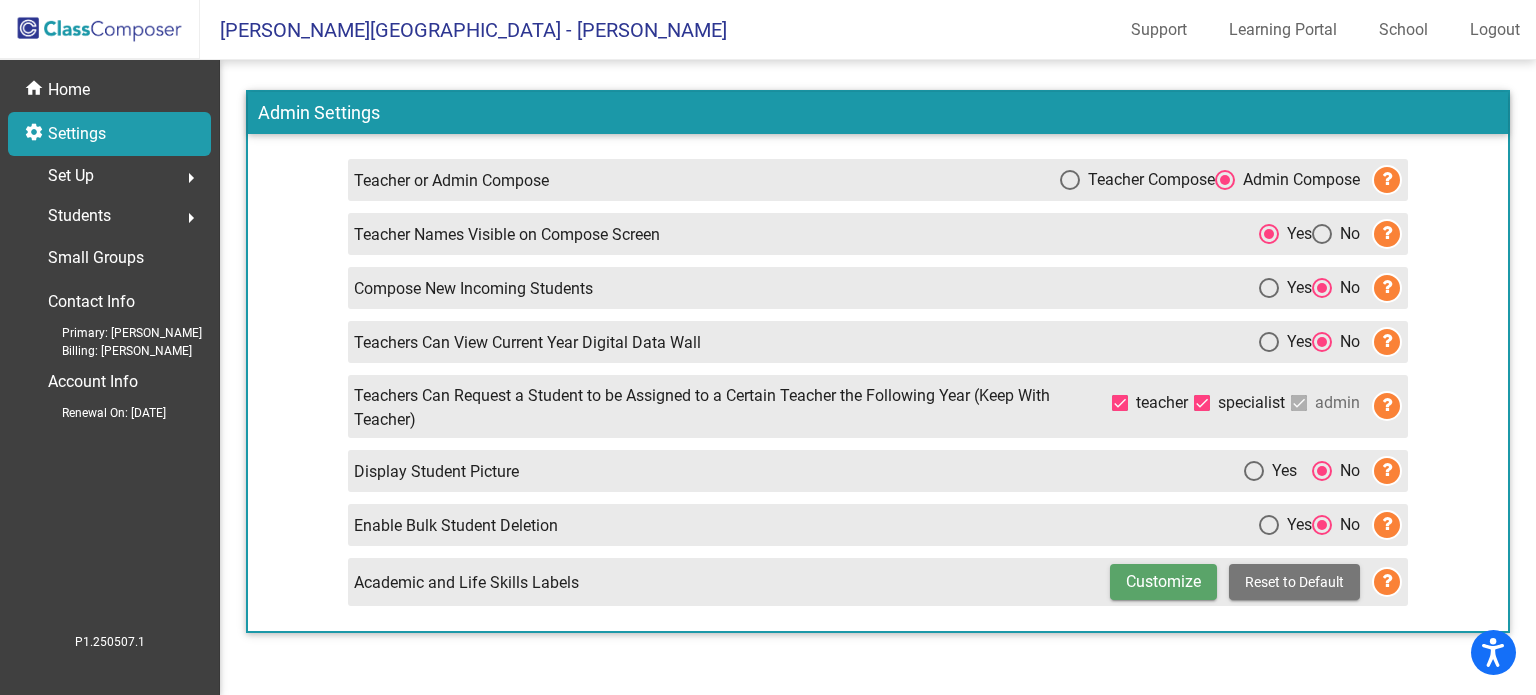 click at bounding box center [1269, 288] 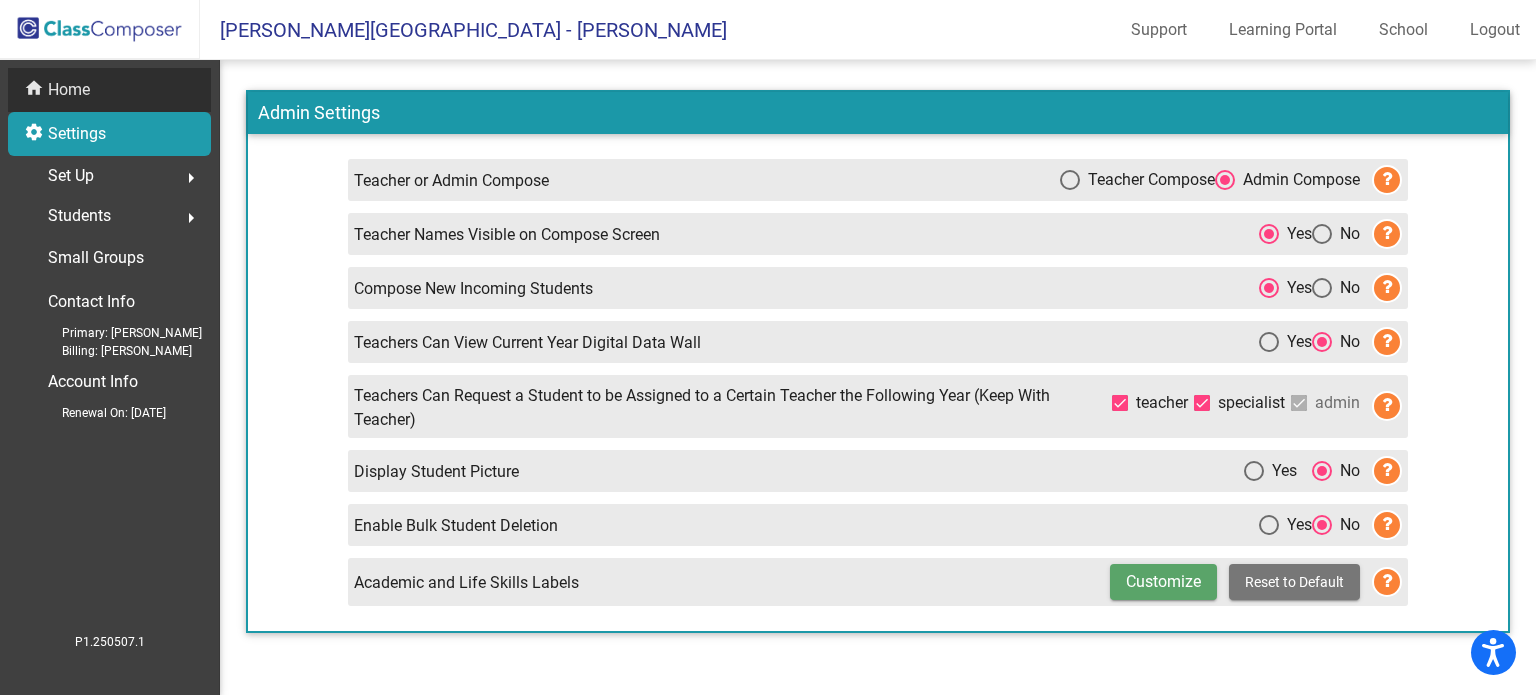 click on "home Home" 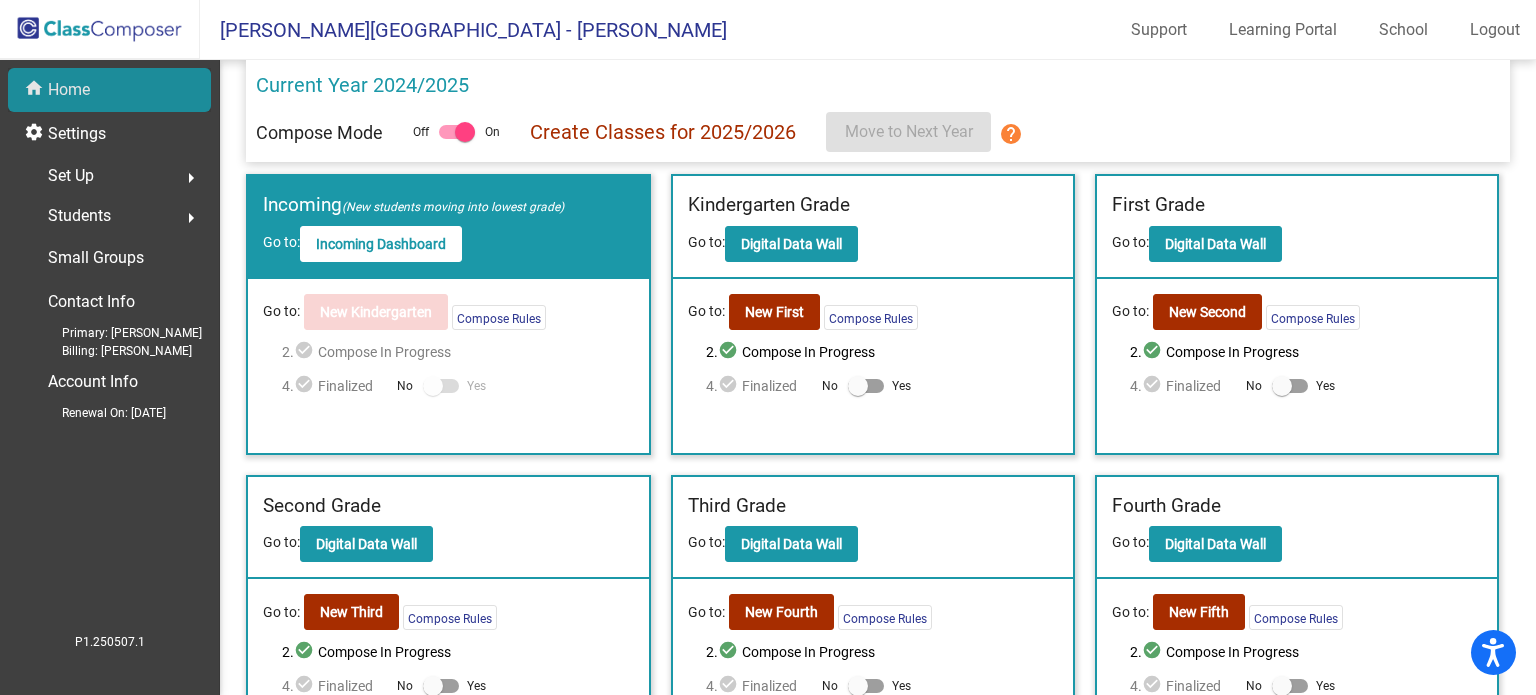click on "home Home" 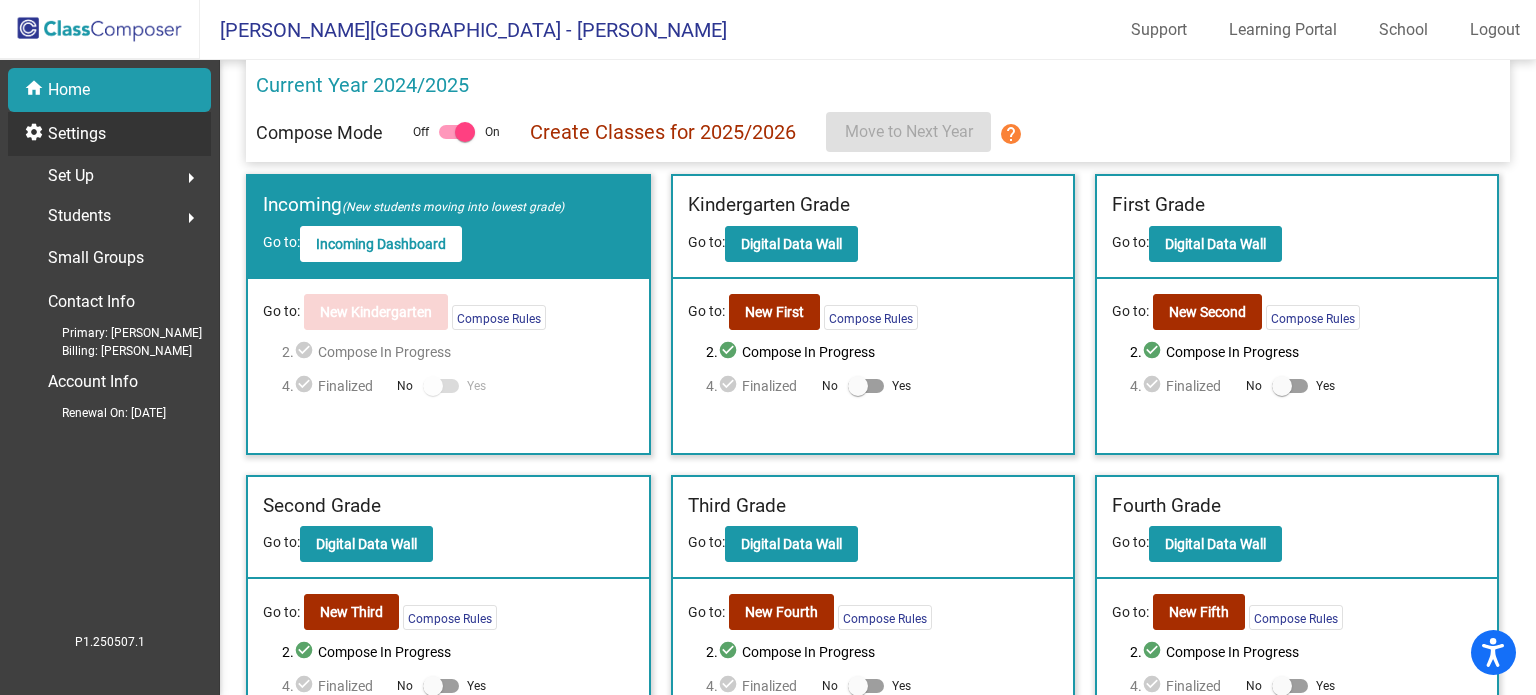 click on "Settings" 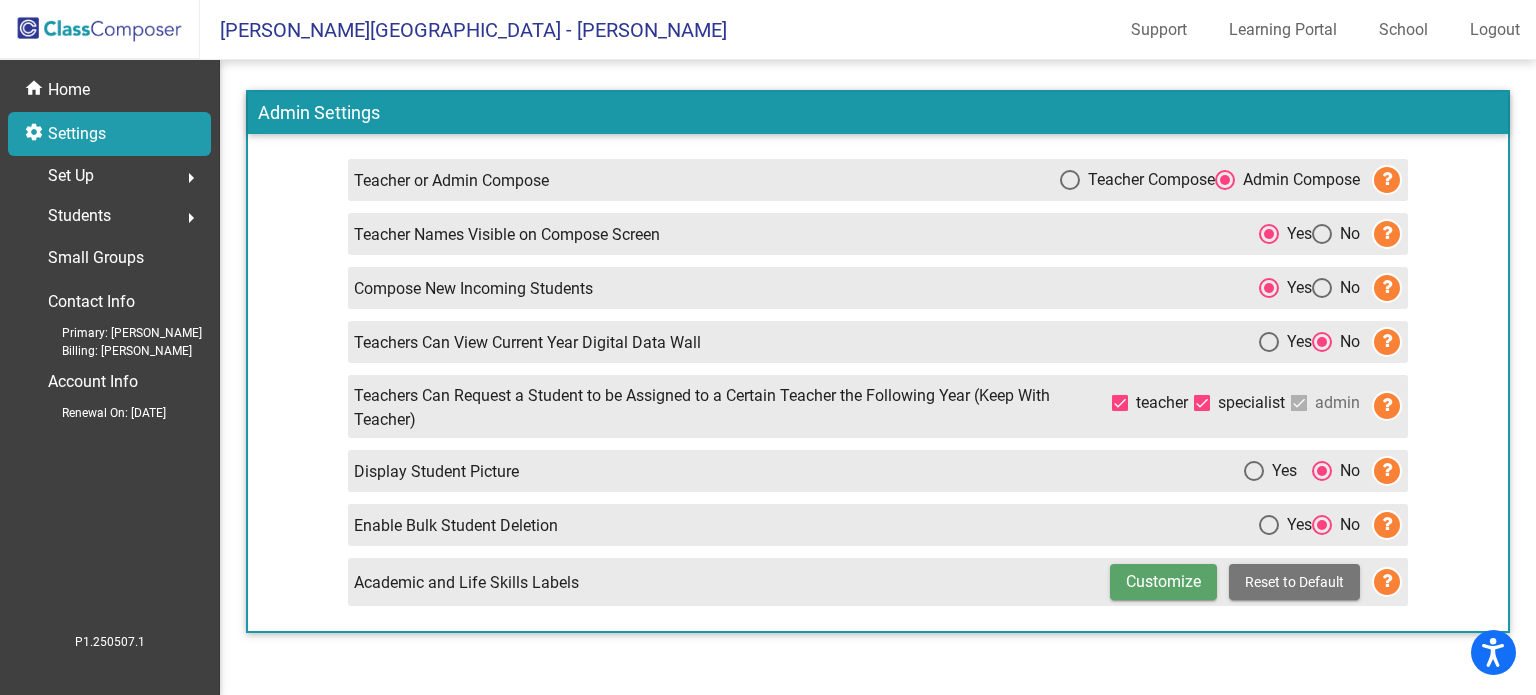 click at bounding box center [1322, 288] 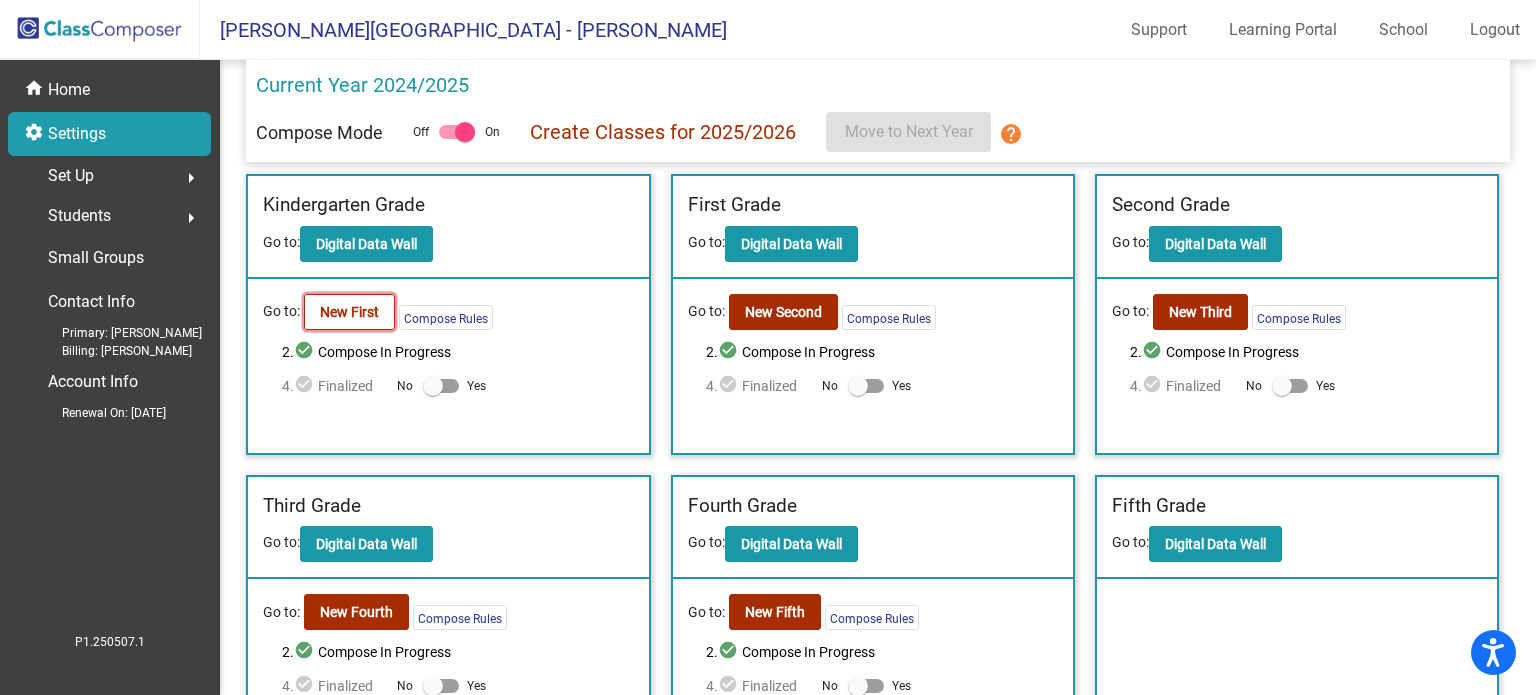 click on "New First" 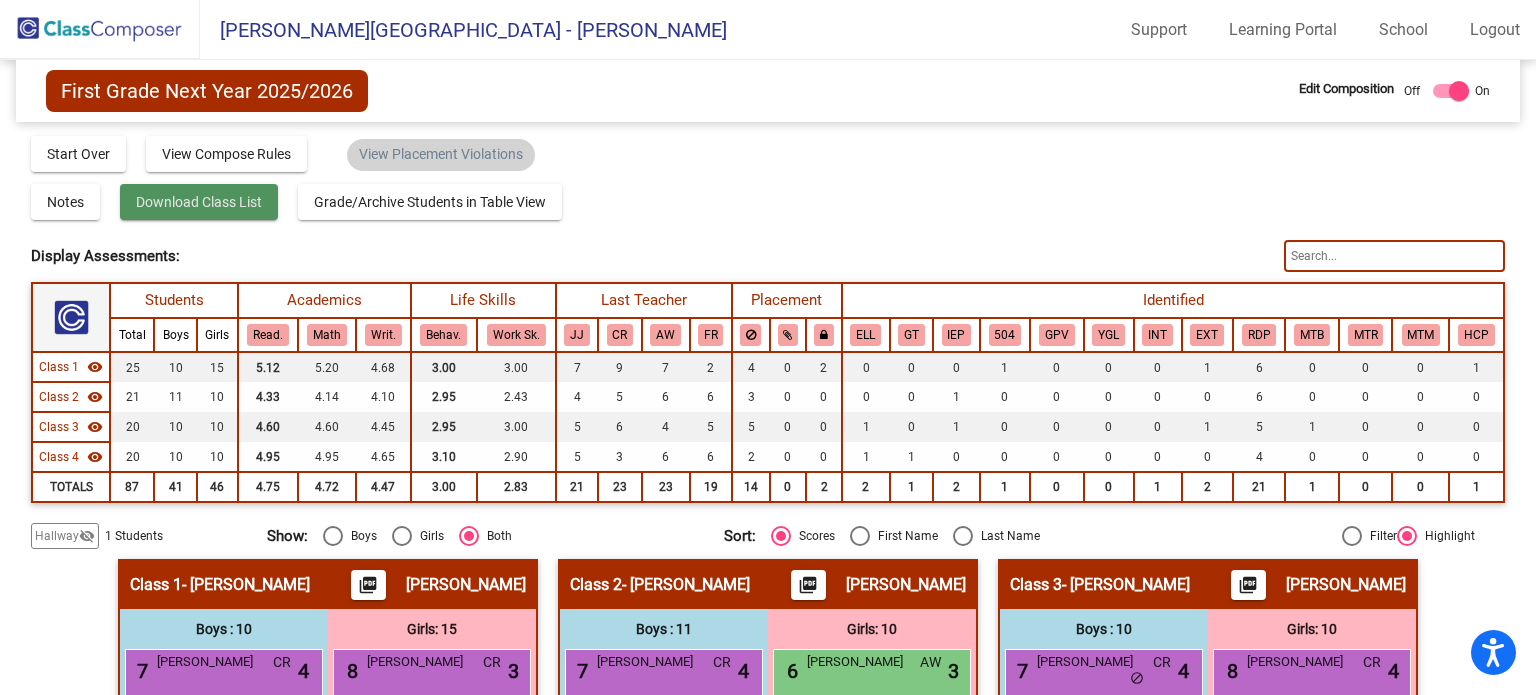 click on "Download Class List" 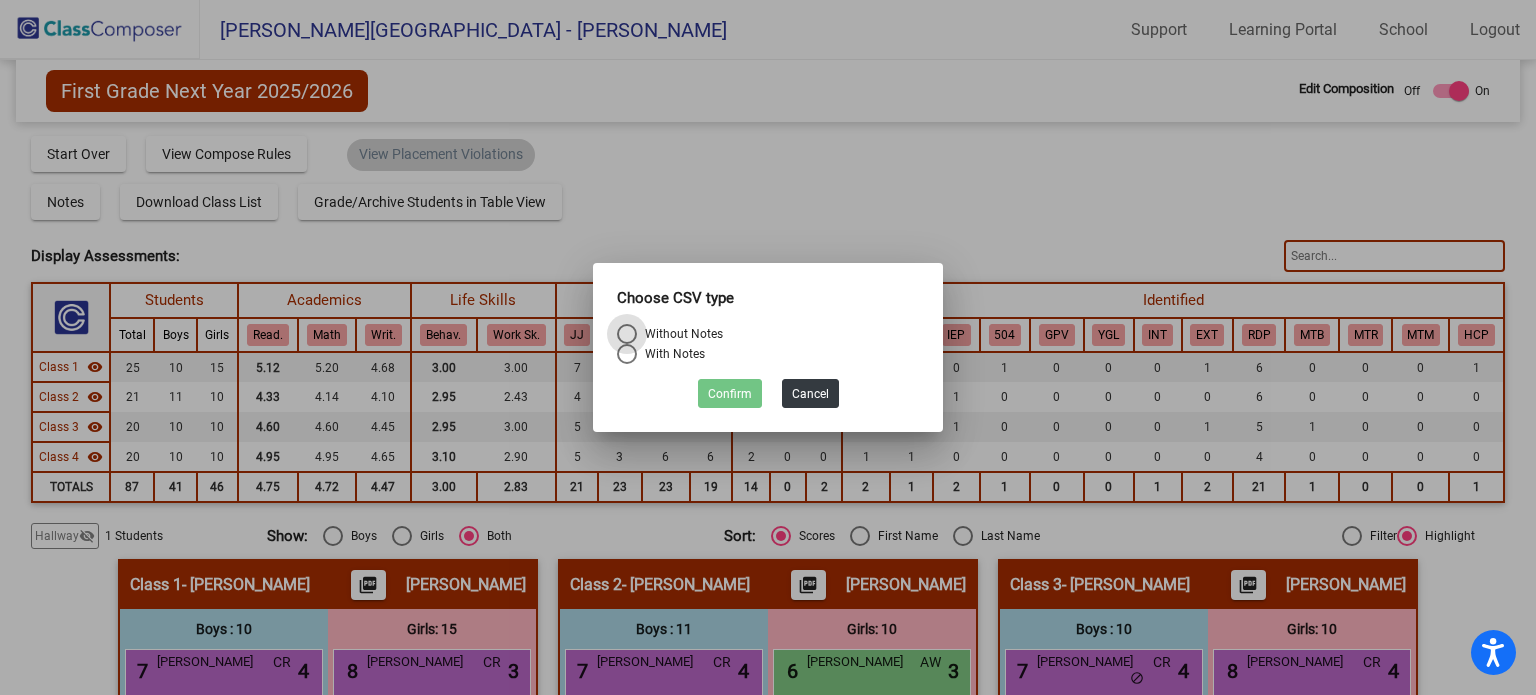 click at bounding box center (627, 354) 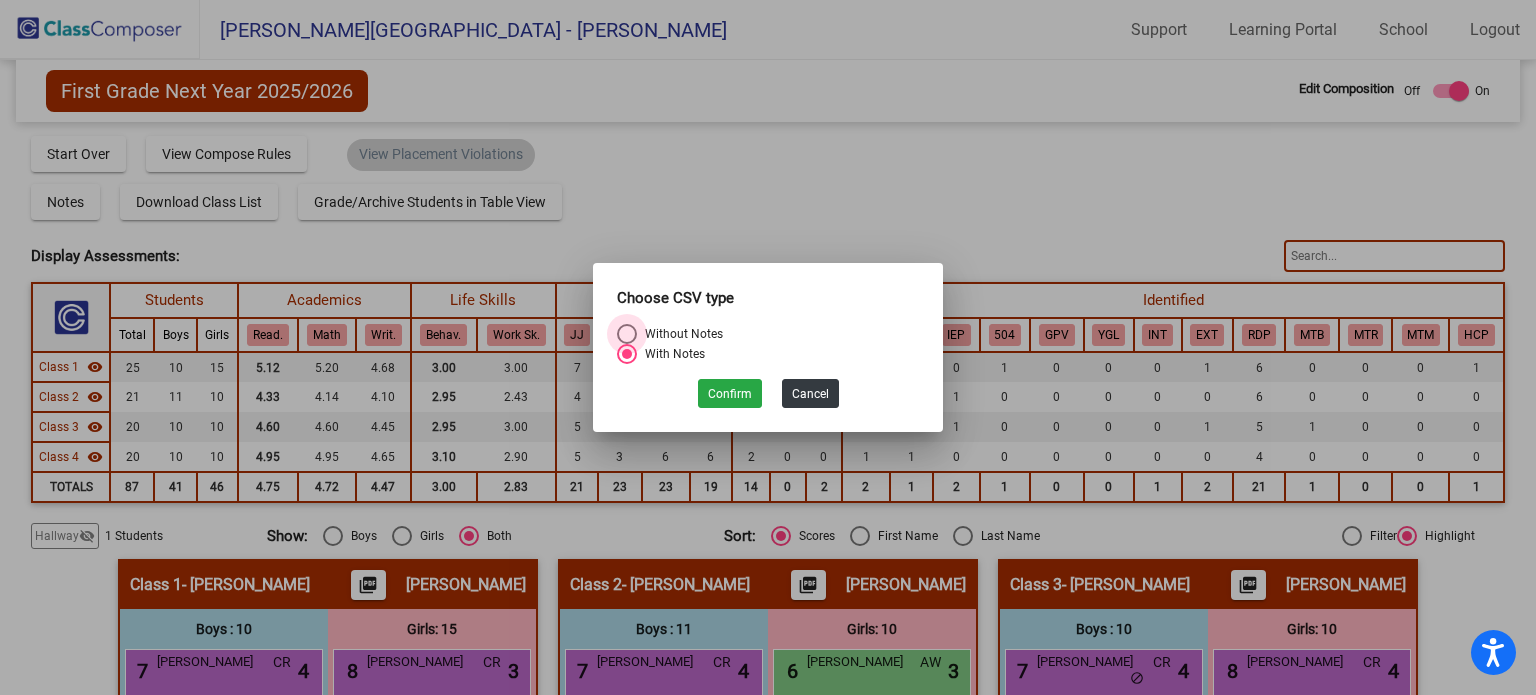 click at bounding box center (627, 334) 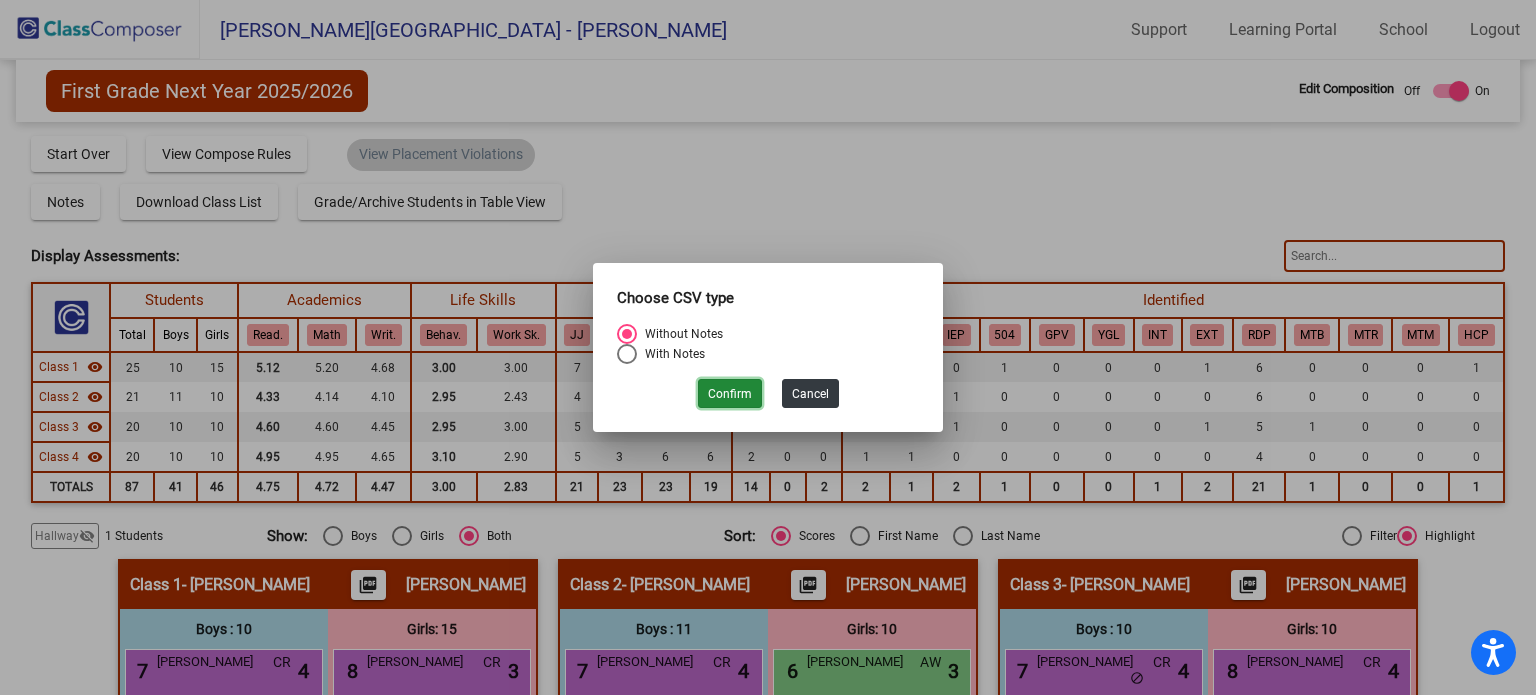 click on "Confirm" at bounding box center [730, 393] 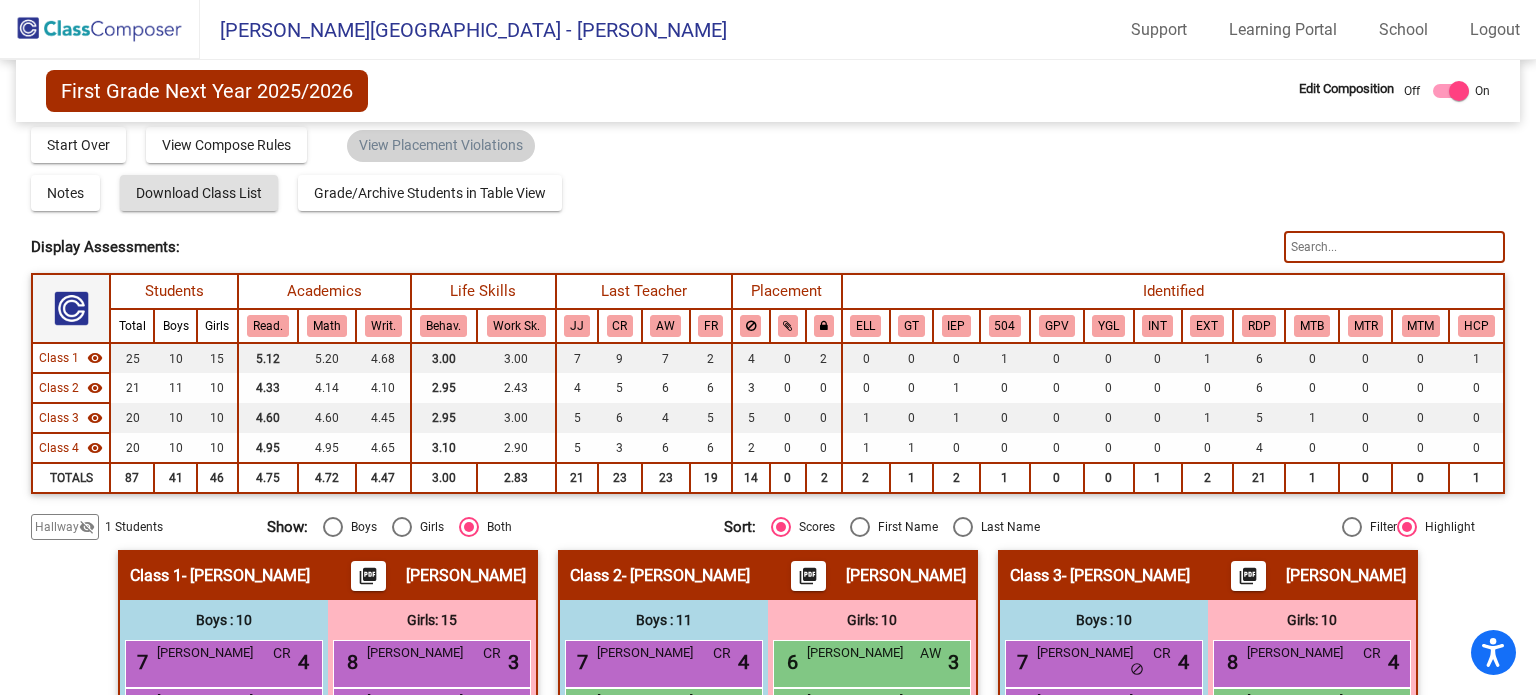 scroll, scrollTop: 0, scrollLeft: 0, axis: both 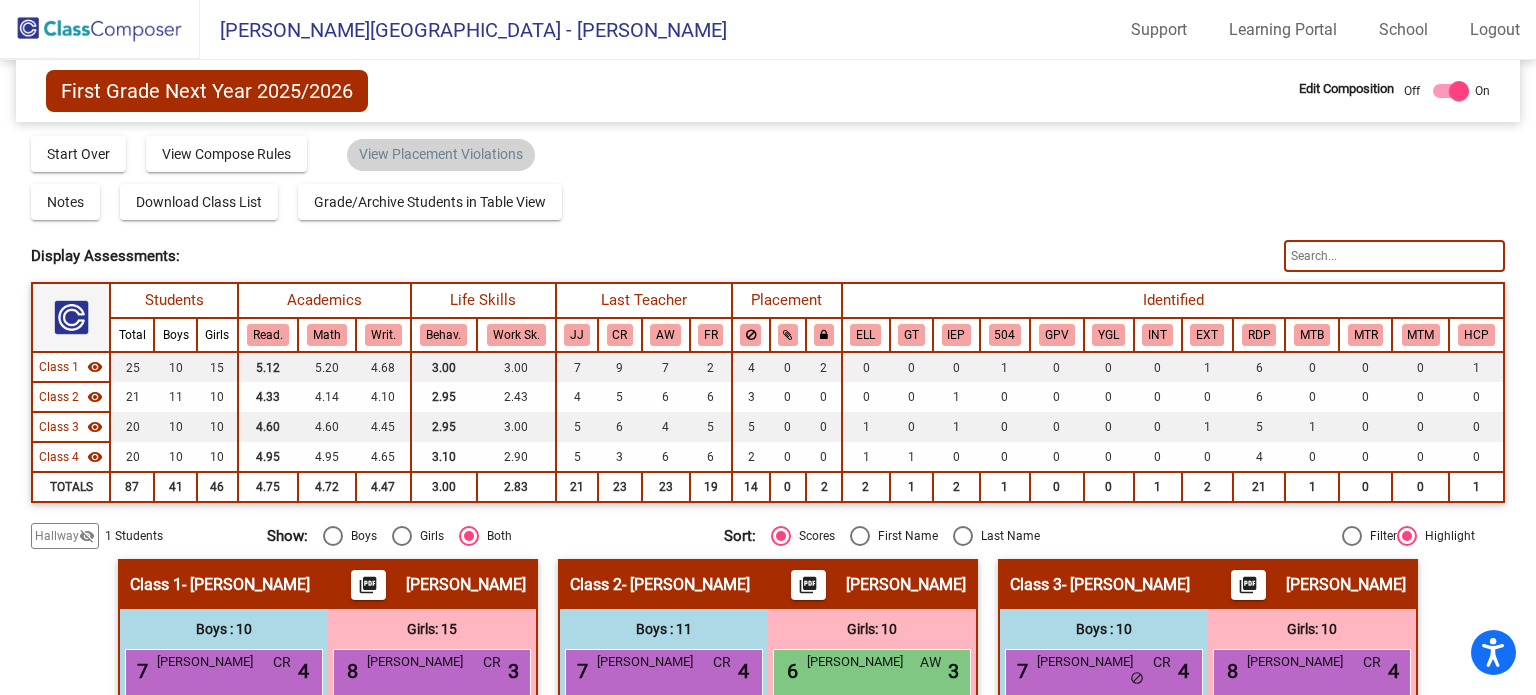 click 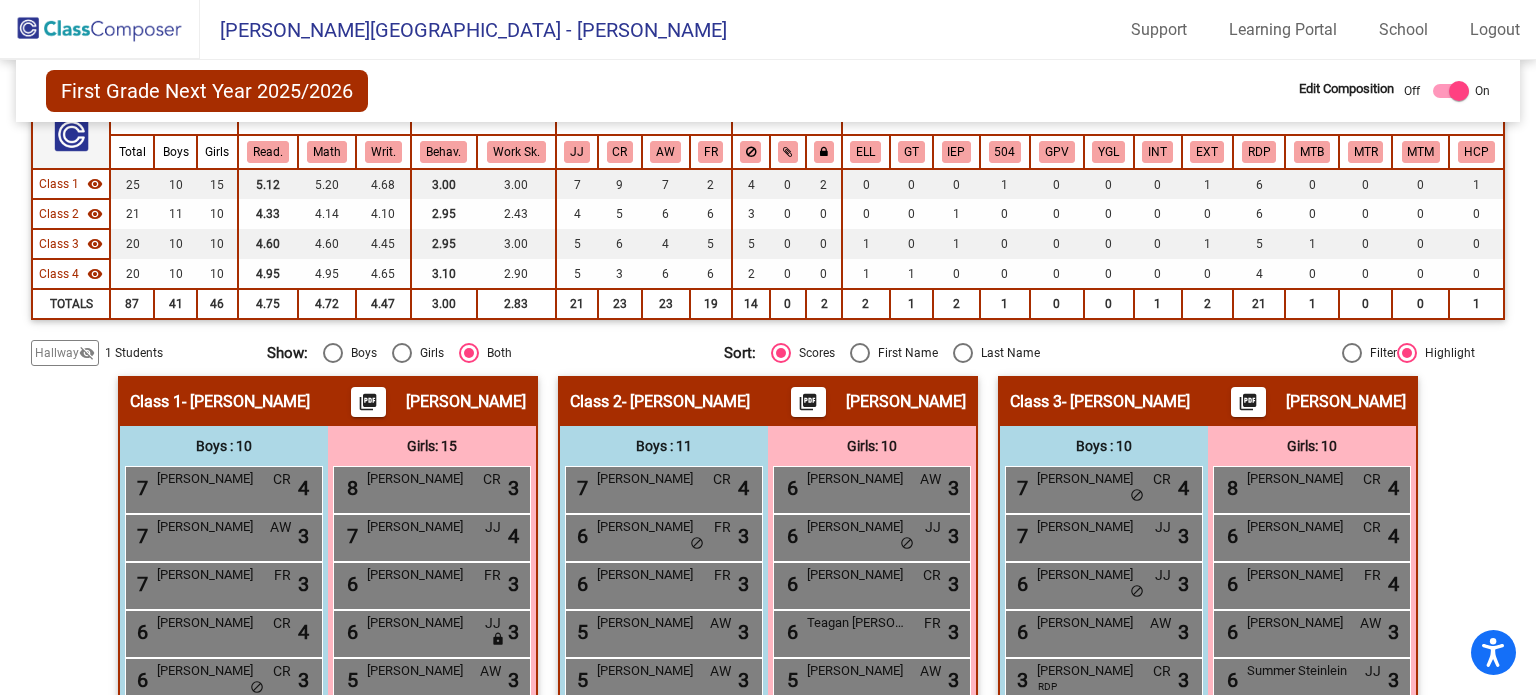 scroll, scrollTop: 0, scrollLeft: 0, axis: both 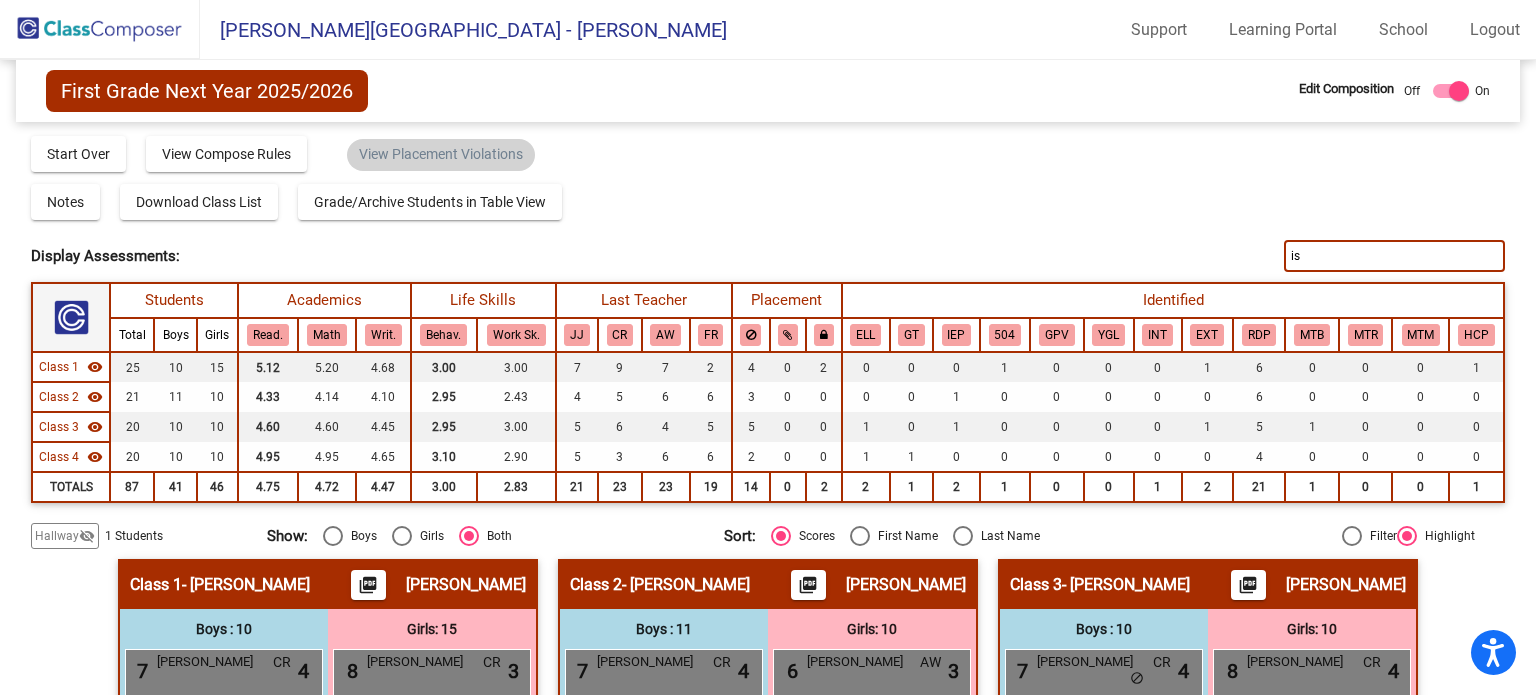 type on "i" 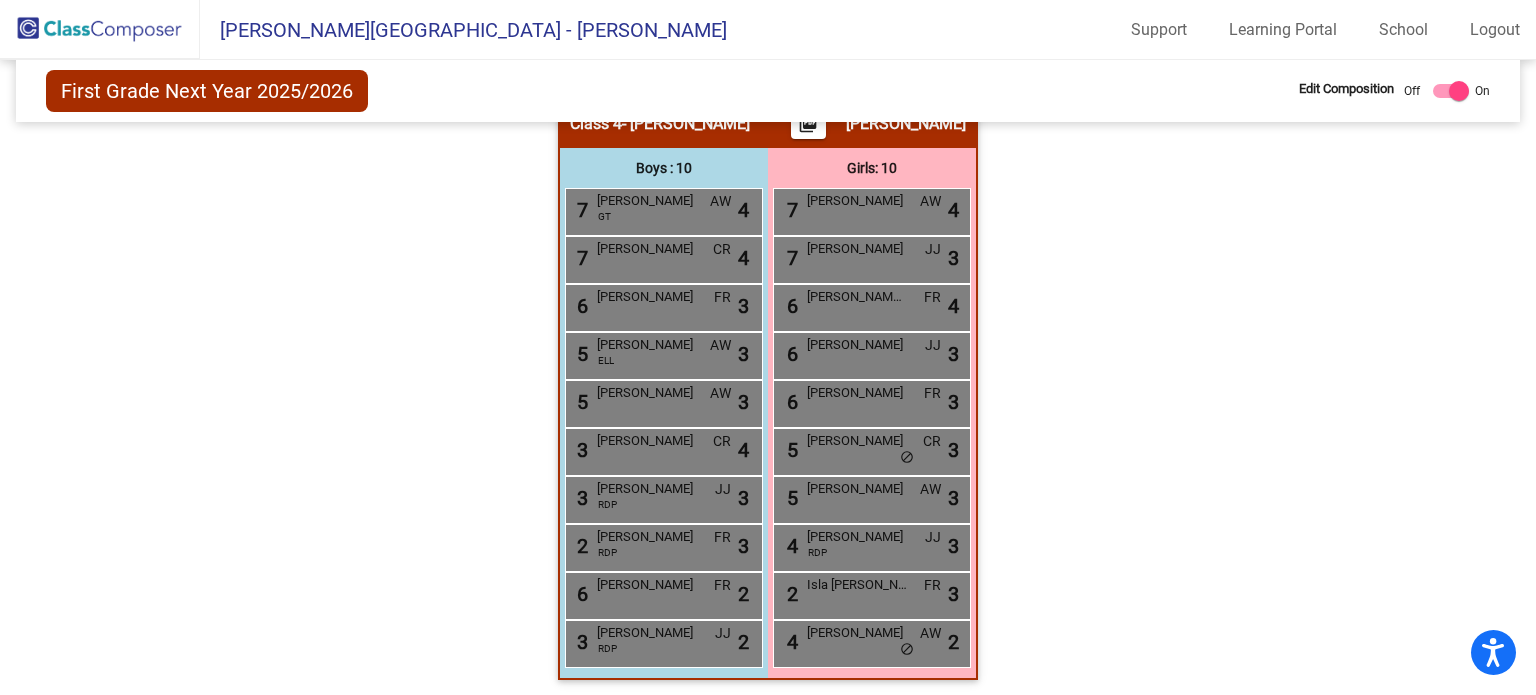 scroll, scrollTop: 0, scrollLeft: 0, axis: both 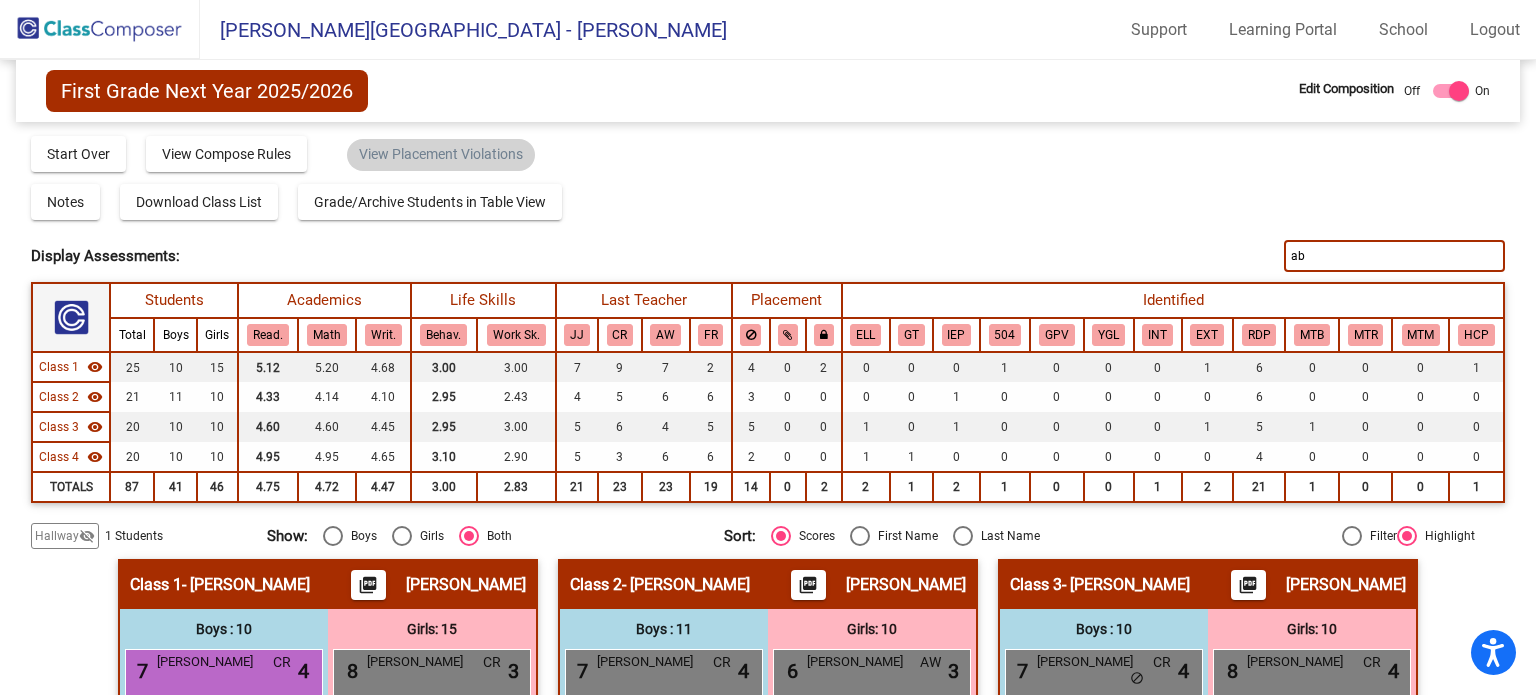type on "a" 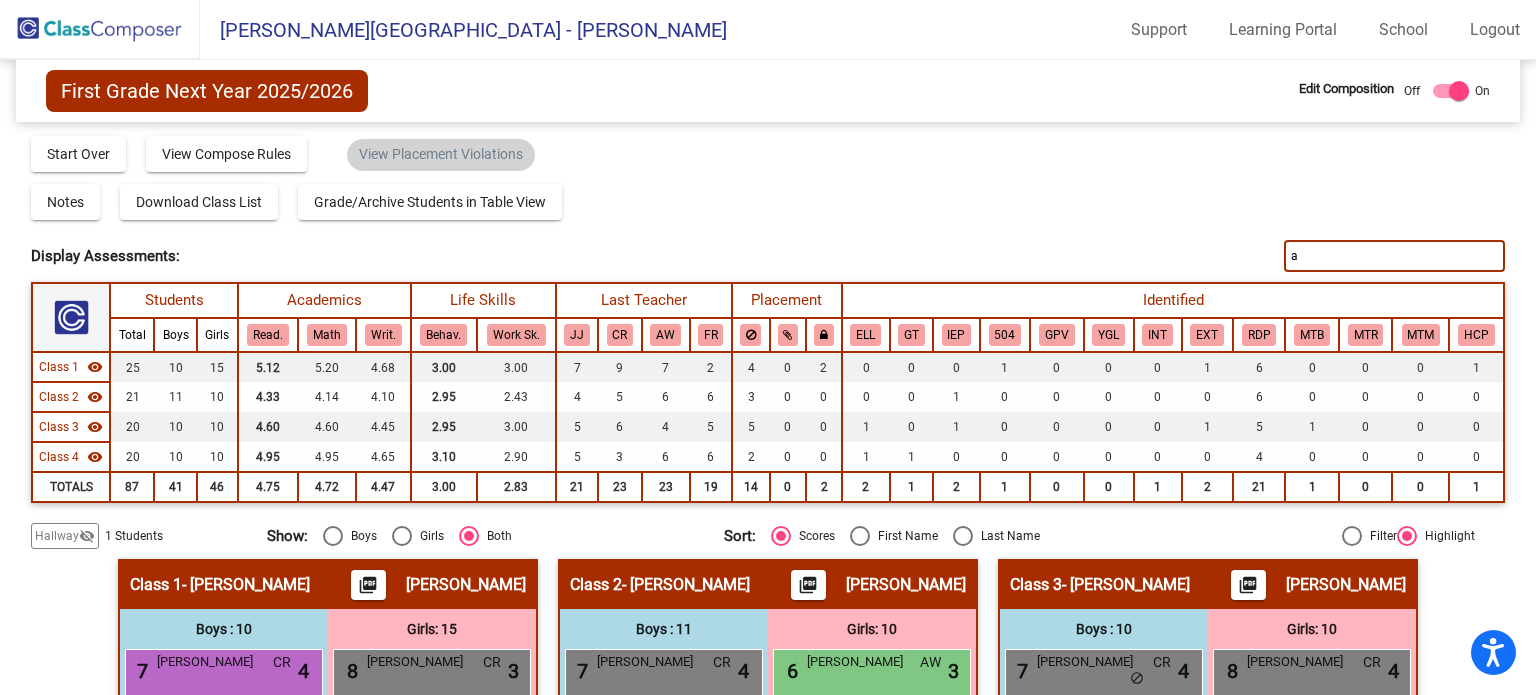 type 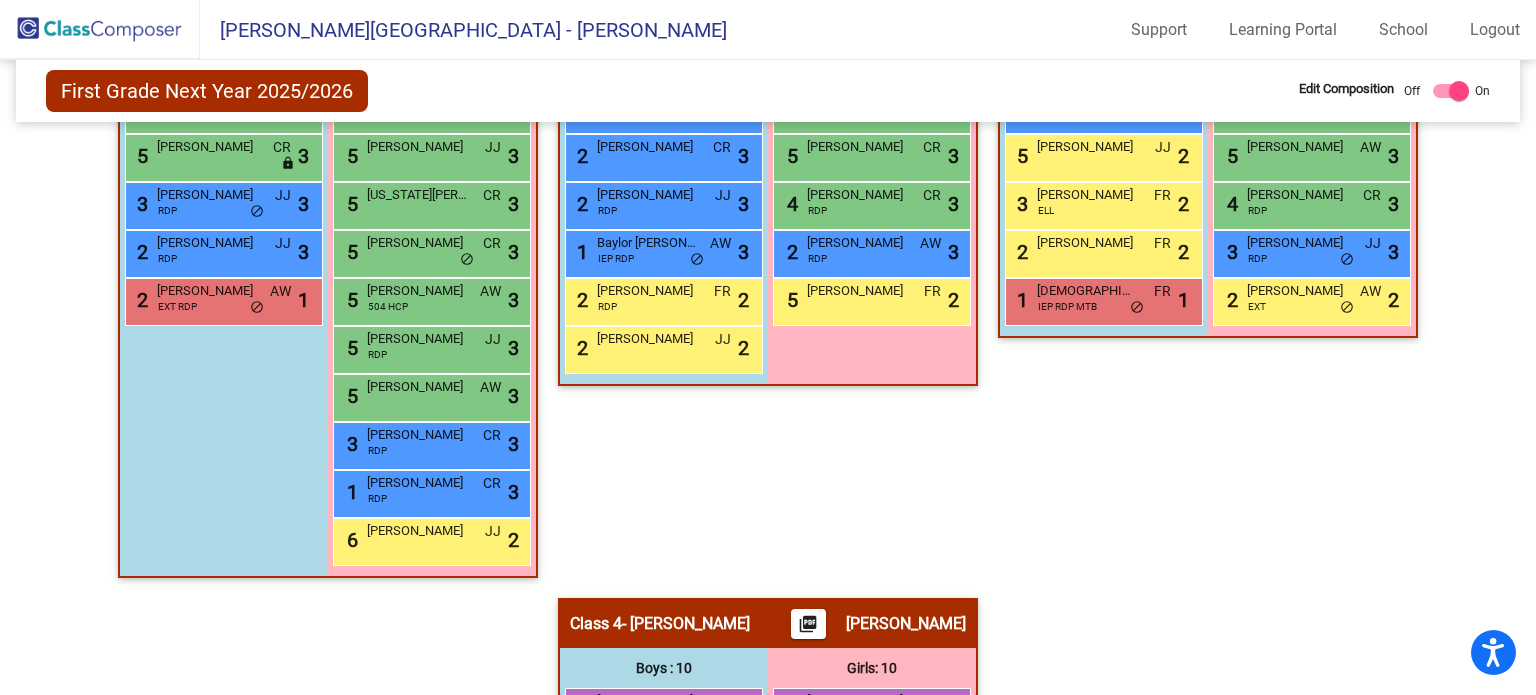 scroll, scrollTop: 0, scrollLeft: 0, axis: both 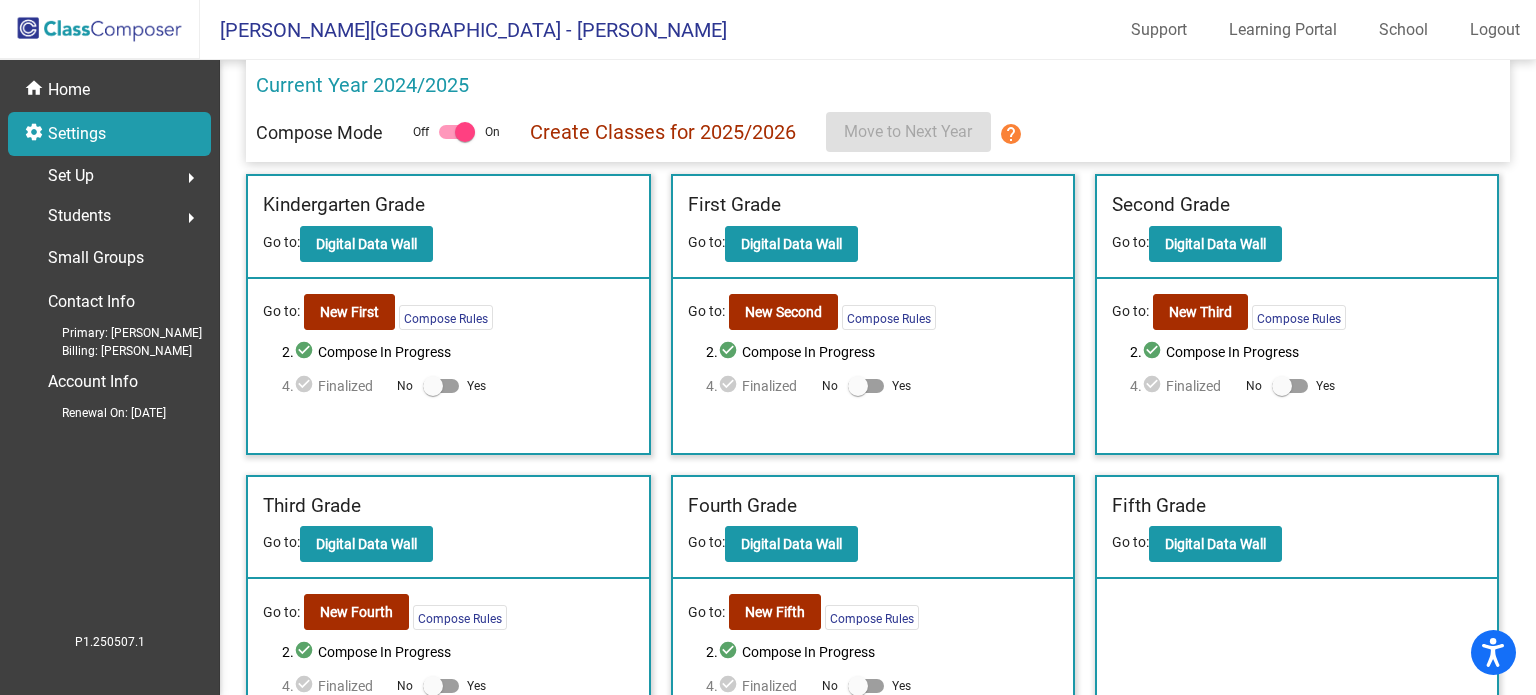 click at bounding box center [441, 386] 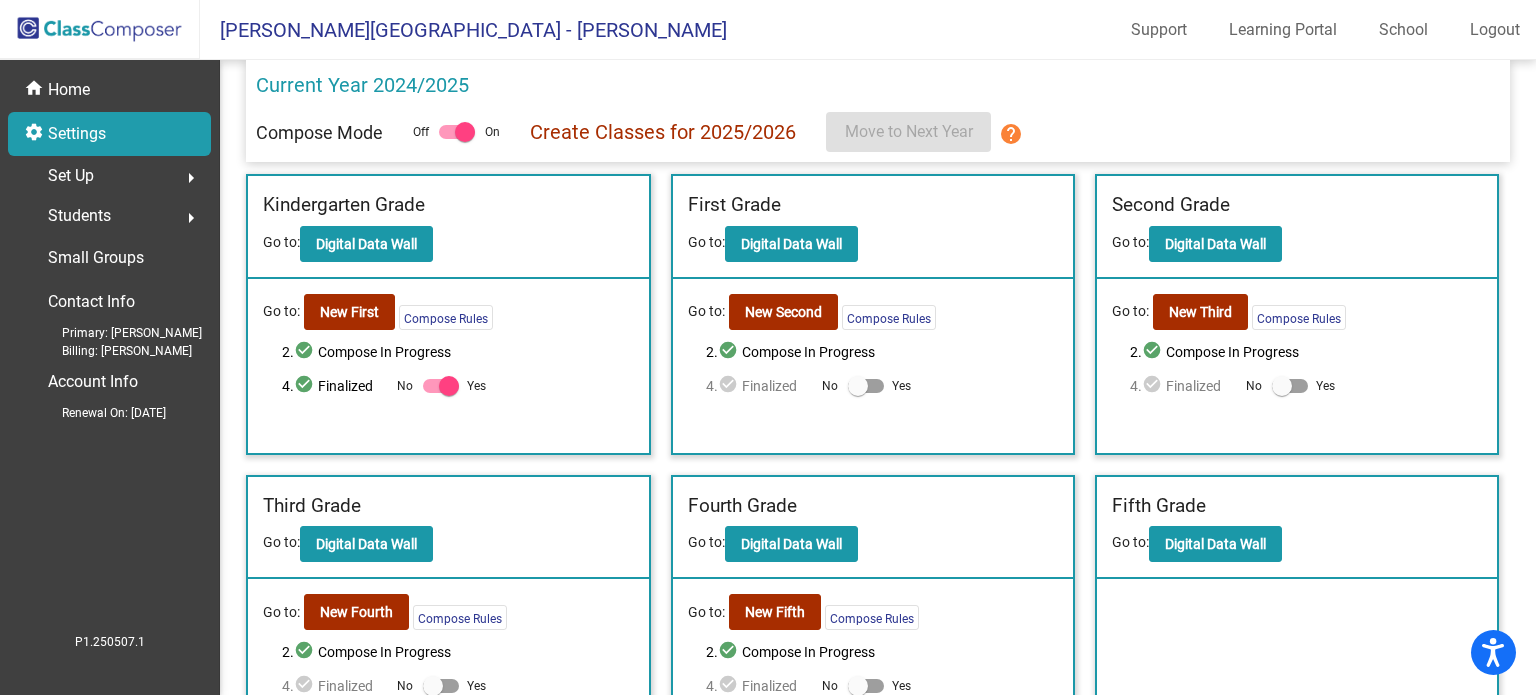 click at bounding box center (866, 386) 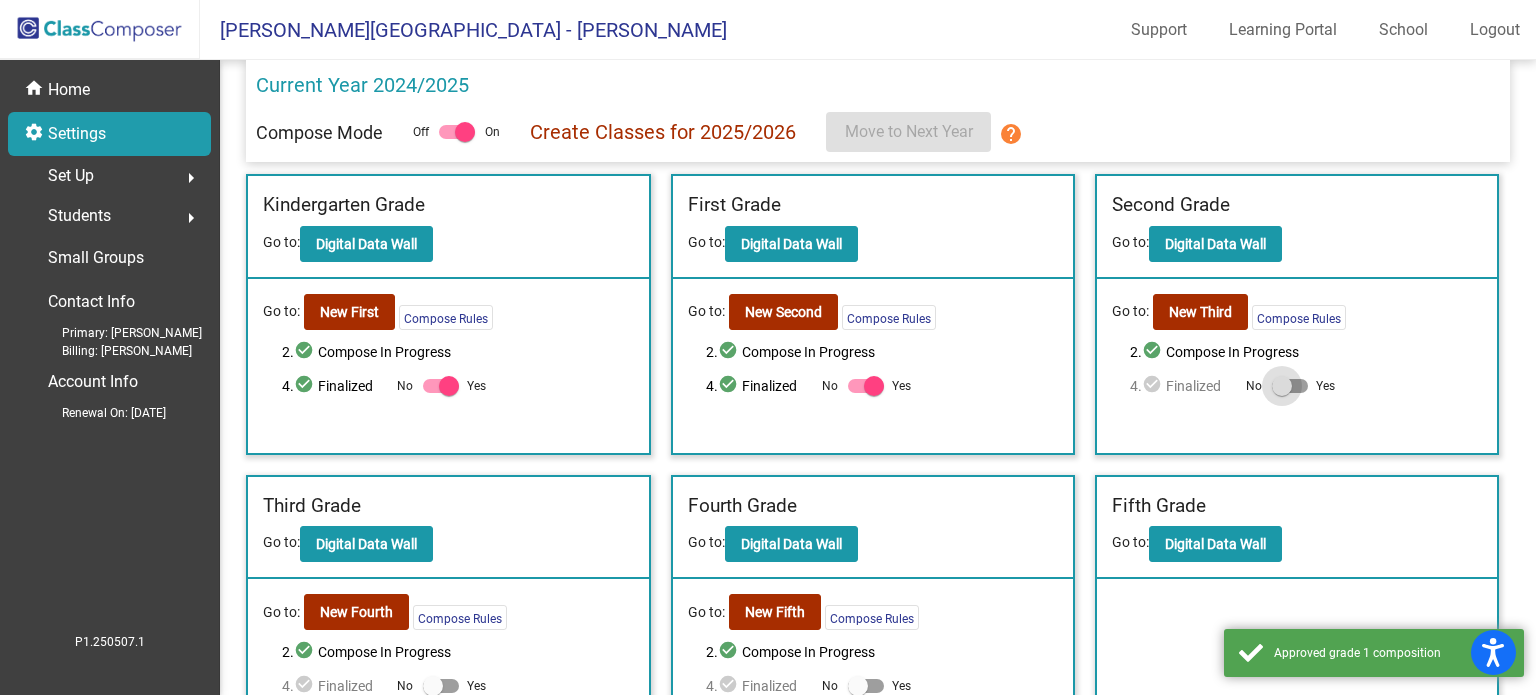 click at bounding box center (1290, 386) 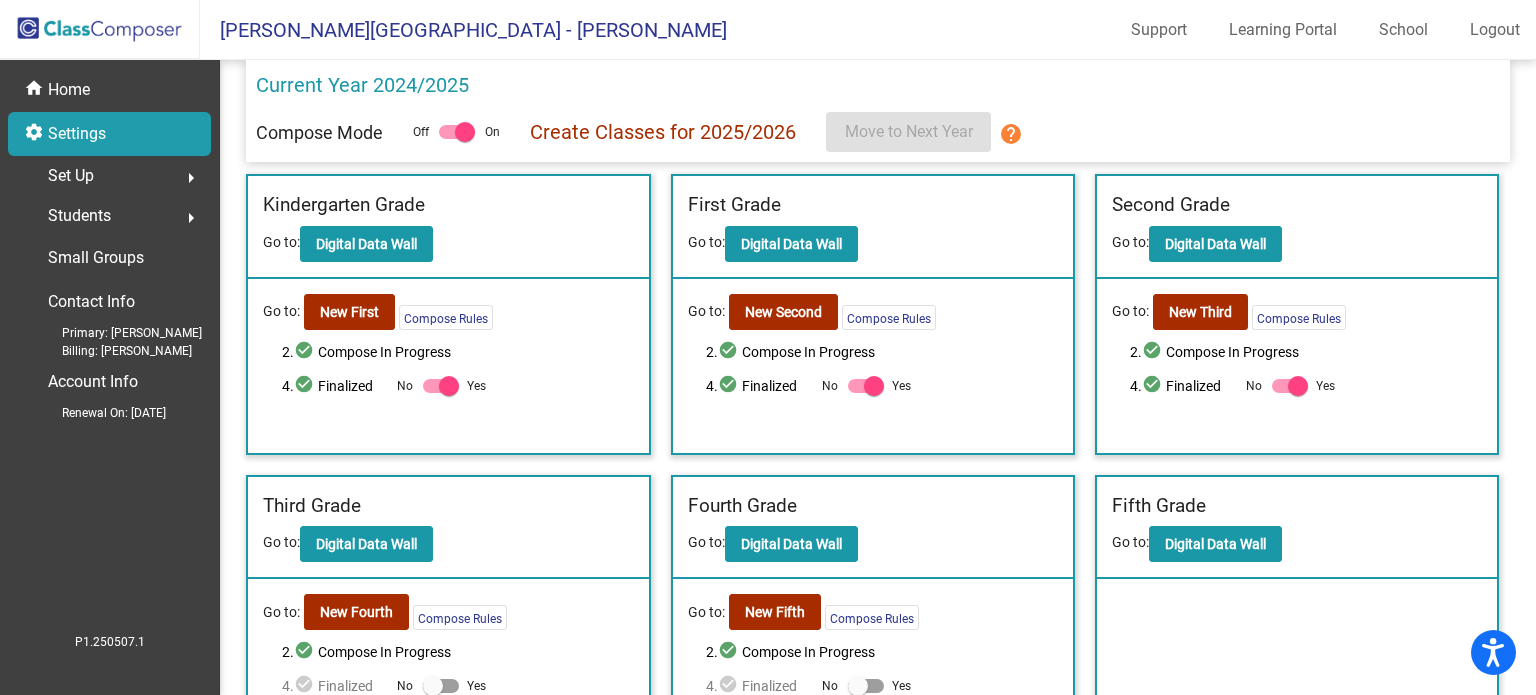 click at bounding box center (441, 686) 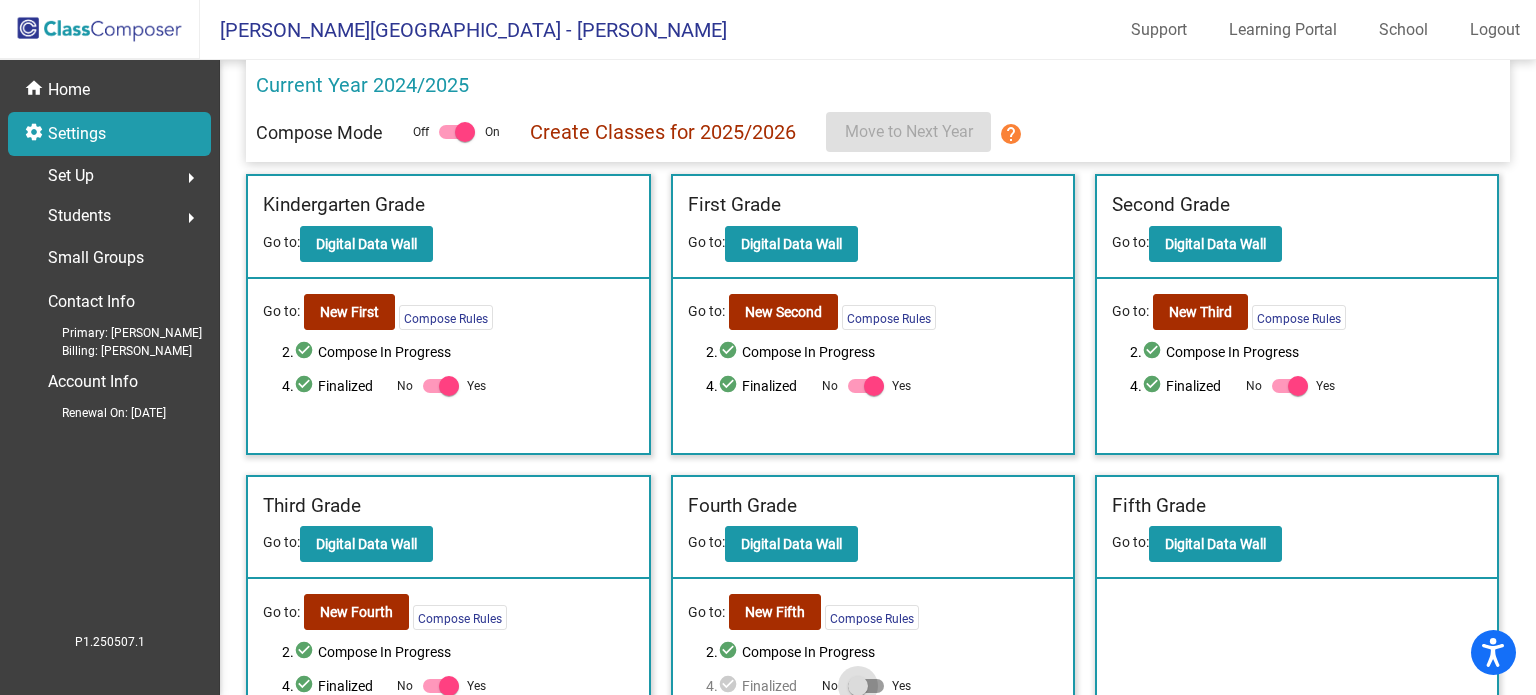 click at bounding box center (866, 686) 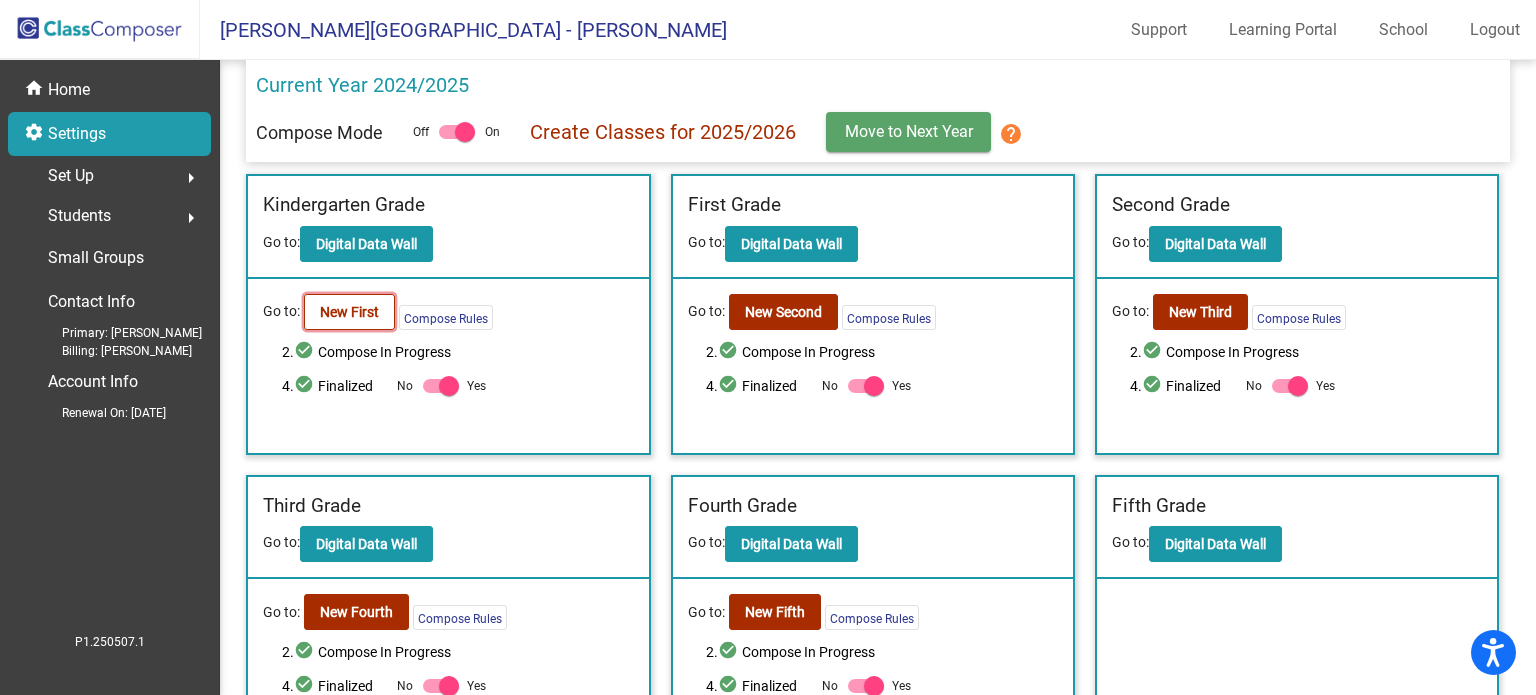 click on "New First" 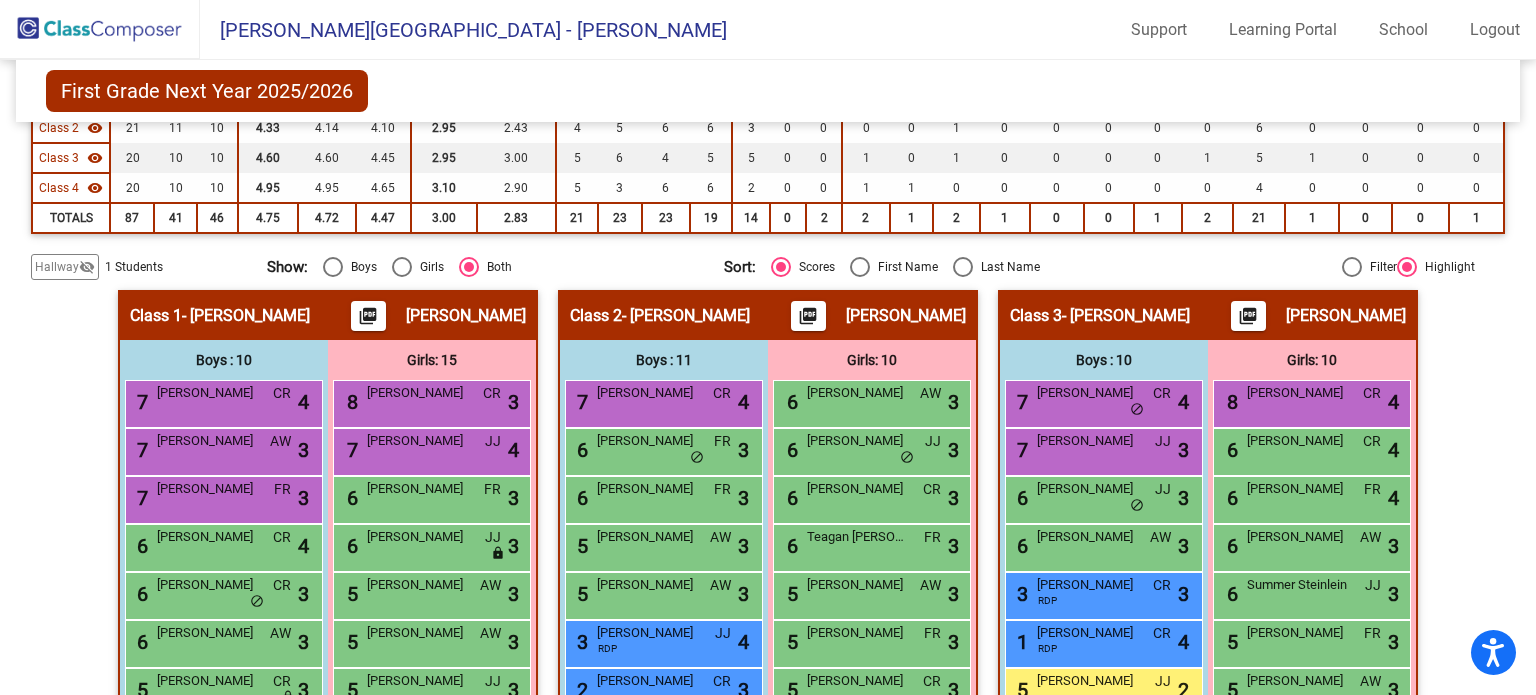 scroll, scrollTop: 270, scrollLeft: 0, axis: vertical 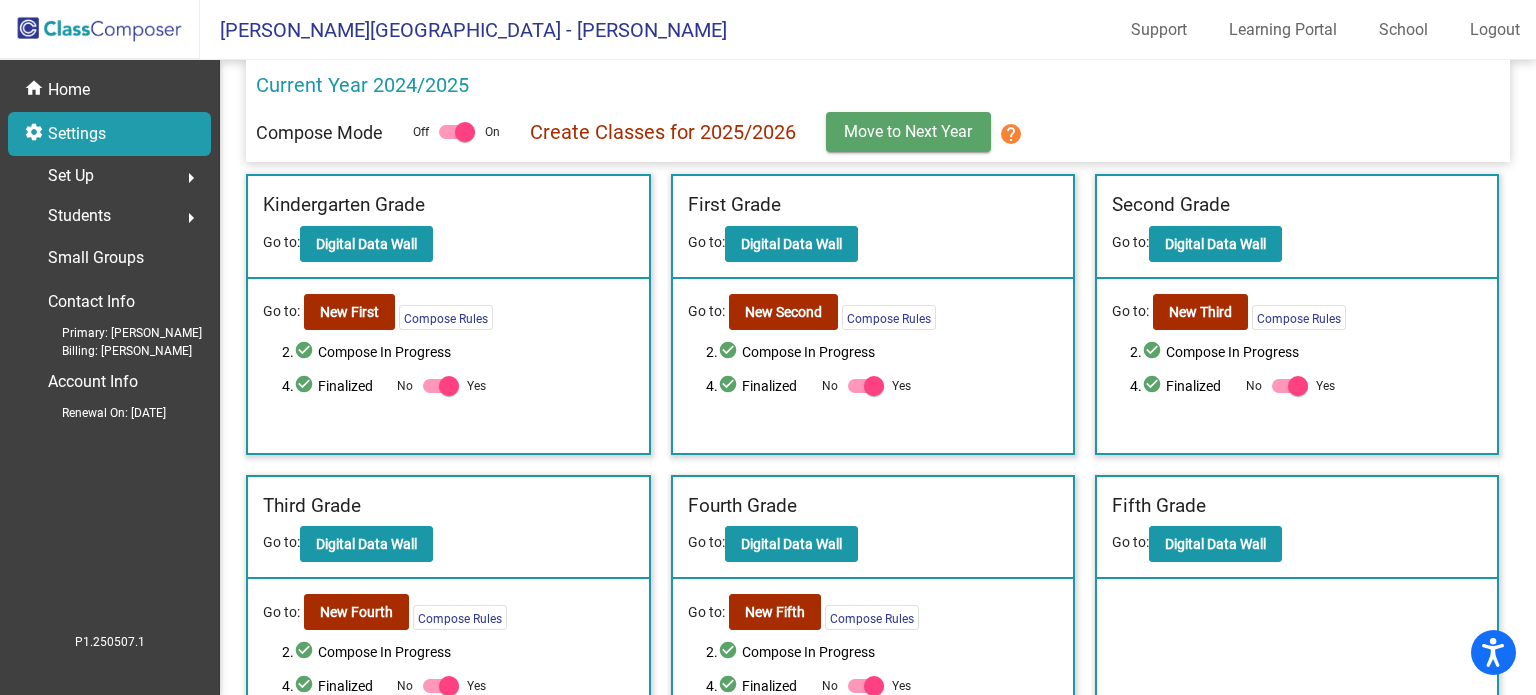 click at bounding box center (441, 386) 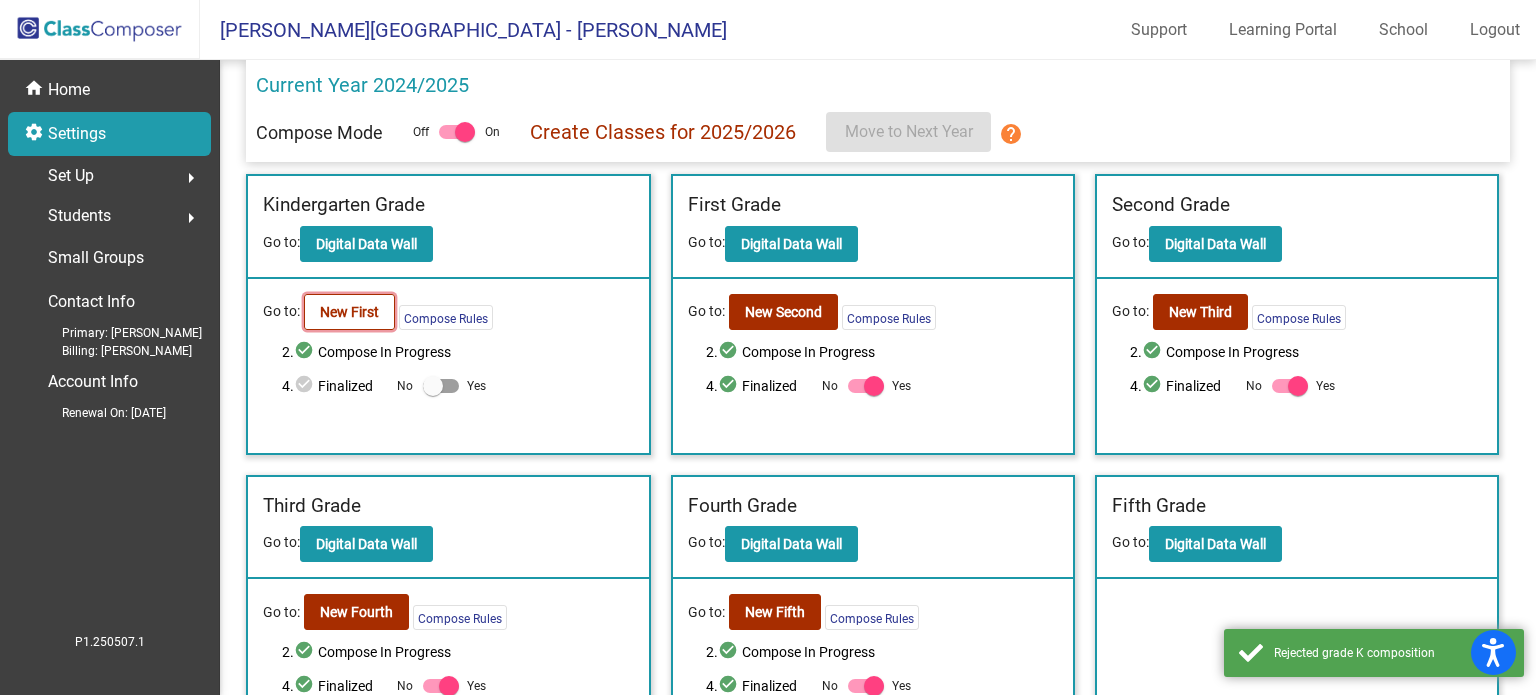 click on "New First" 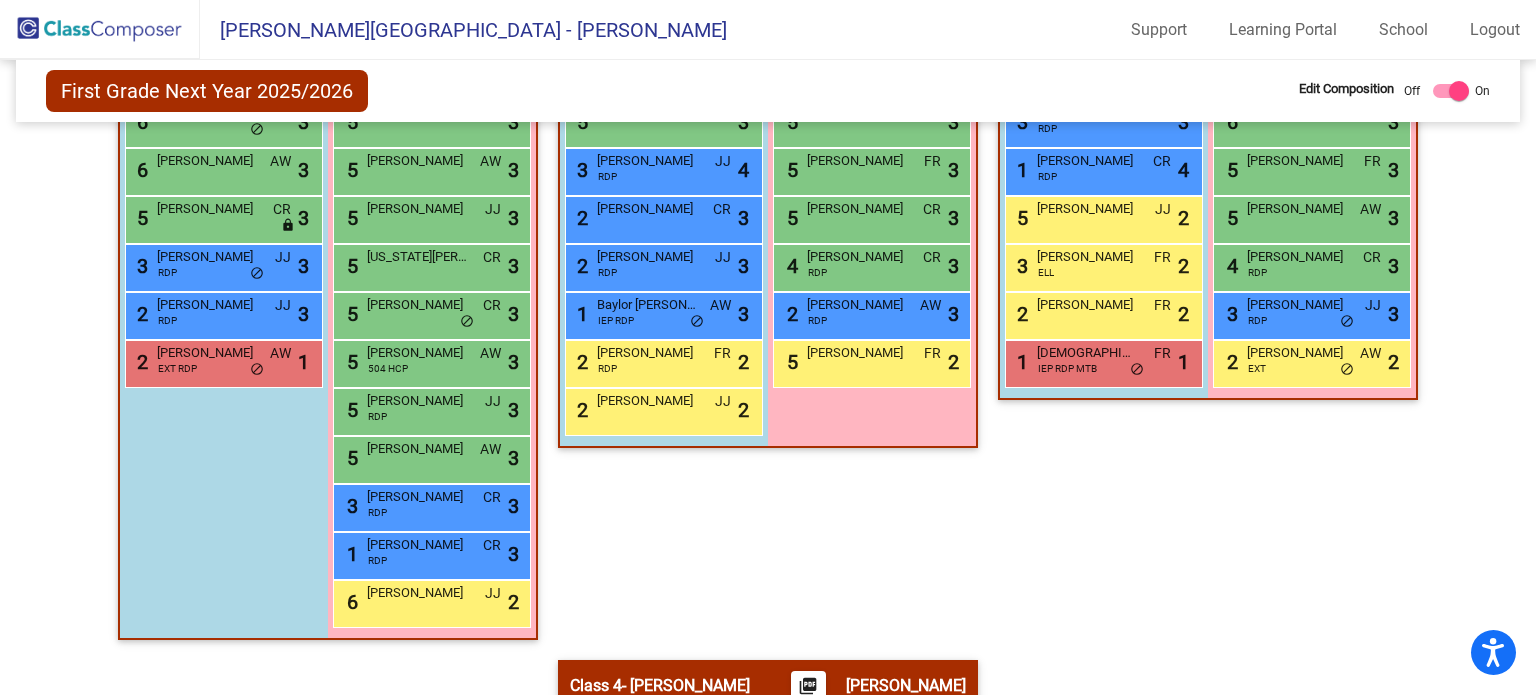scroll, scrollTop: 766, scrollLeft: 0, axis: vertical 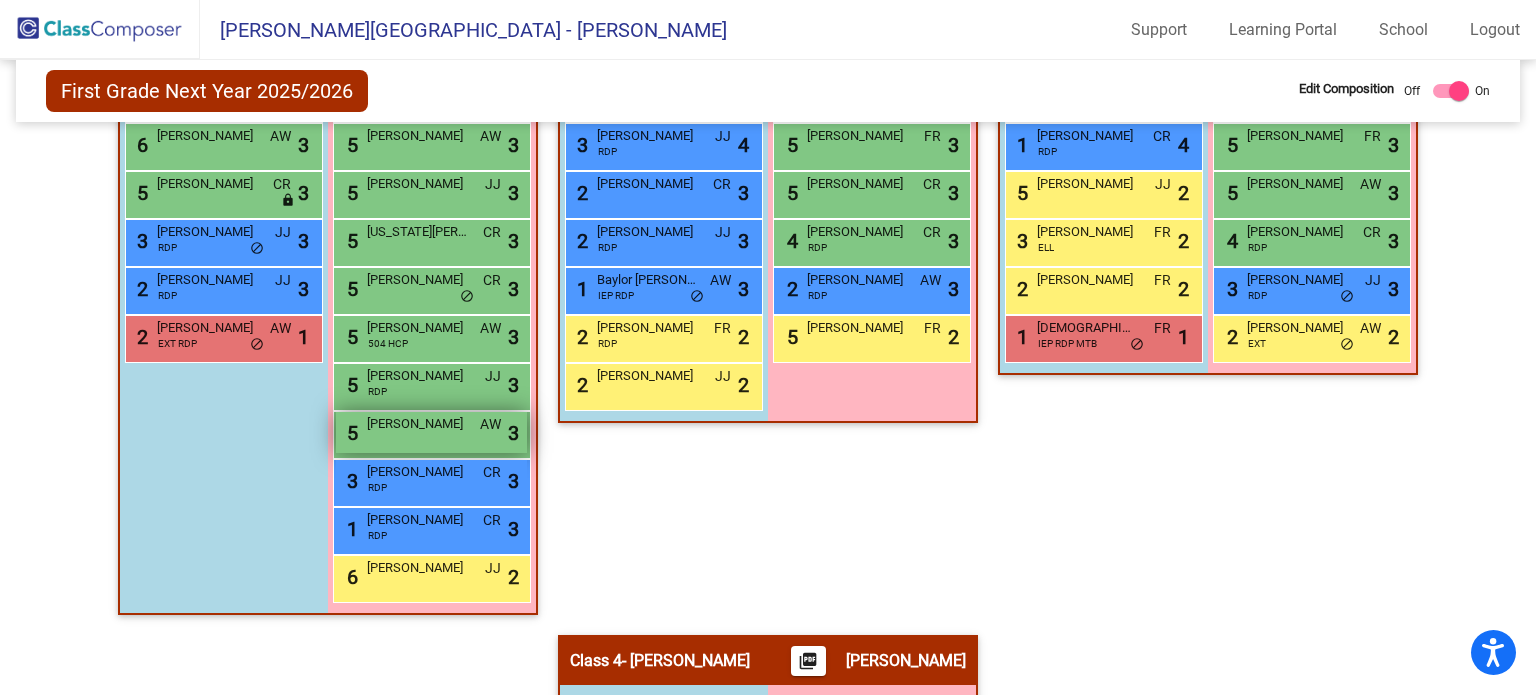 click on "5 [PERSON_NAME] AW lock do_not_disturb_alt 3" at bounding box center (431, 432) 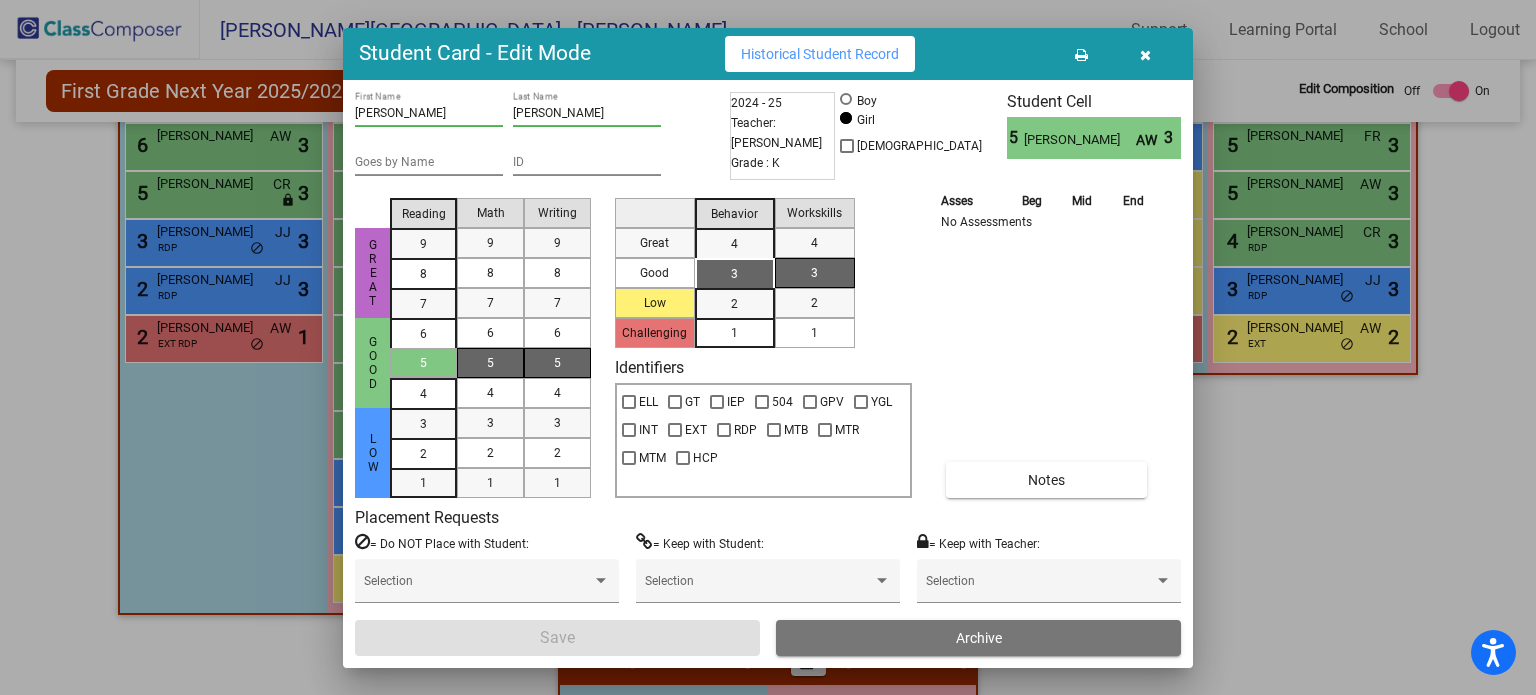 click at bounding box center (1145, 55) 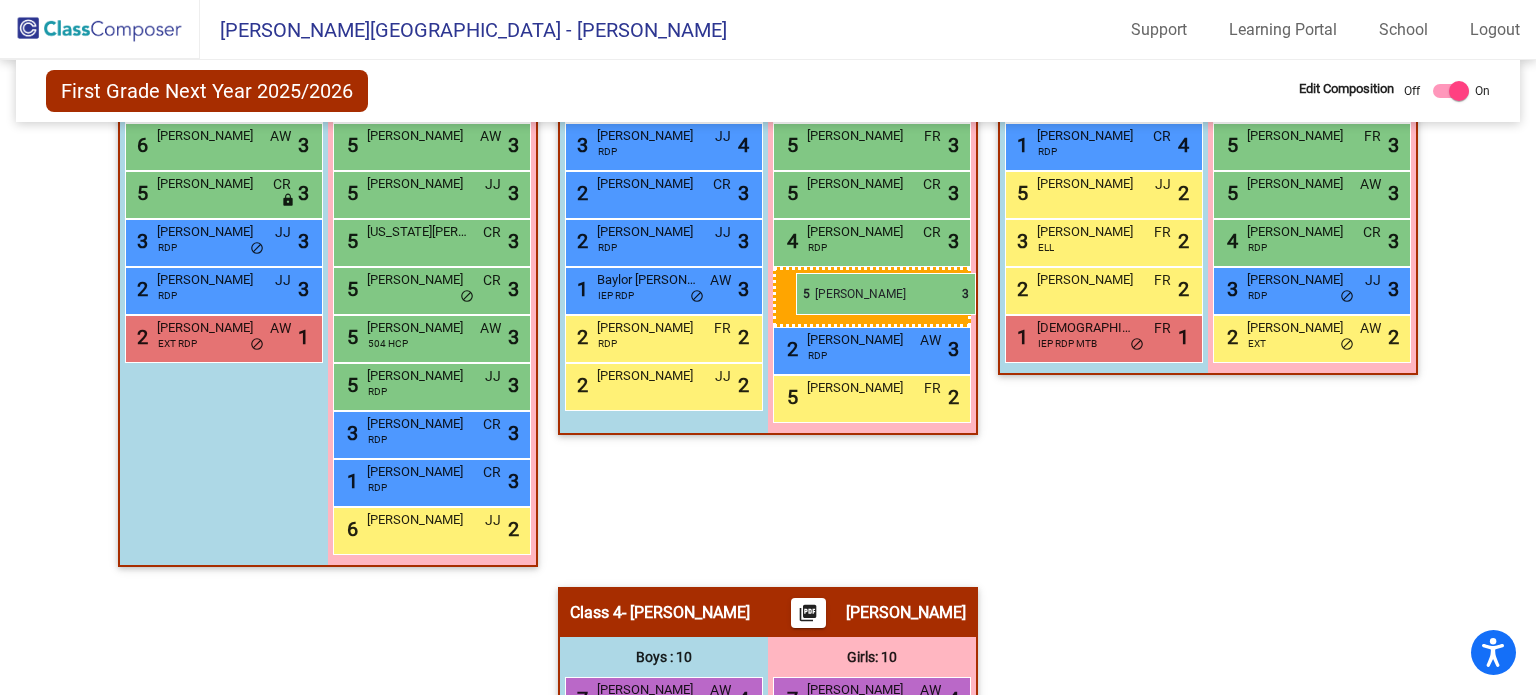 drag, startPoint x: 388, startPoint y: 421, endPoint x: 796, endPoint y: 273, distance: 434.01382 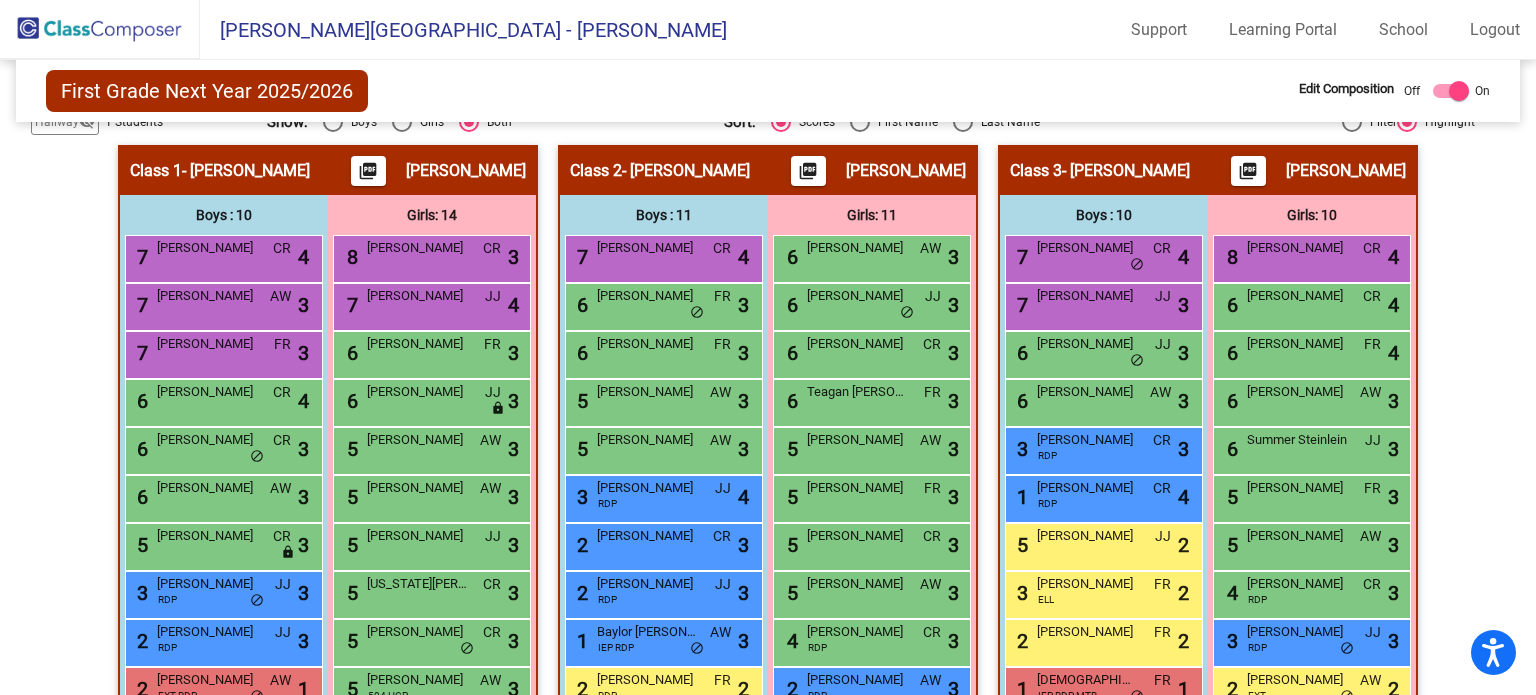 scroll, scrollTop: 400, scrollLeft: 0, axis: vertical 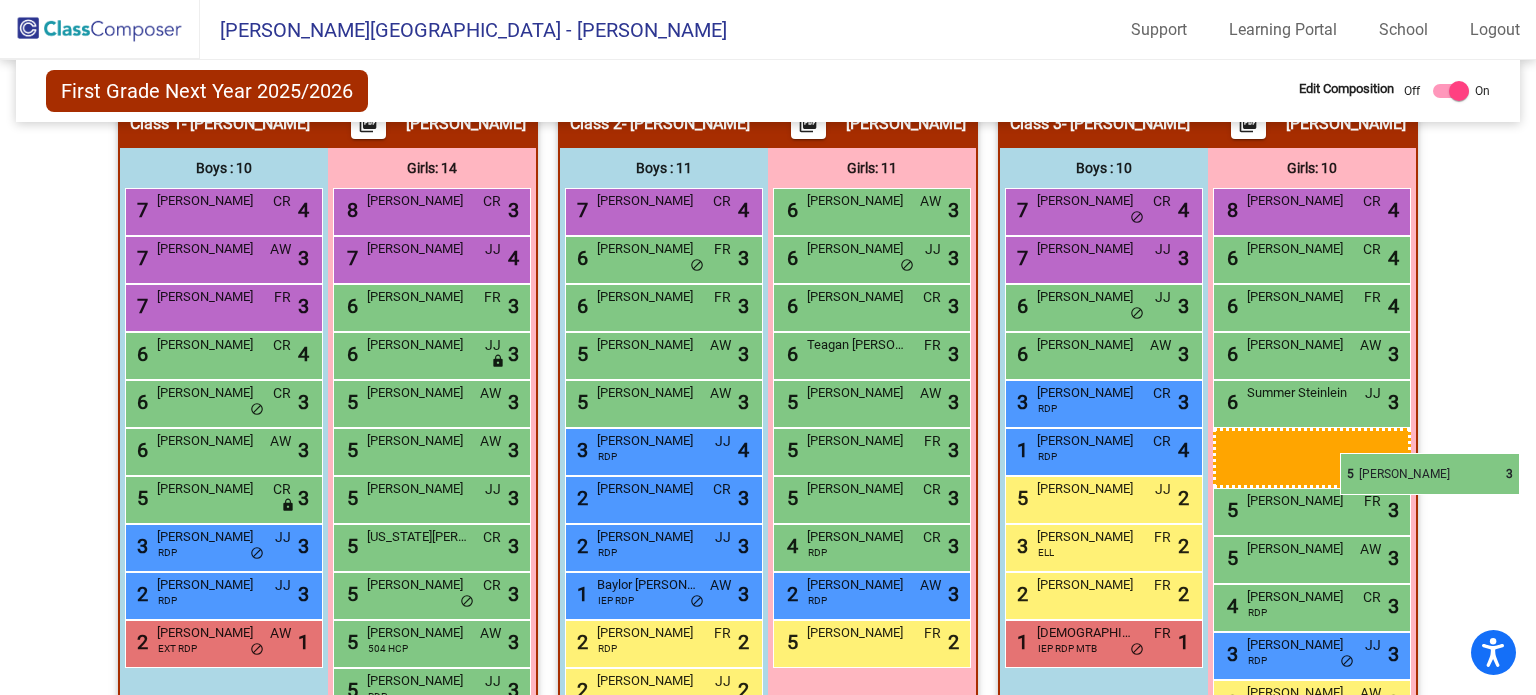 drag, startPoint x: 864, startPoint y: 539, endPoint x: 1340, endPoint y: 453, distance: 483.7065 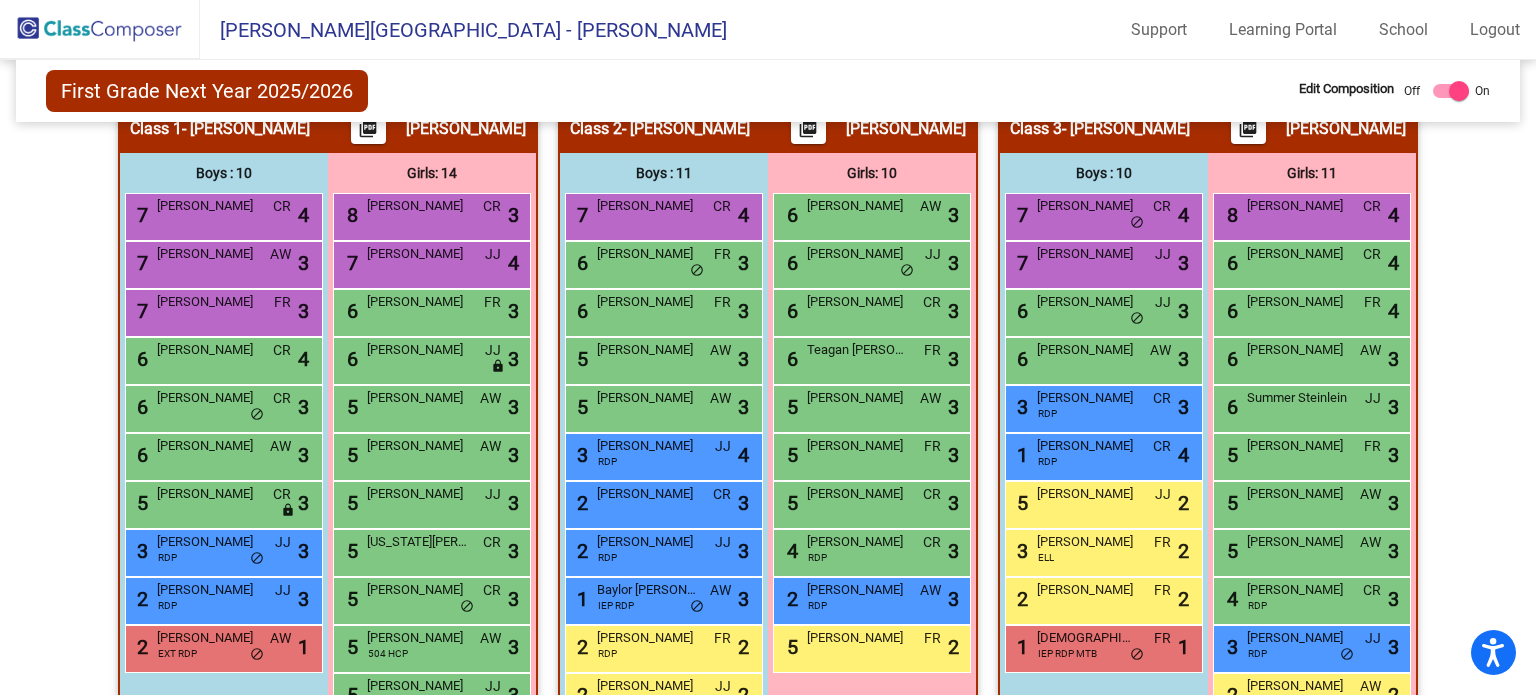 scroll, scrollTop: 416, scrollLeft: 0, axis: vertical 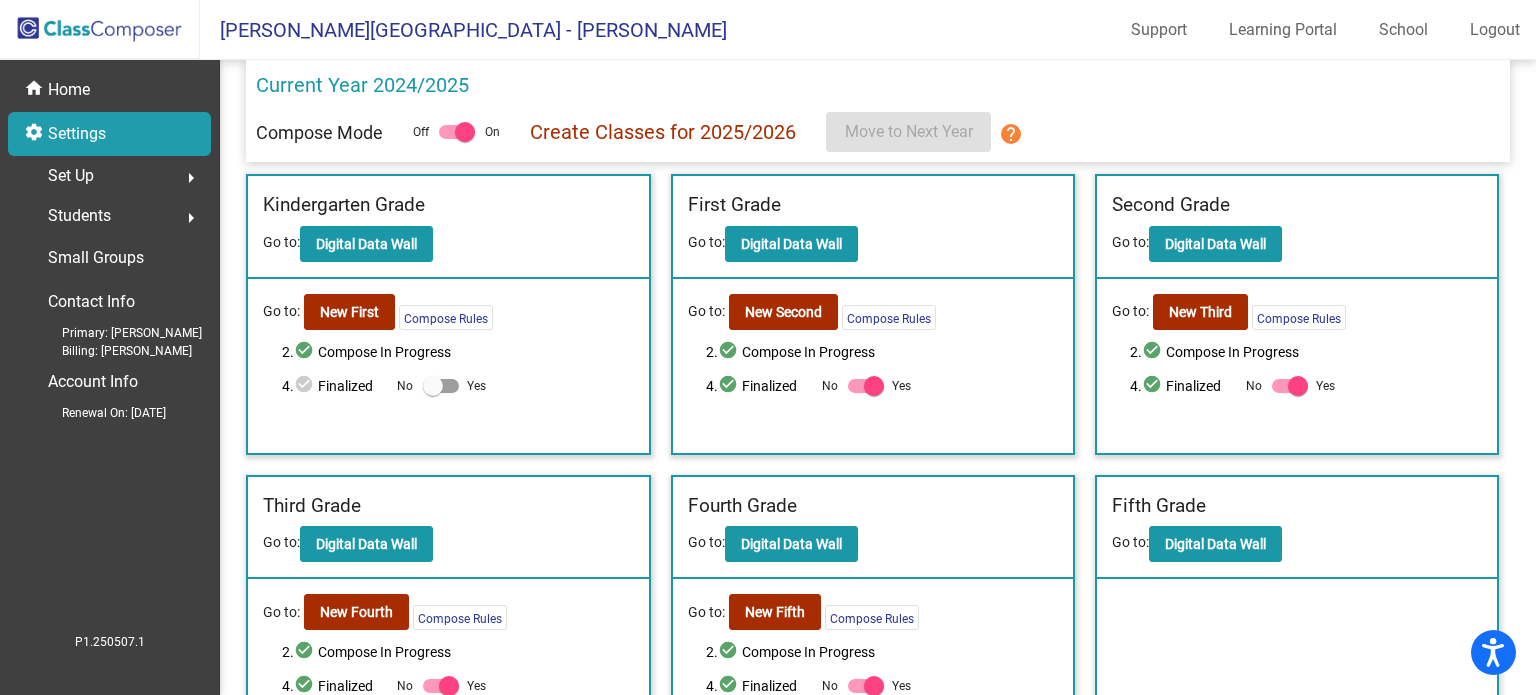 click at bounding box center (1290, 386) 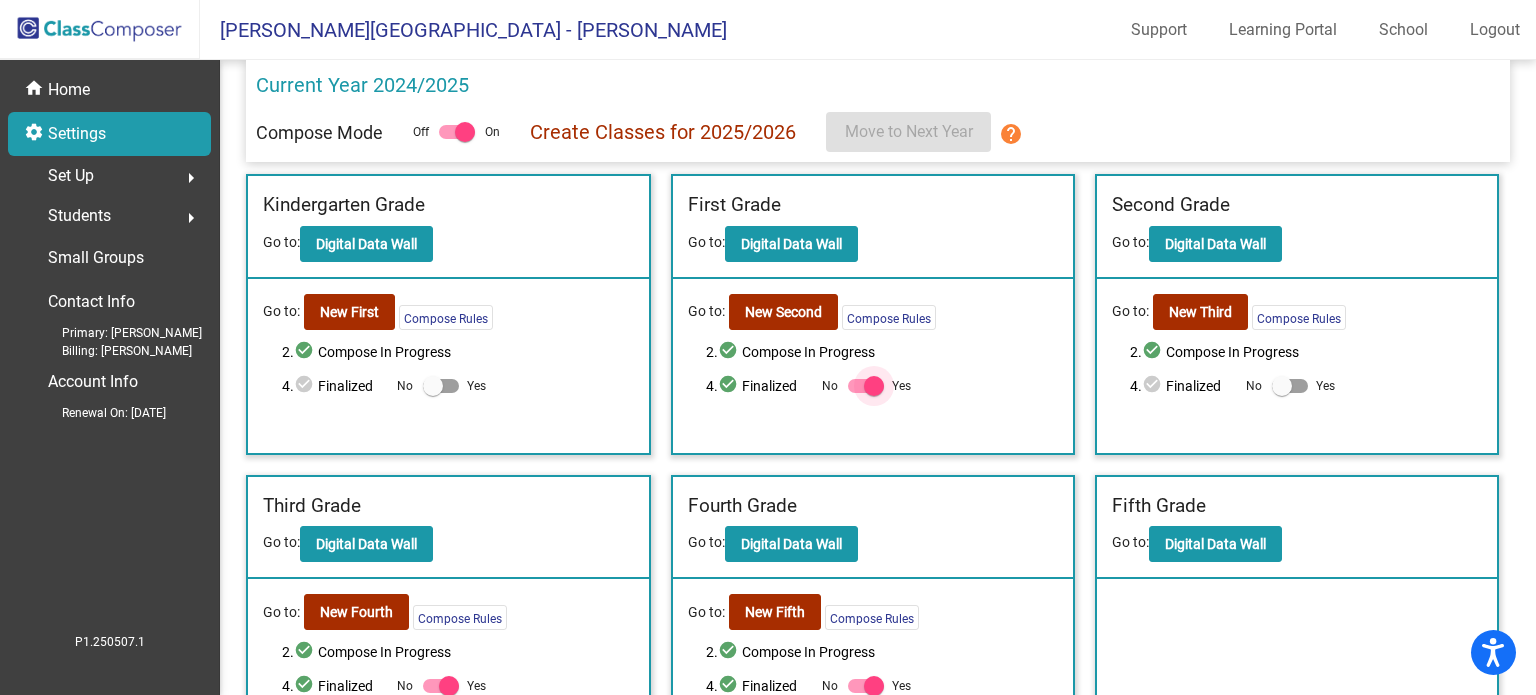 click at bounding box center [866, 386] 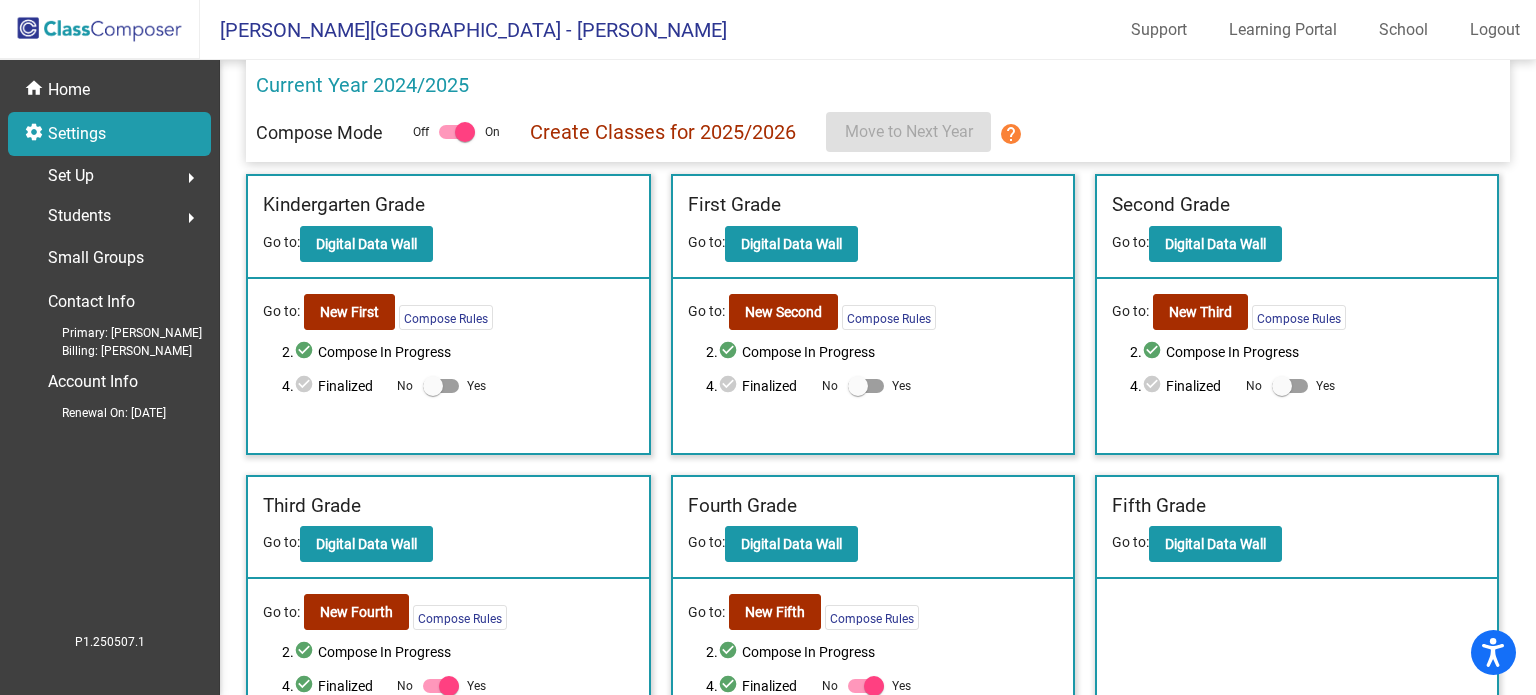 click at bounding box center [441, 386] 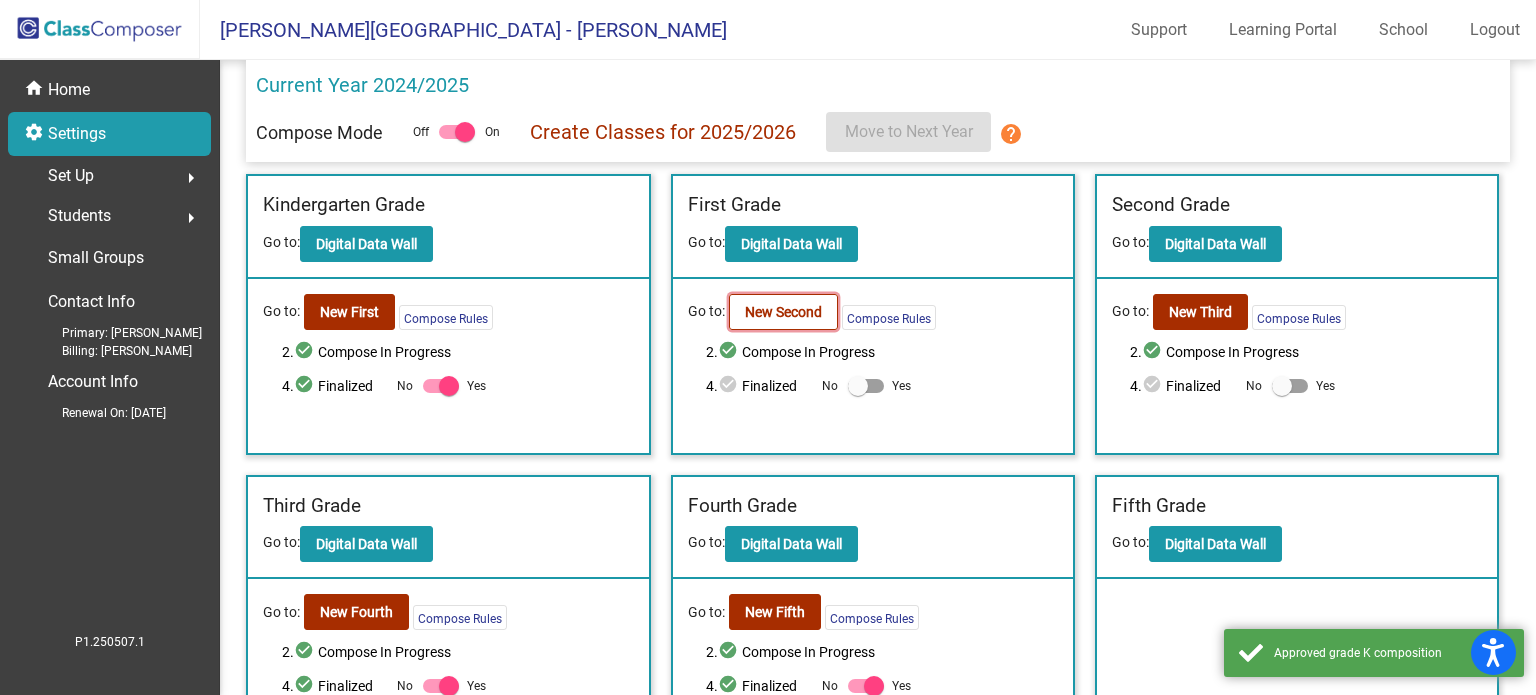 click on "New Second" 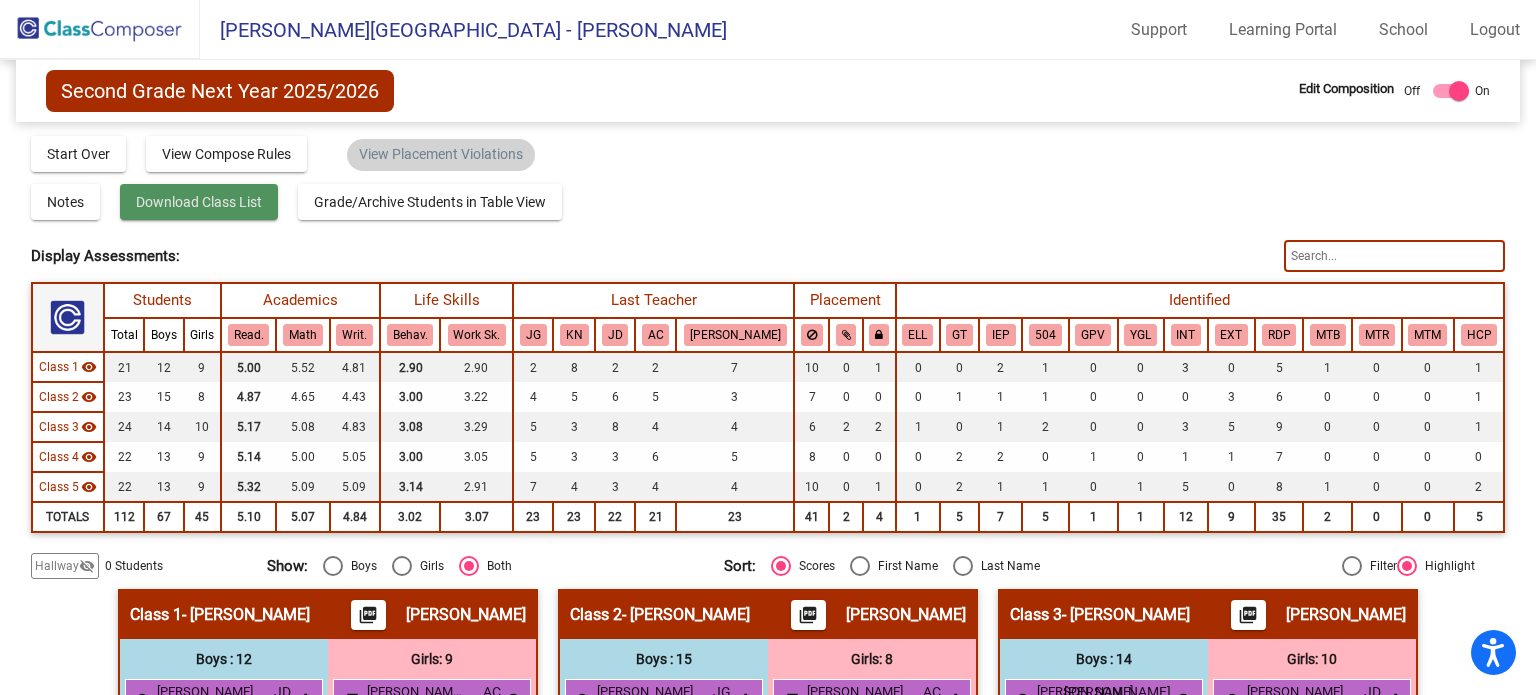 click on "Download Class List" 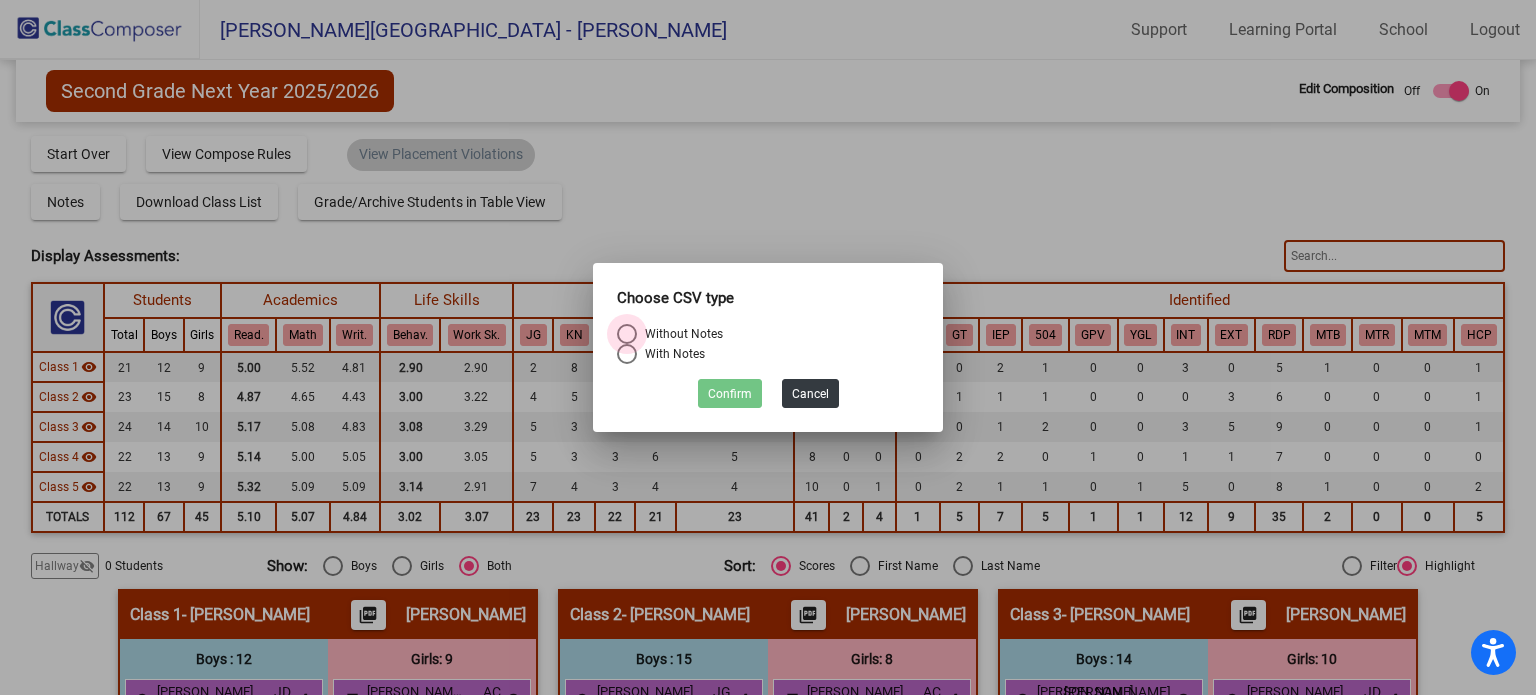 click at bounding box center [627, 334] 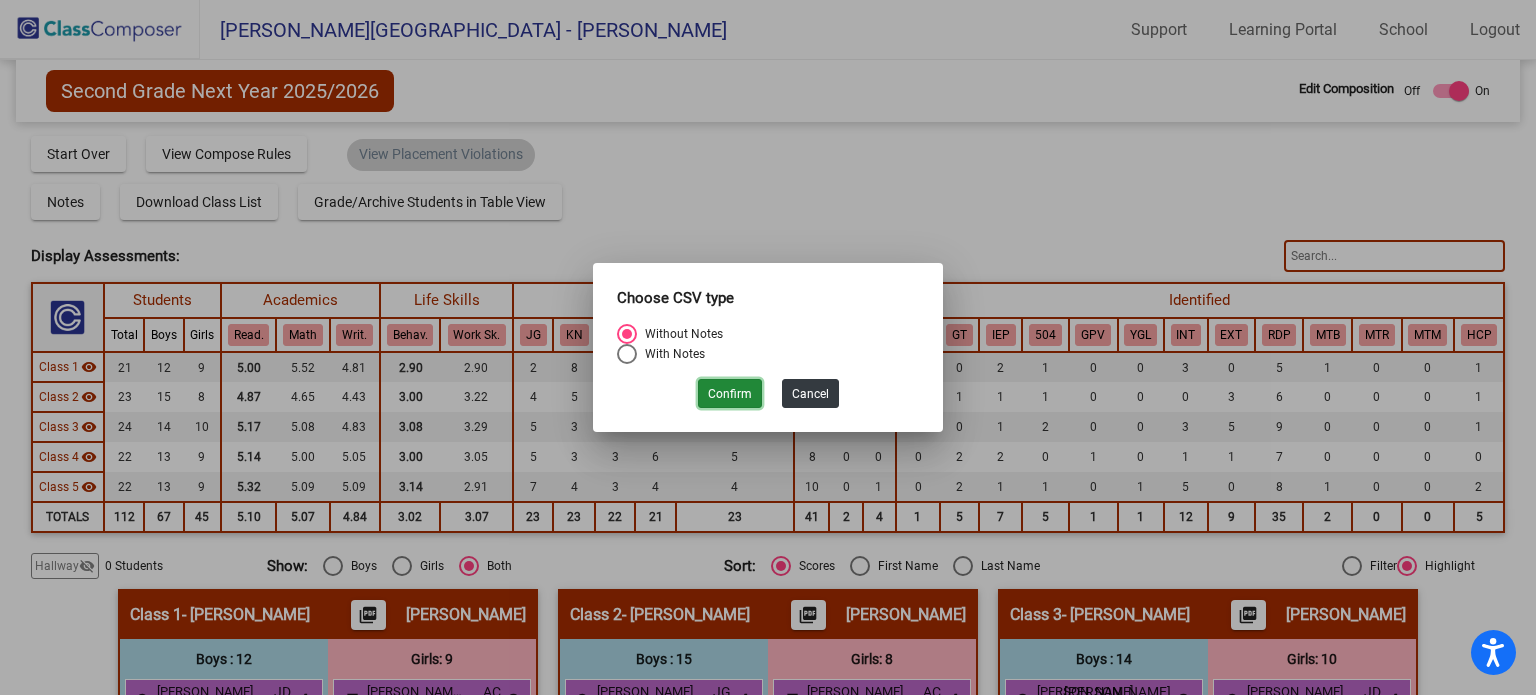 click on "Confirm" at bounding box center [730, 393] 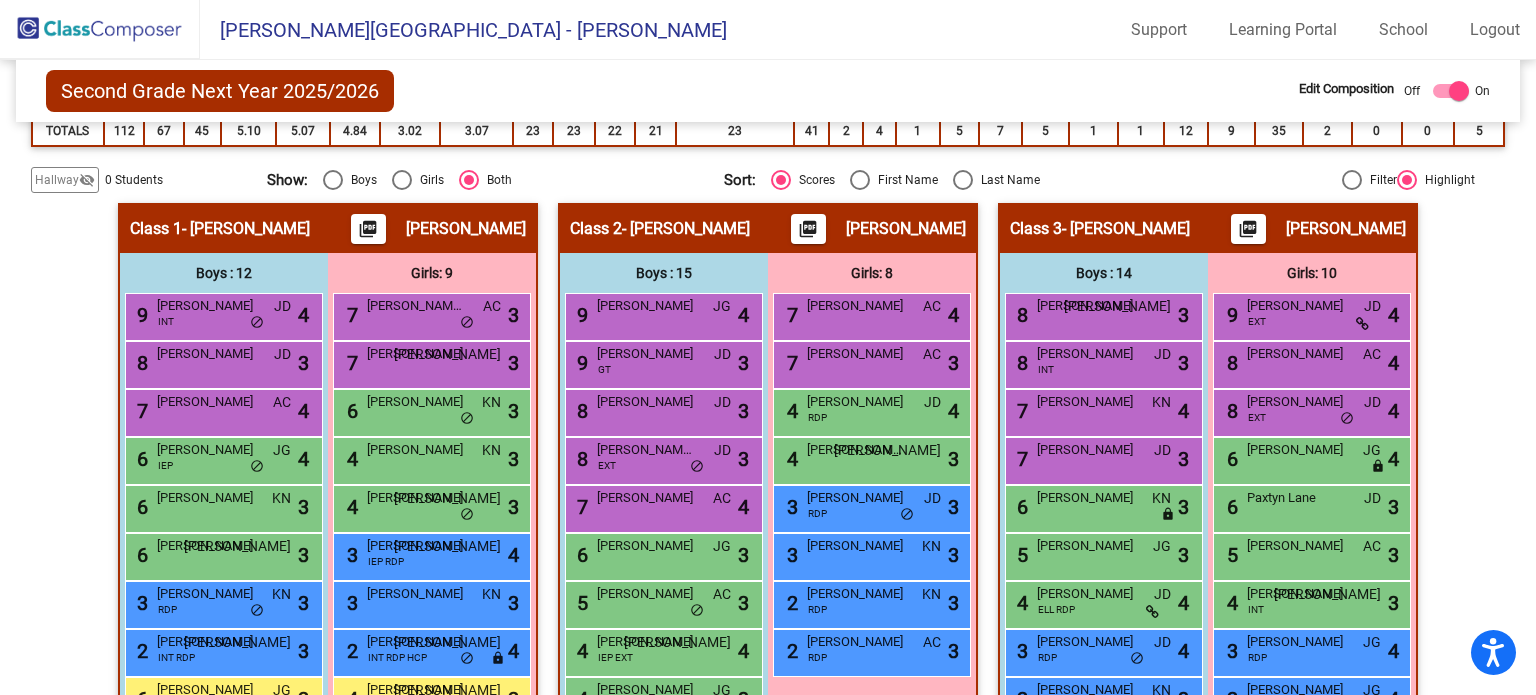 scroll, scrollTop: 415, scrollLeft: 0, axis: vertical 